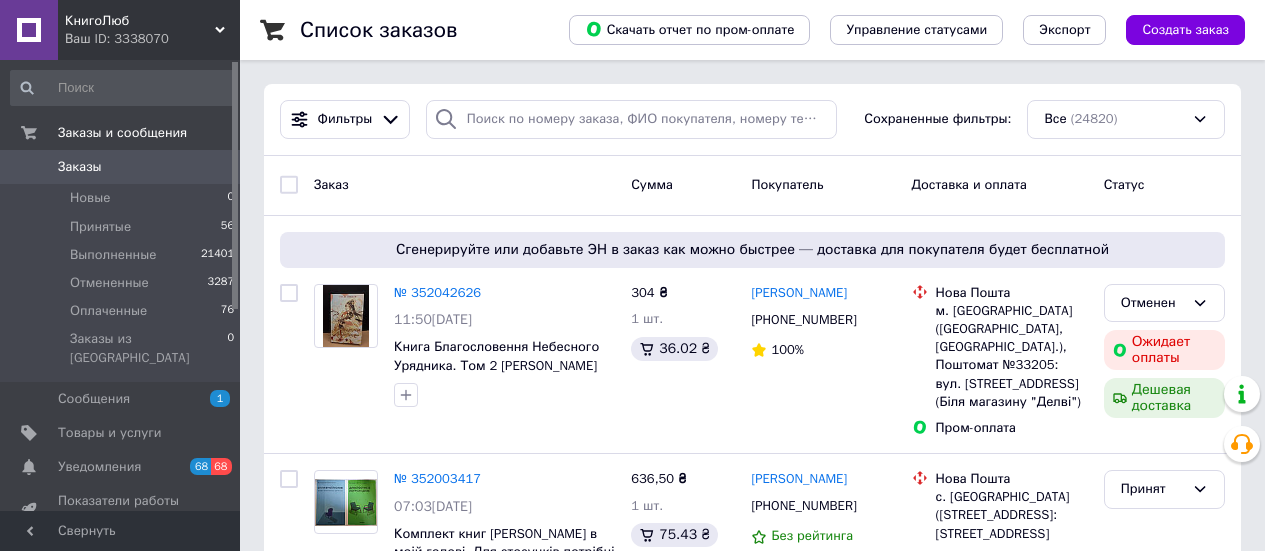 scroll, scrollTop: 0, scrollLeft: 0, axis: both 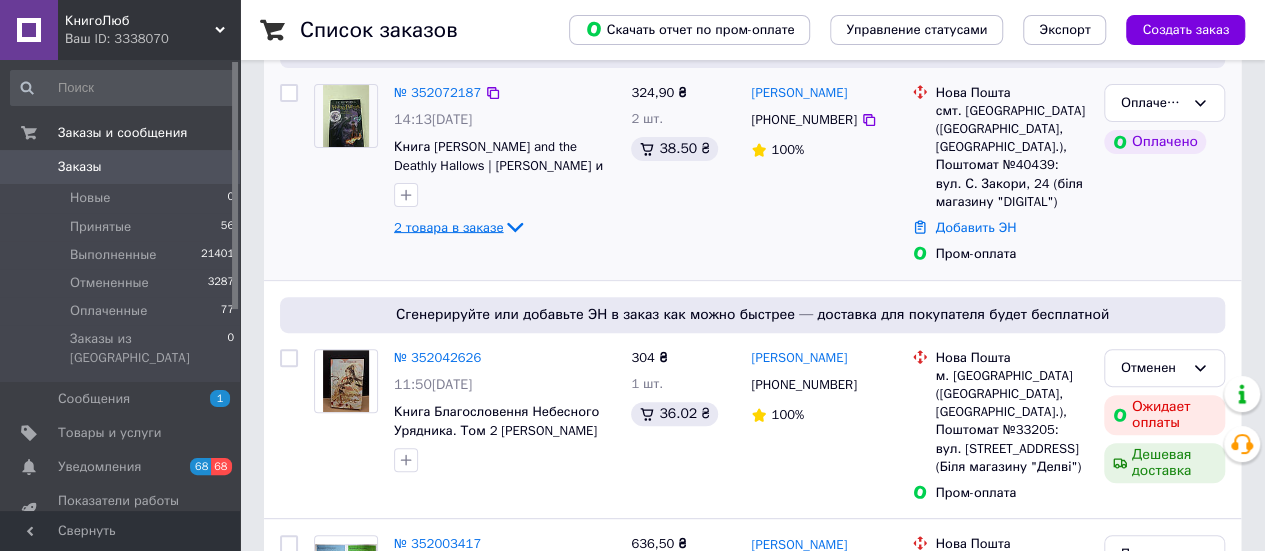 click on "2 товара в заказе" at bounding box center (448, 226) 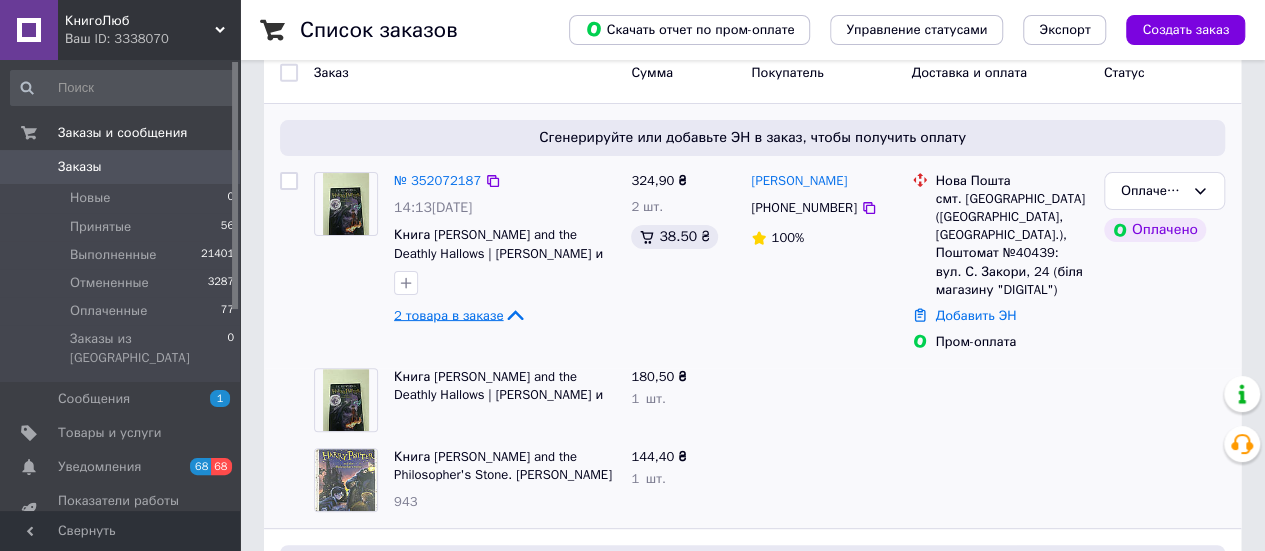 scroll, scrollTop: 0, scrollLeft: 0, axis: both 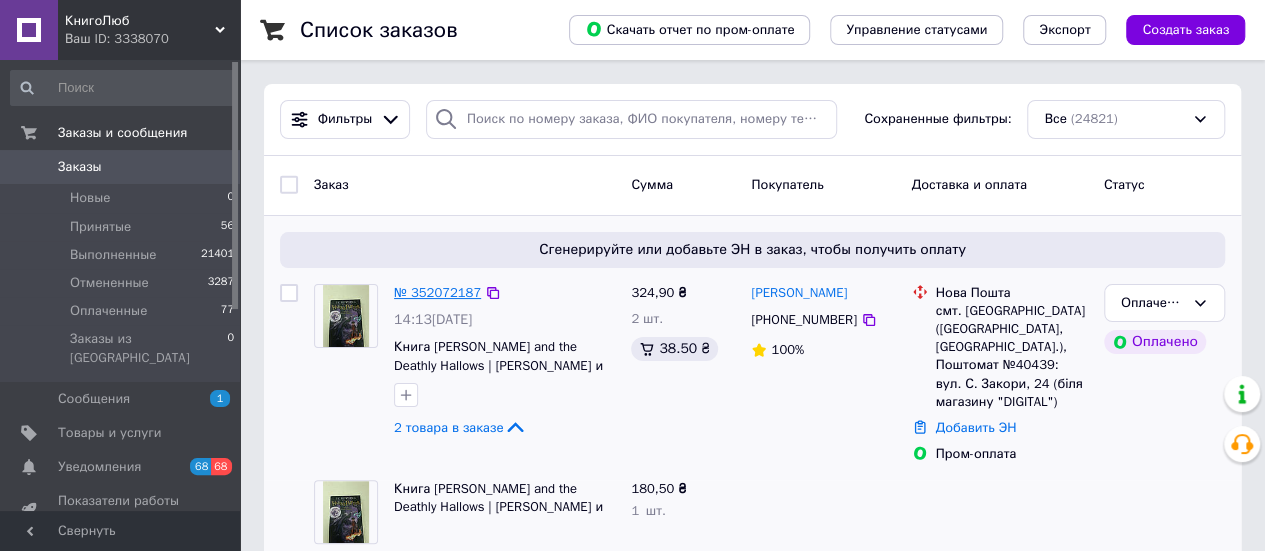 click on "№ 352072187" at bounding box center (437, 292) 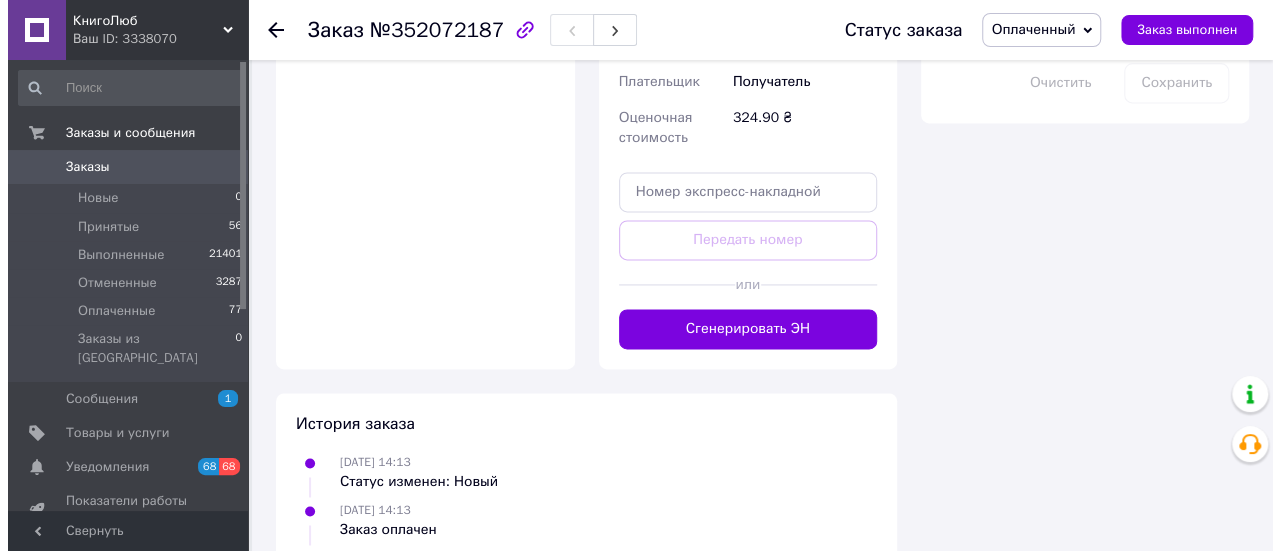scroll, scrollTop: 1345, scrollLeft: 0, axis: vertical 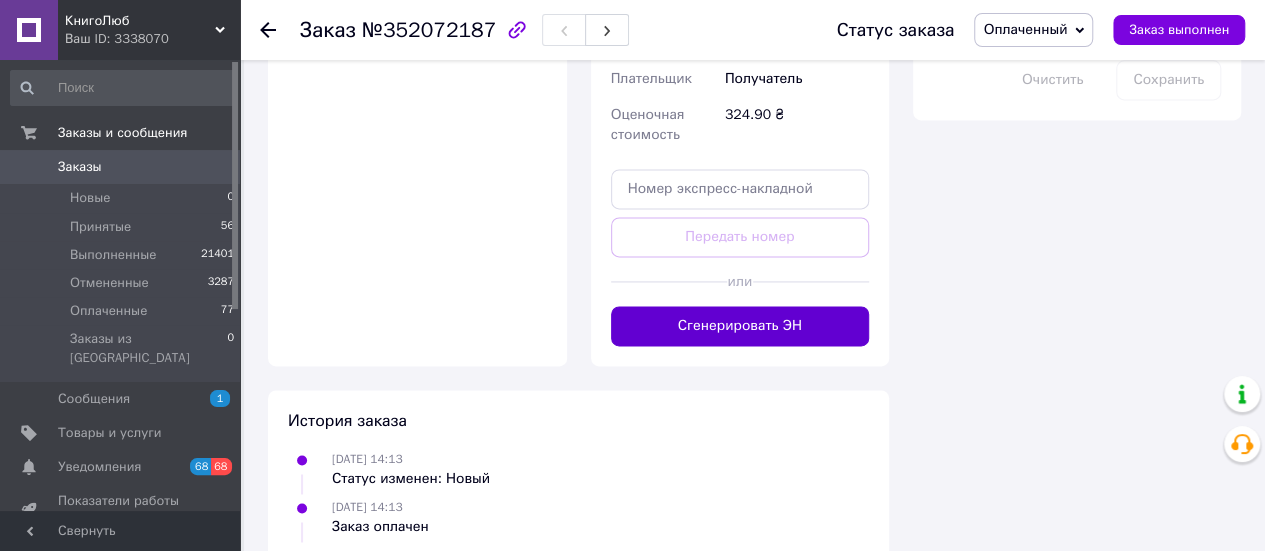 click on "Сгенерировать ЭН" at bounding box center [740, 326] 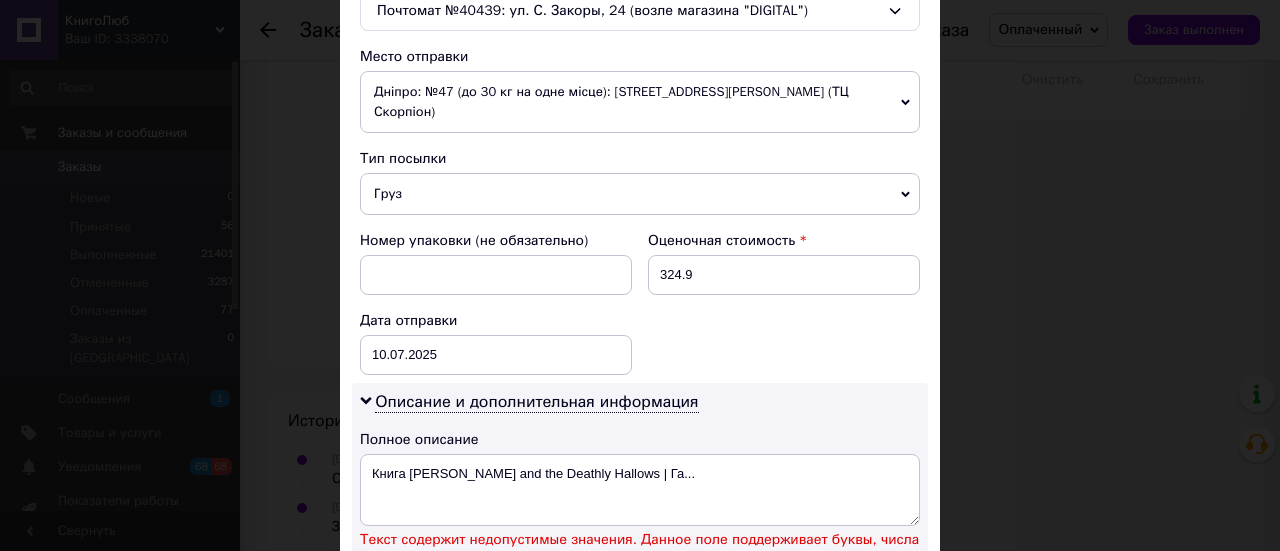 scroll, scrollTop: 700, scrollLeft: 0, axis: vertical 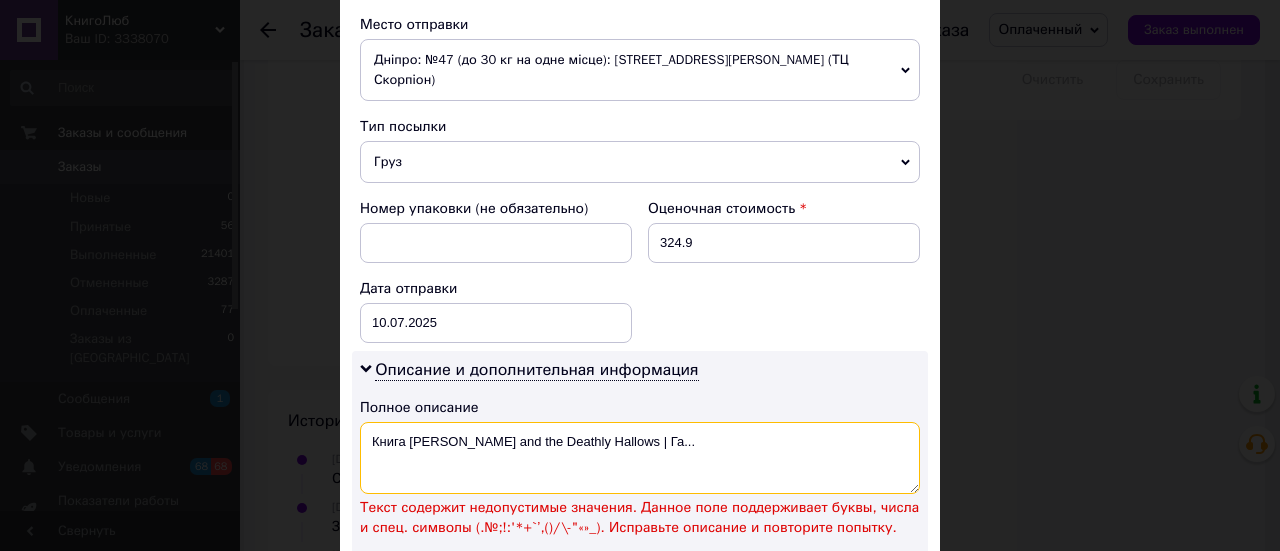 drag, startPoint x: 480, startPoint y: 413, endPoint x: 758, endPoint y: 431, distance: 278.58212 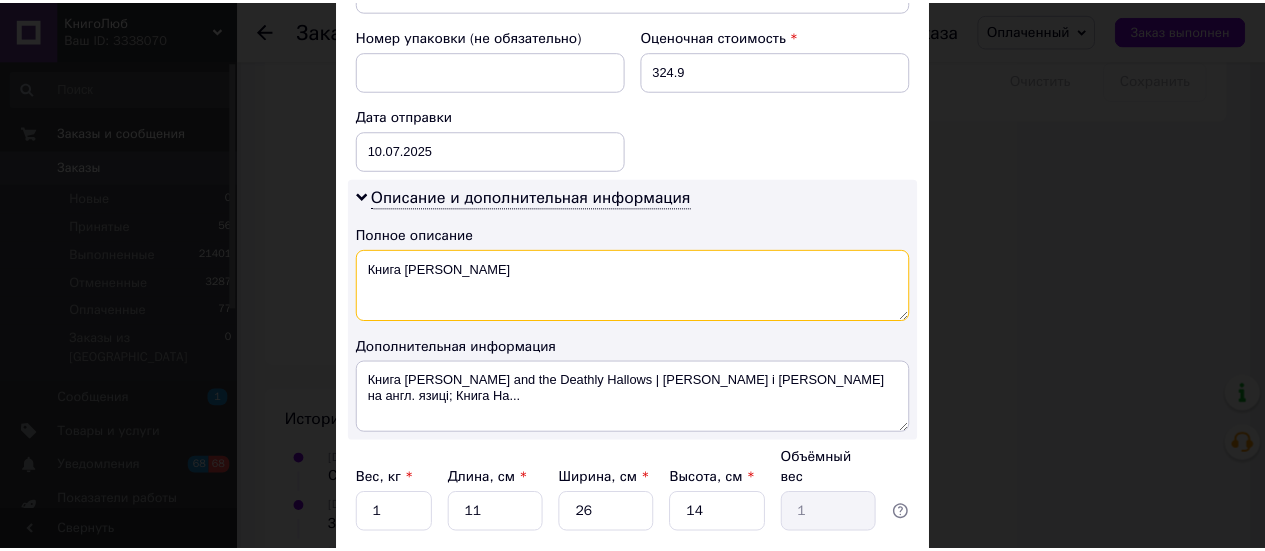 scroll, scrollTop: 990, scrollLeft: 0, axis: vertical 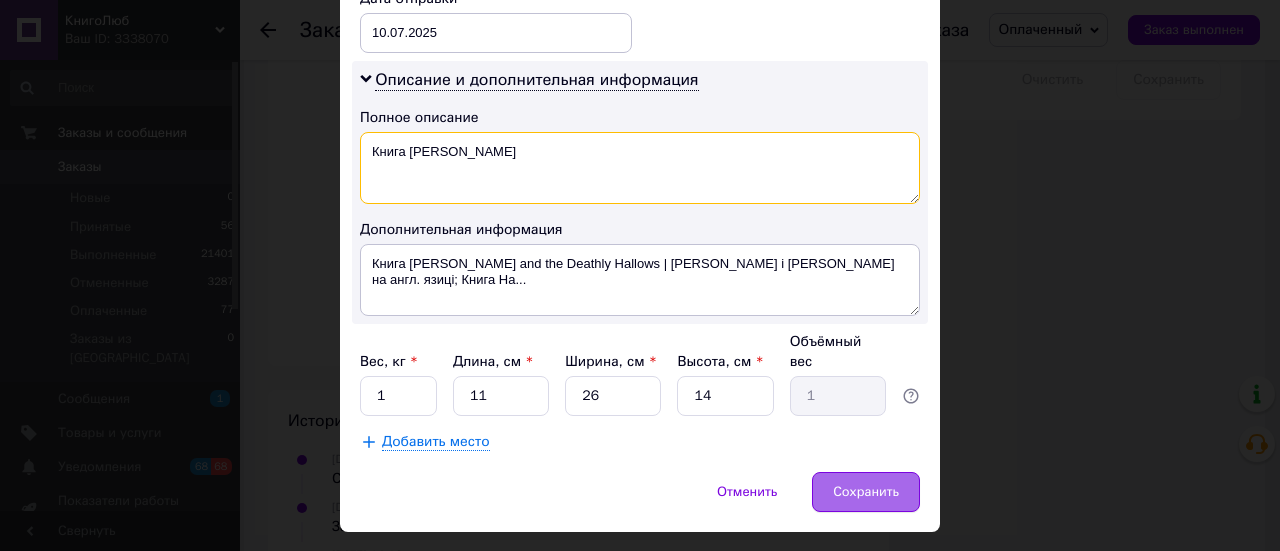 type on "Книга Harry Potter" 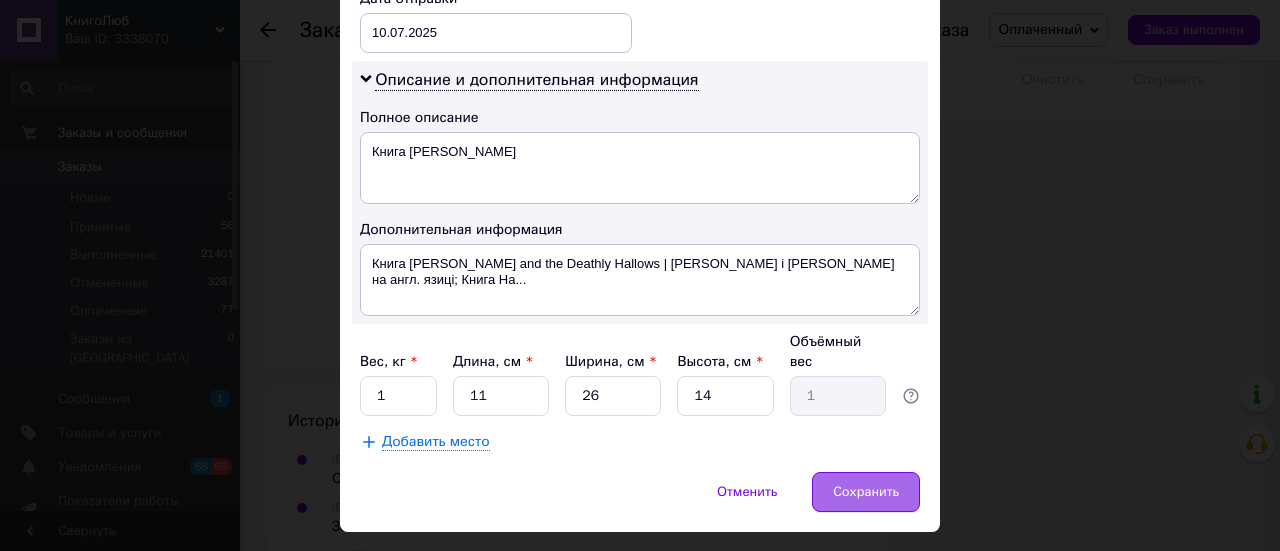 click on "Сохранить" at bounding box center (866, 492) 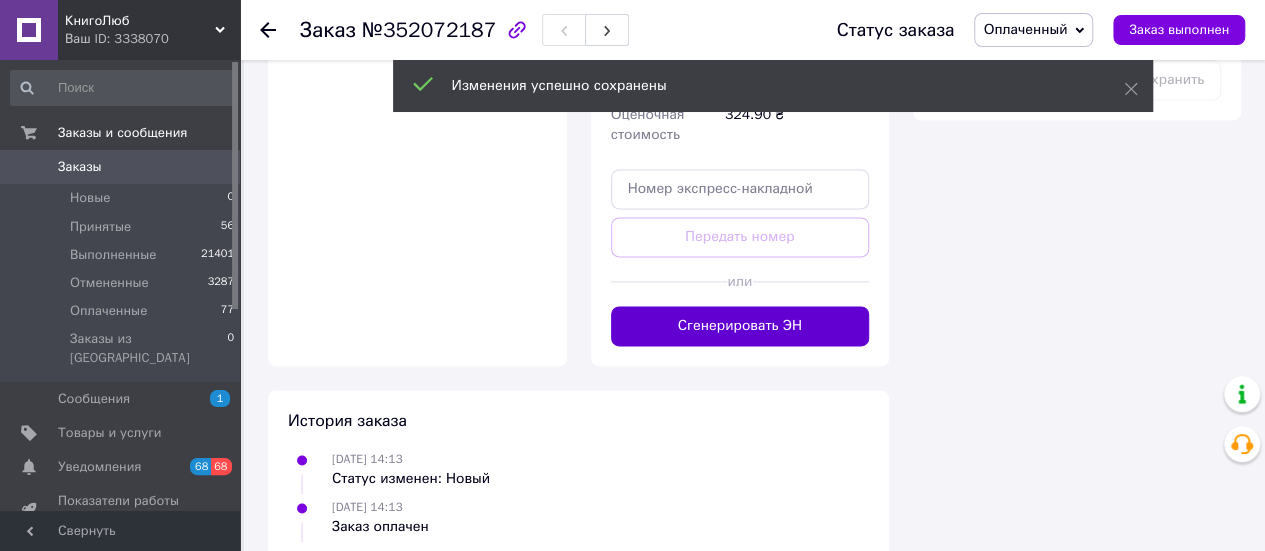 click on "Сгенерировать ЭН" at bounding box center [740, 326] 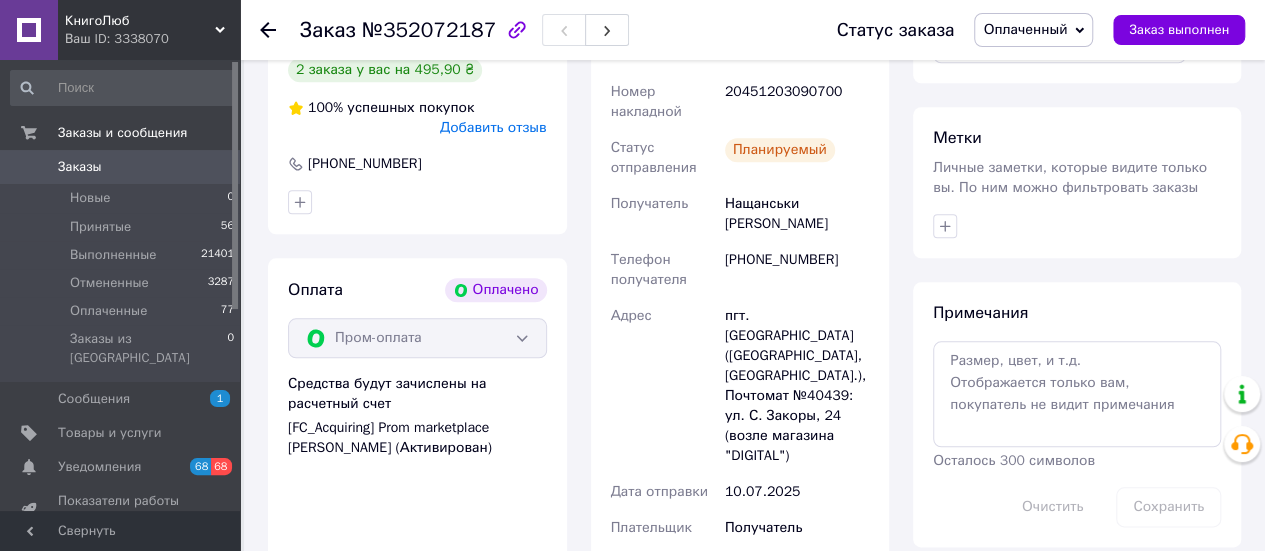 scroll, scrollTop: 845, scrollLeft: 0, axis: vertical 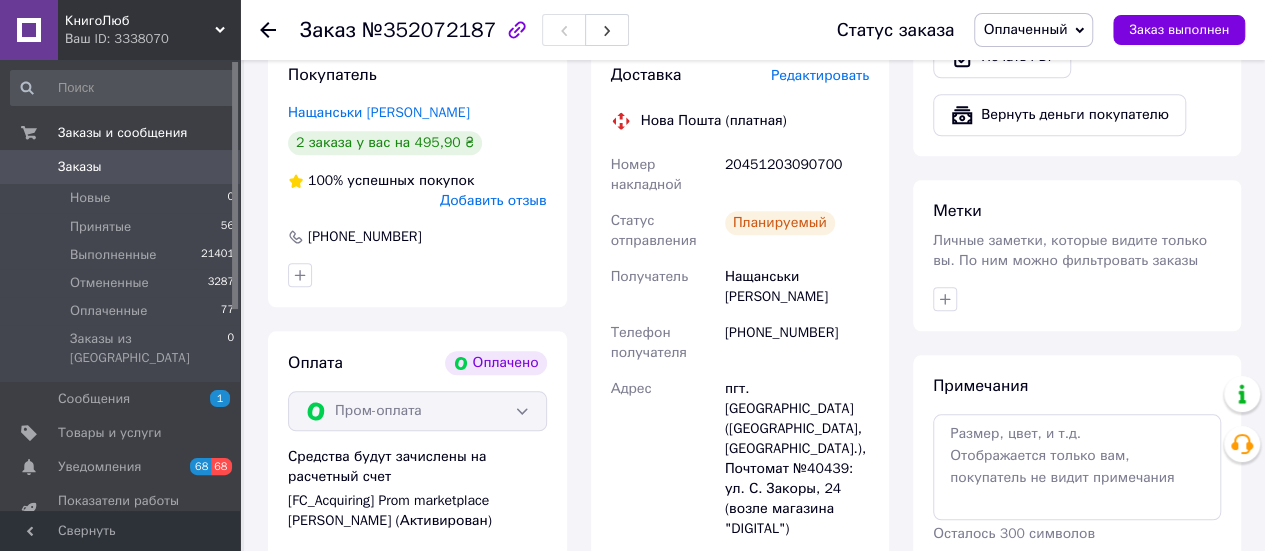 click on "Заказы" at bounding box center (121, 167) 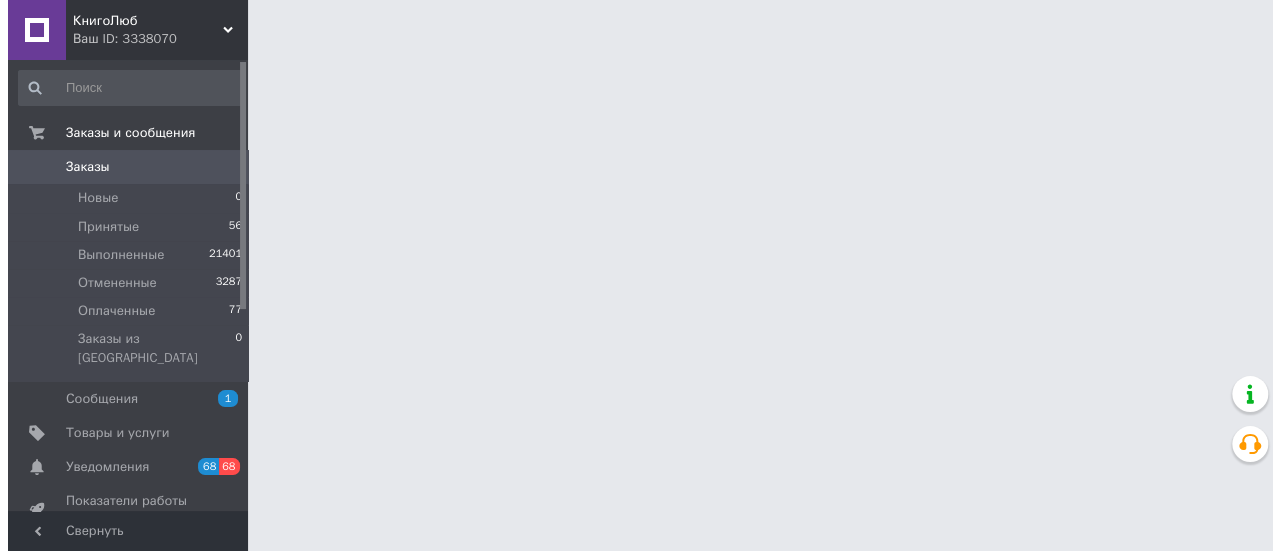scroll, scrollTop: 0, scrollLeft: 0, axis: both 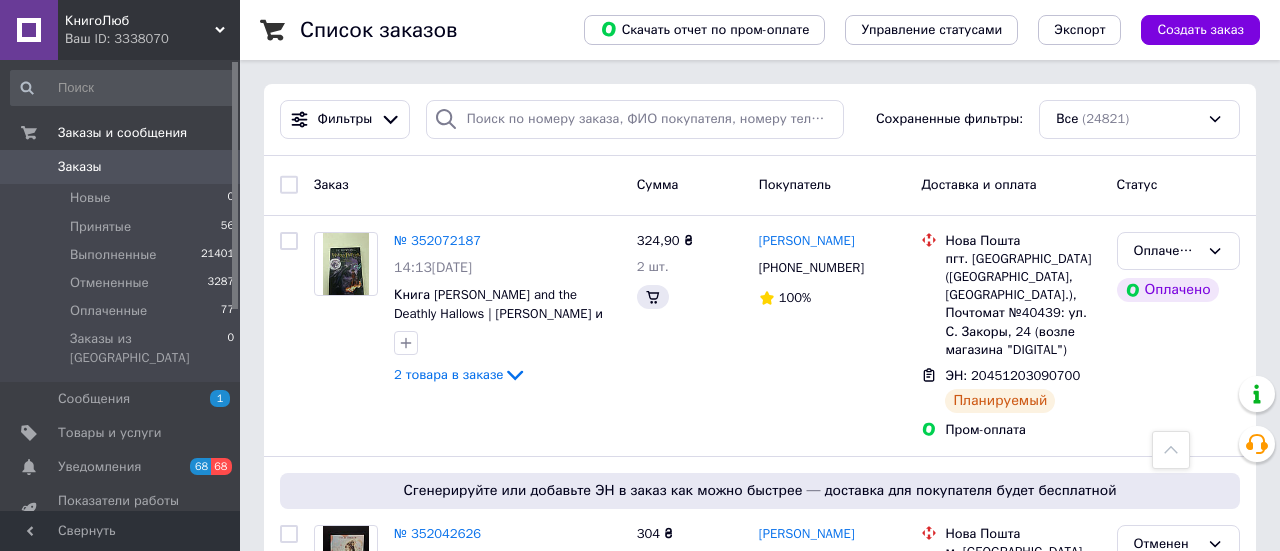 click on "Ваш ID: 3338070" at bounding box center [152, 39] 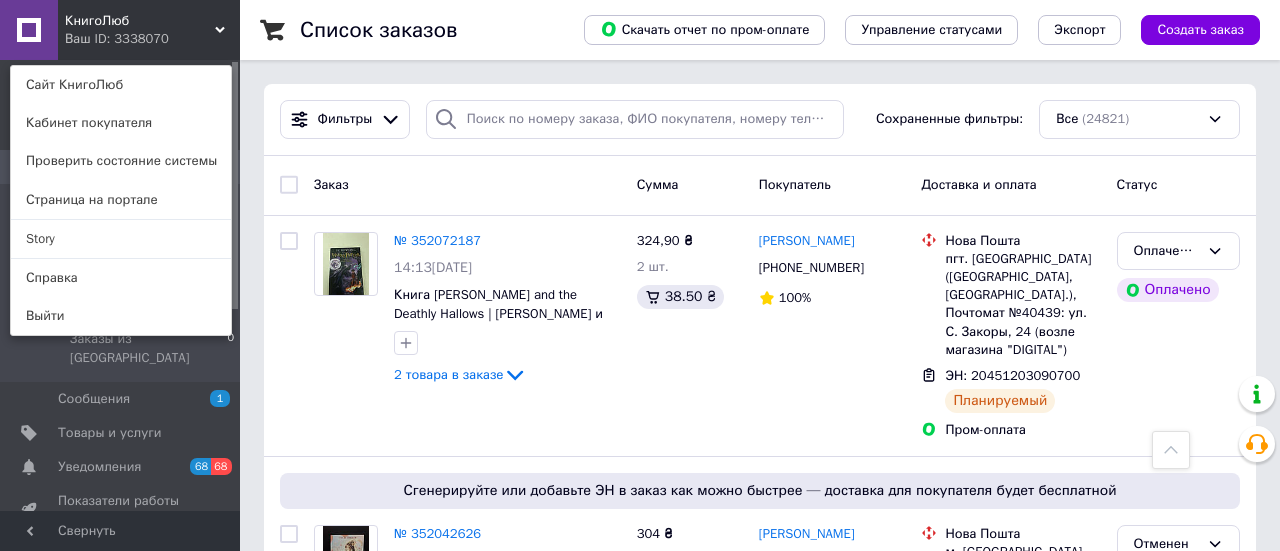 click on "Story" at bounding box center (121, 239) 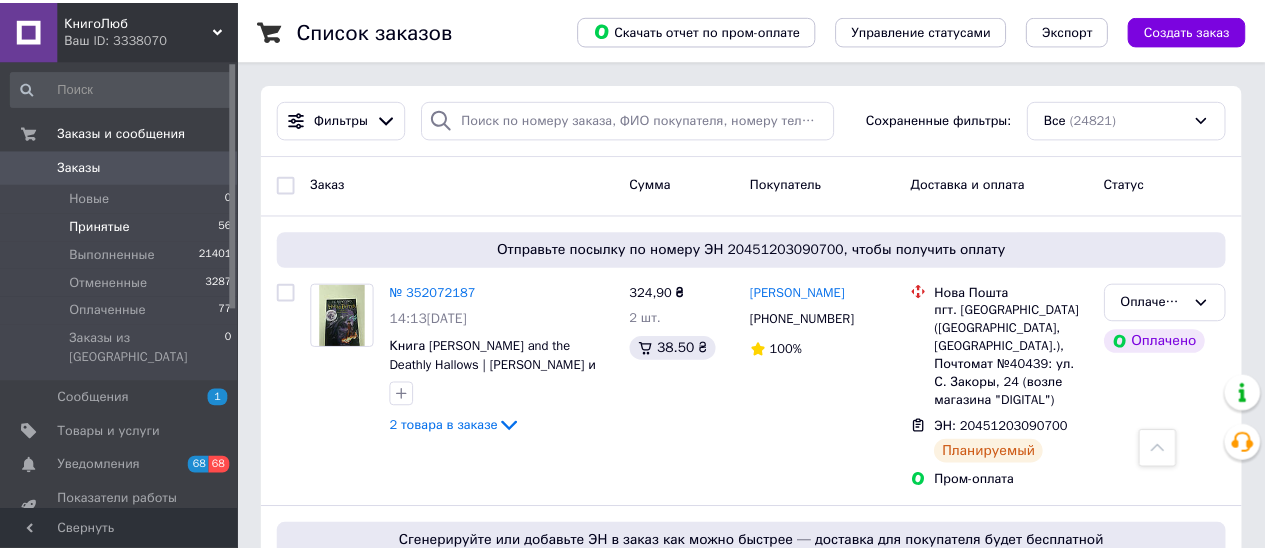 scroll, scrollTop: 200, scrollLeft: 0, axis: vertical 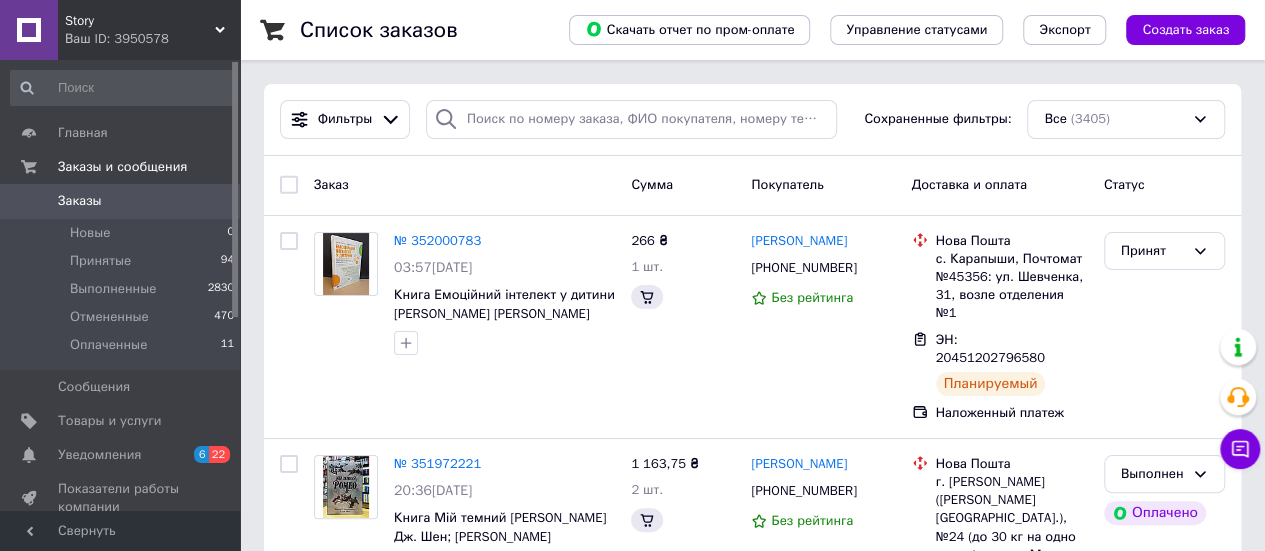 click on "Ваш ID: 3950578" at bounding box center [152, 39] 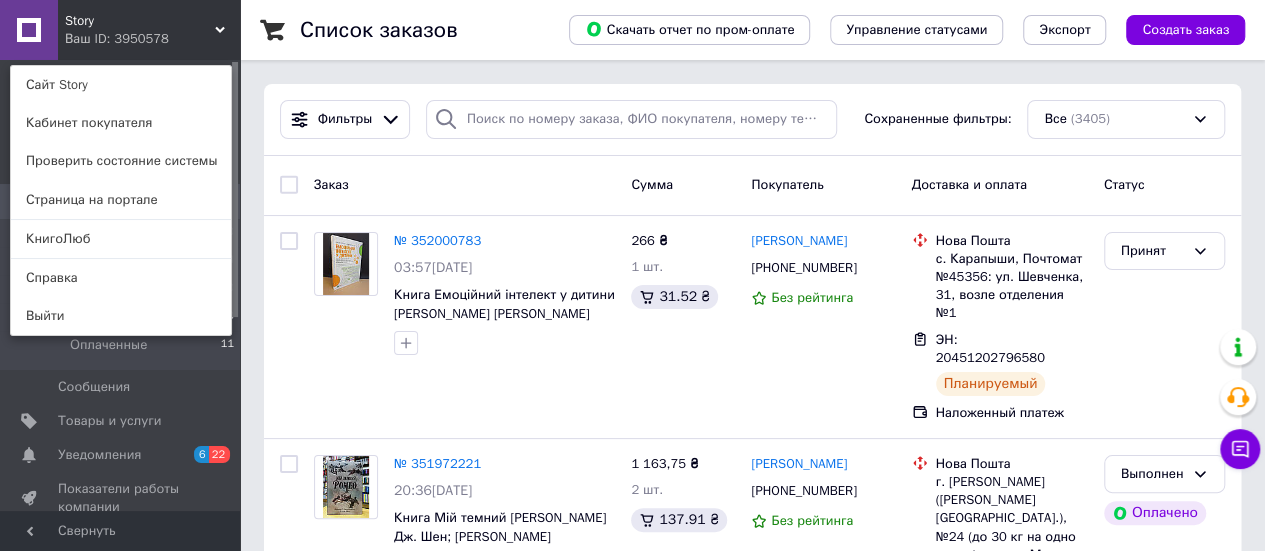 click on "КнигоЛюб" at bounding box center [121, 239] 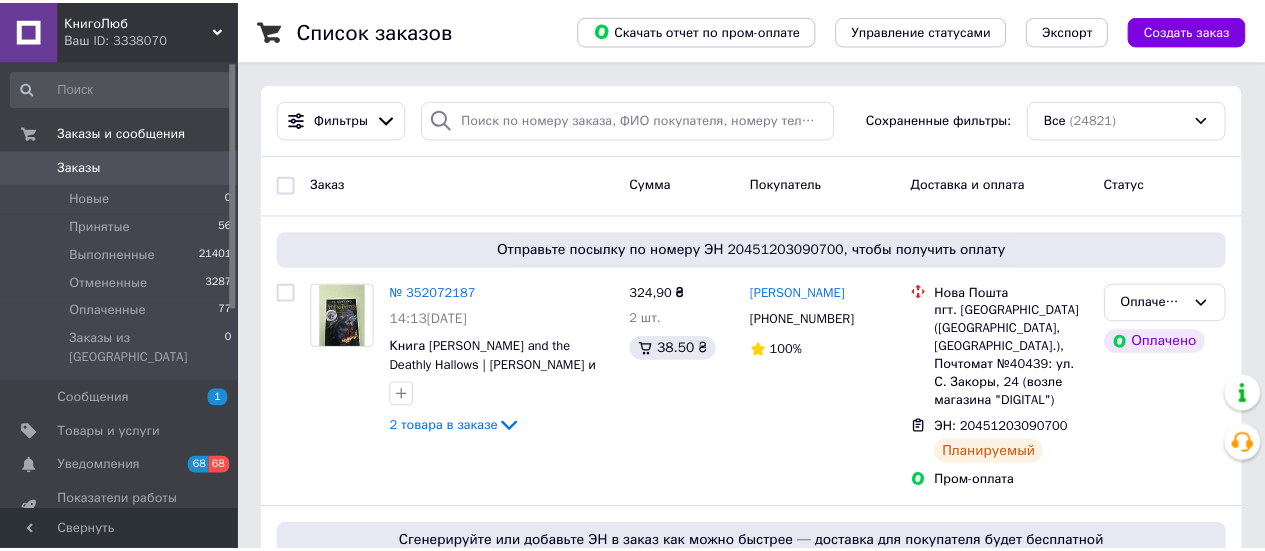 scroll, scrollTop: 0, scrollLeft: 0, axis: both 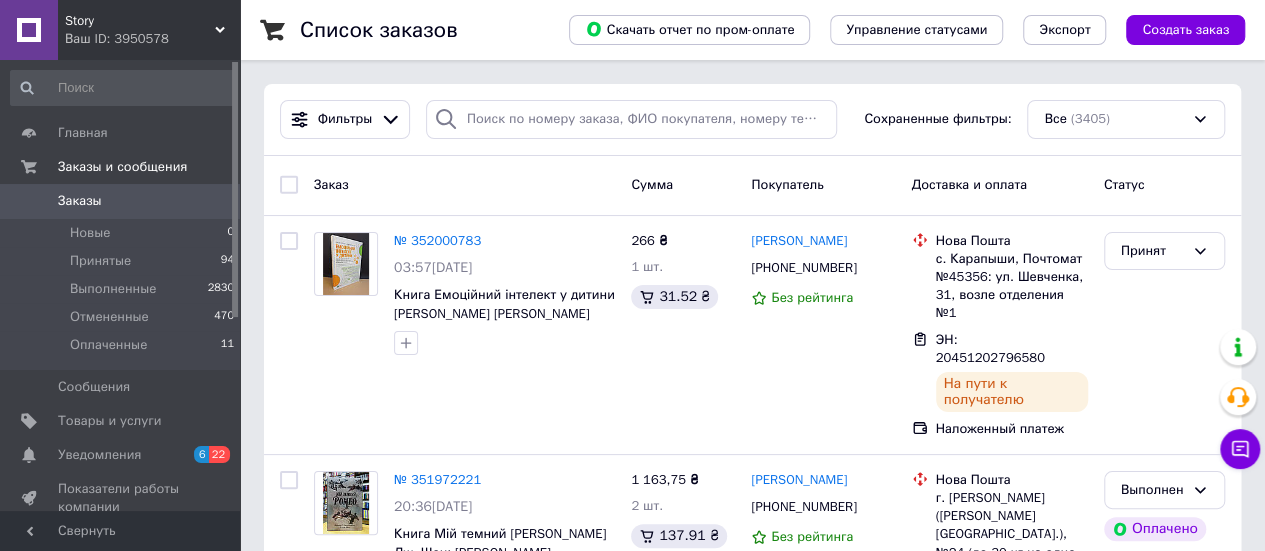 click on "Ваш ID: 3950578" at bounding box center (152, 39) 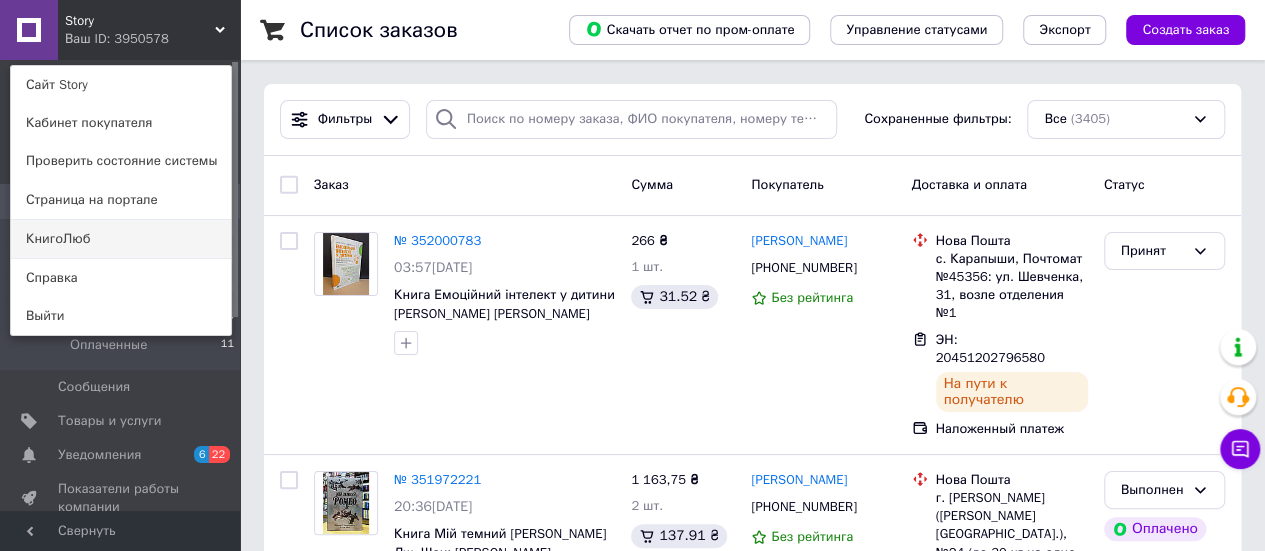 click on "КнигоЛюб" at bounding box center (121, 239) 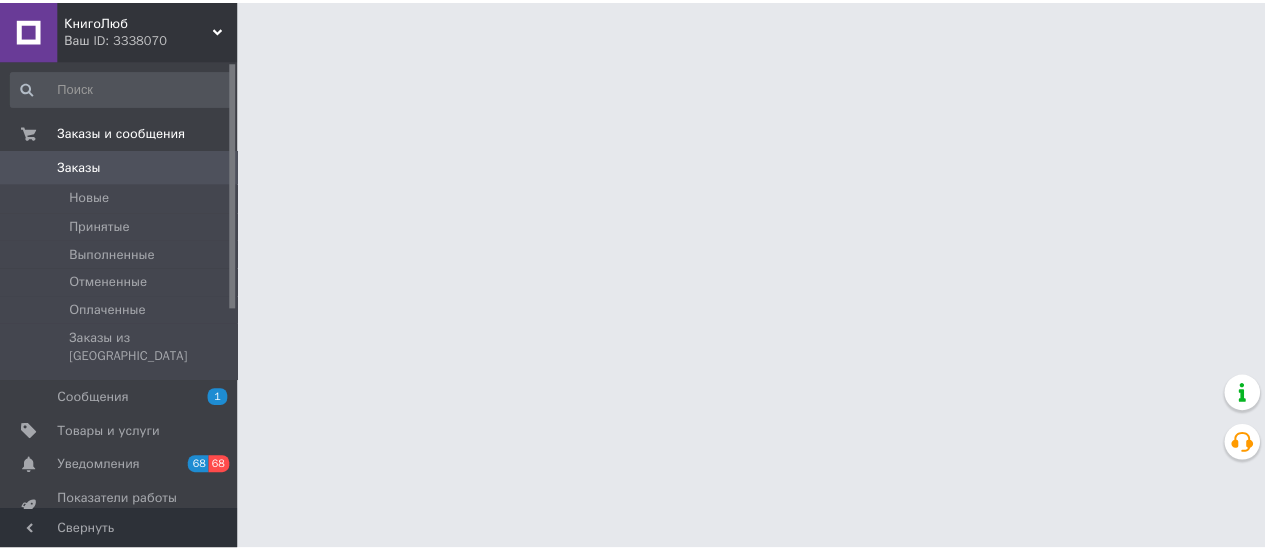 scroll, scrollTop: 0, scrollLeft: 0, axis: both 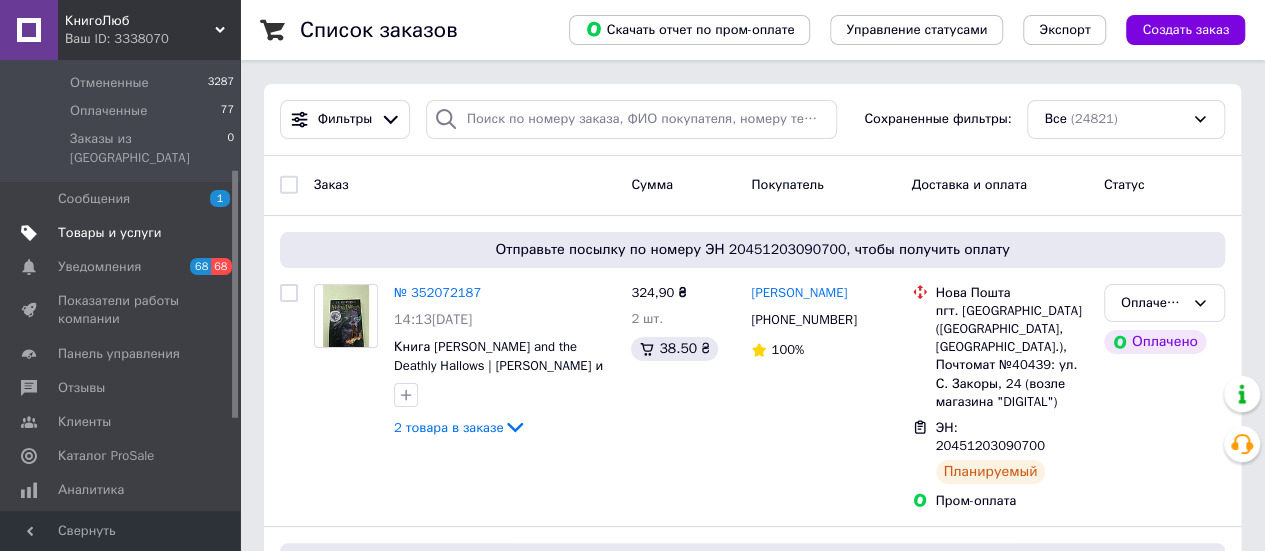 click on "Товары и услуги" at bounding box center (110, 233) 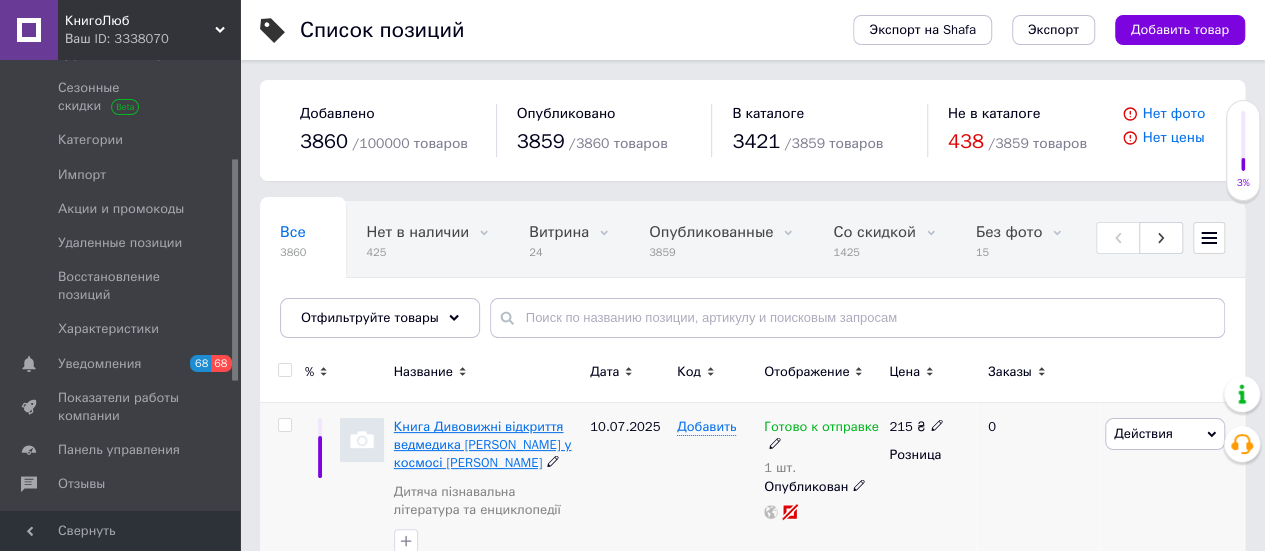 click on "Книга Дивовижні відкриття ведмедика Санні у космосі Наталія Чуб" at bounding box center (483, 444) 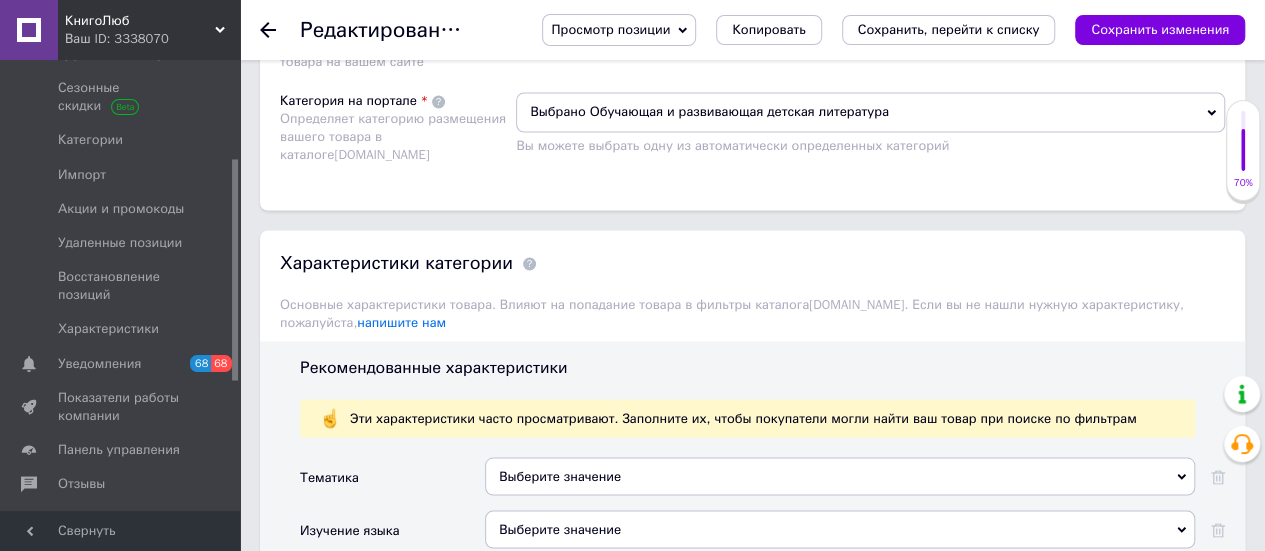 scroll, scrollTop: 2000, scrollLeft: 0, axis: vertical 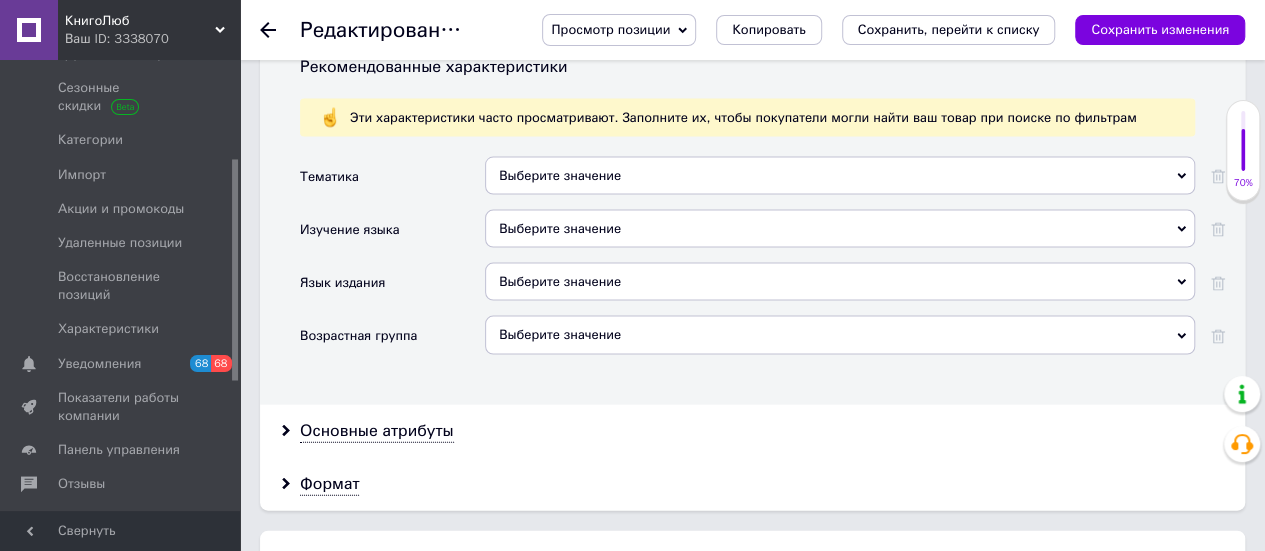 click on "Выберите значение" at bounding box center [840, 176] 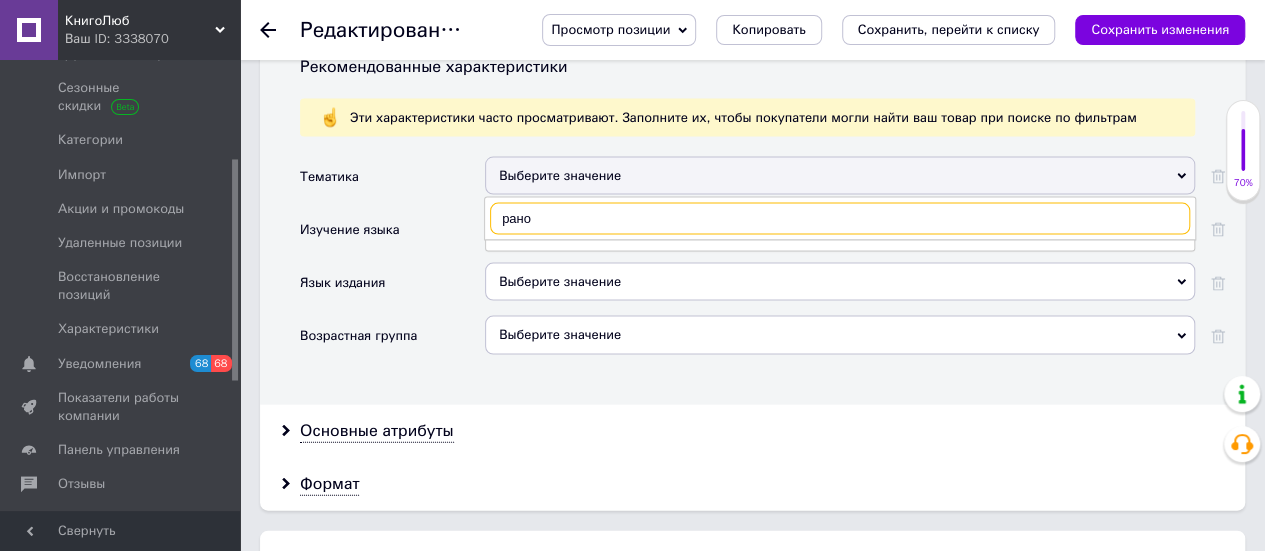 type on "ранок" 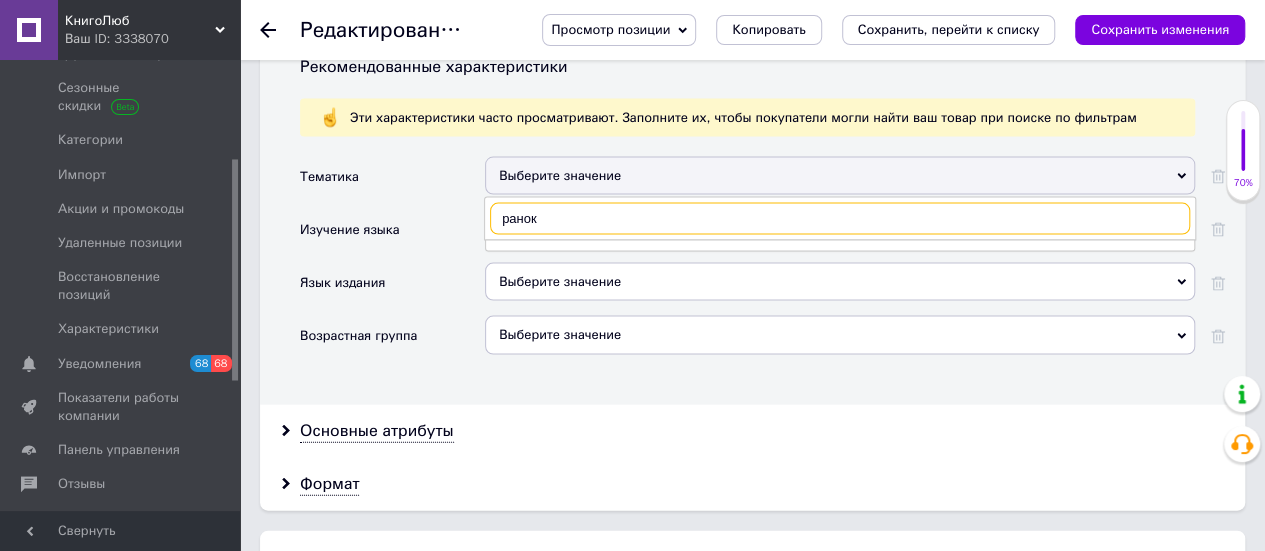 drag, startPoint x: 562, startPoint y: 171, endPoint x: 438, endPoint y: 167, distance: 124.0645 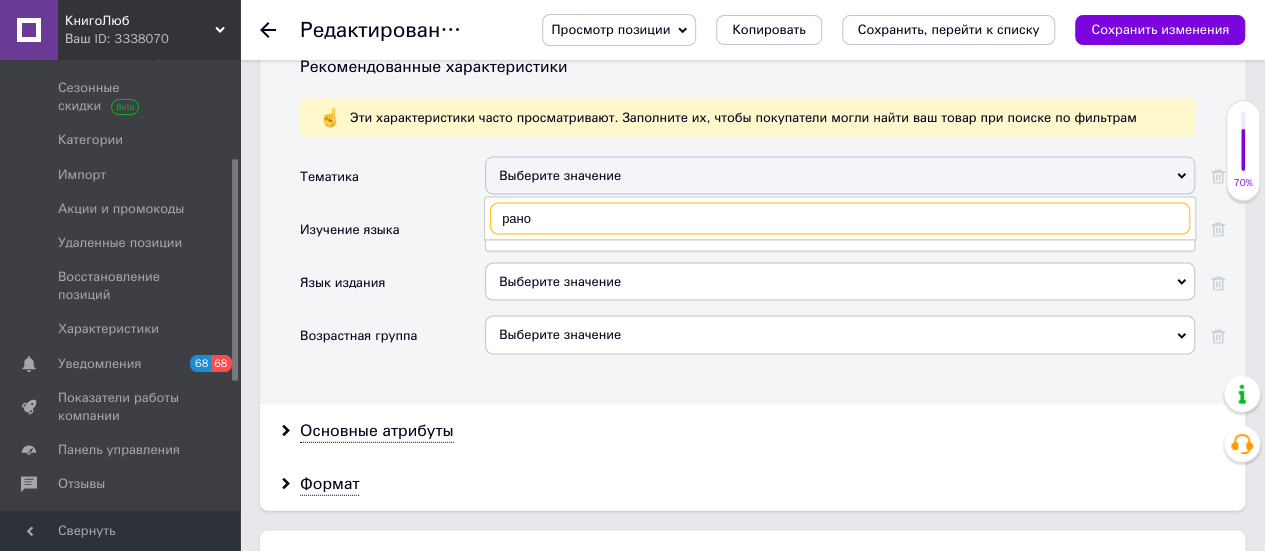 type on "ранок" 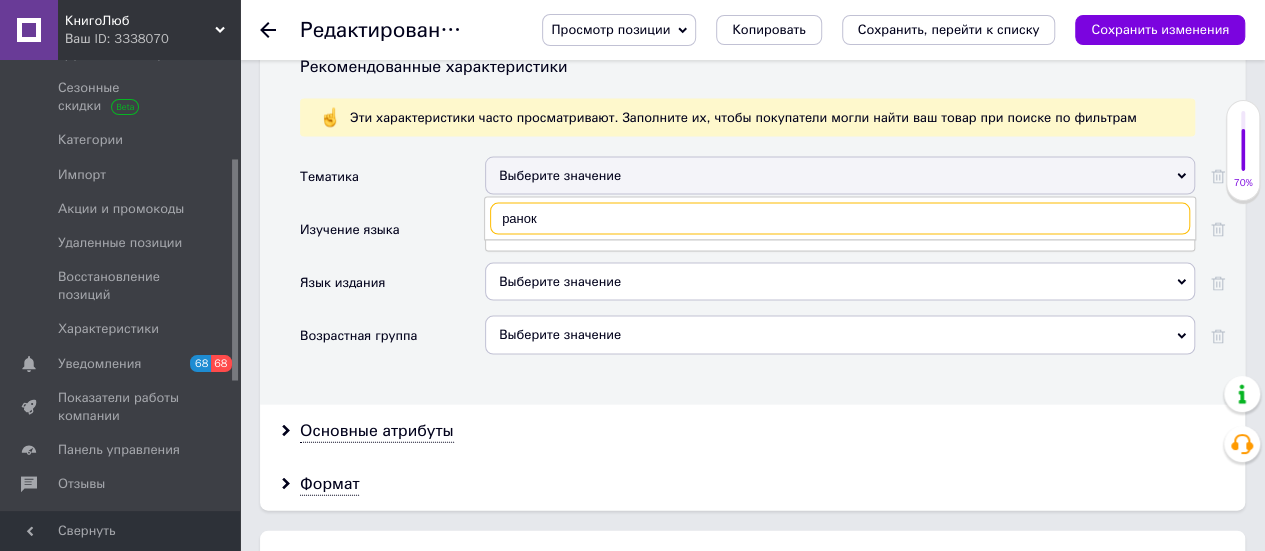 click on "ранок" at bounding box center (840, 219) 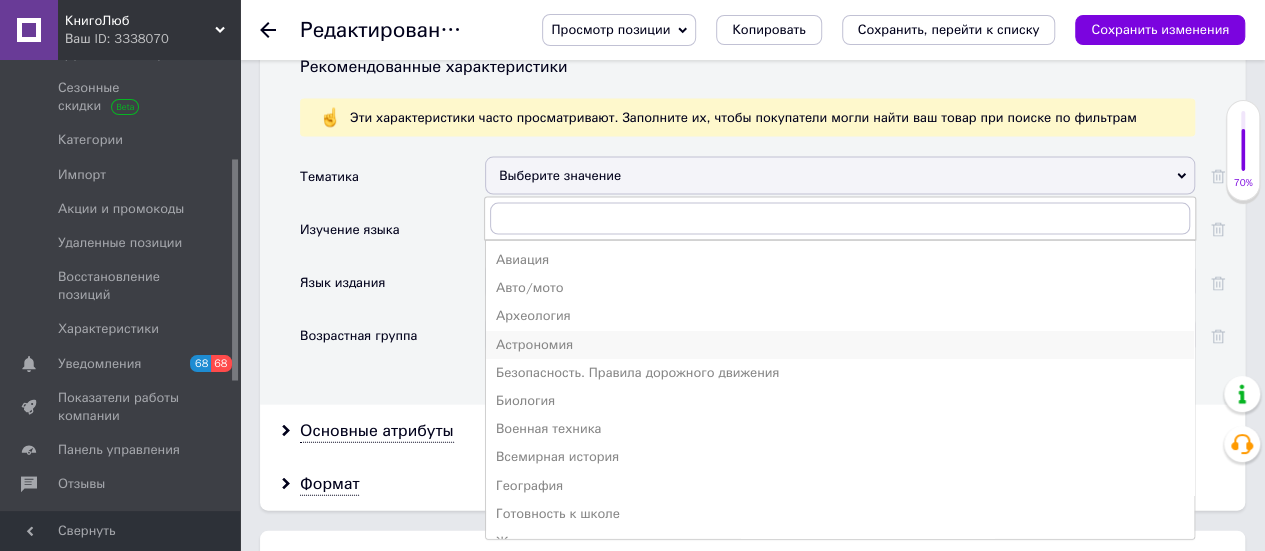 click on "Астрономия" at bounding box center (840, 345) 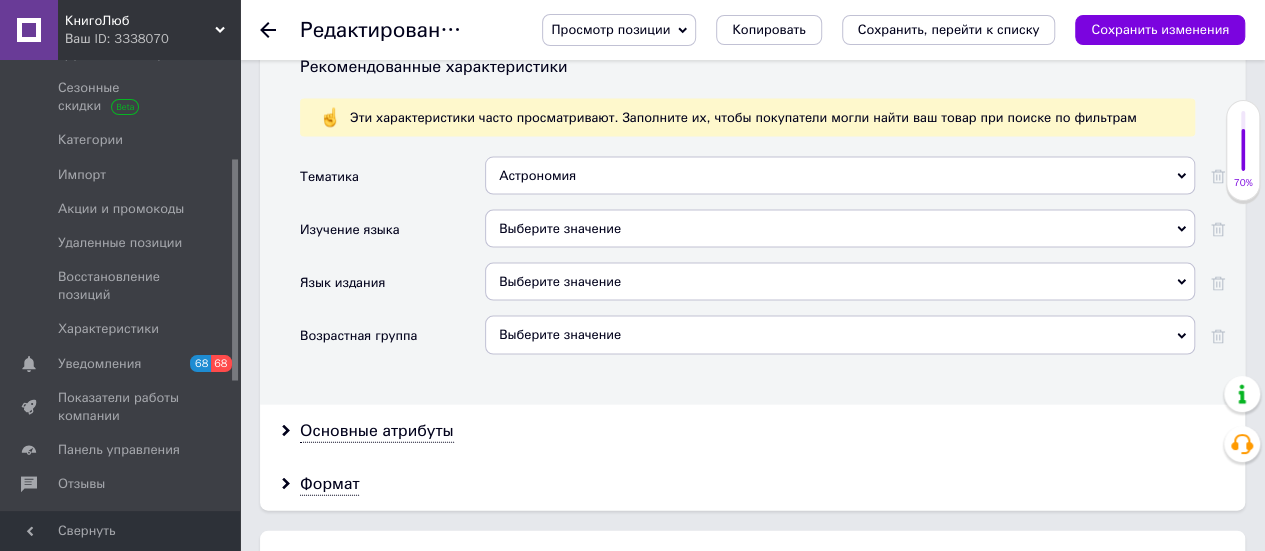 click on "Выберите значение" at bounding box center (840, 229) 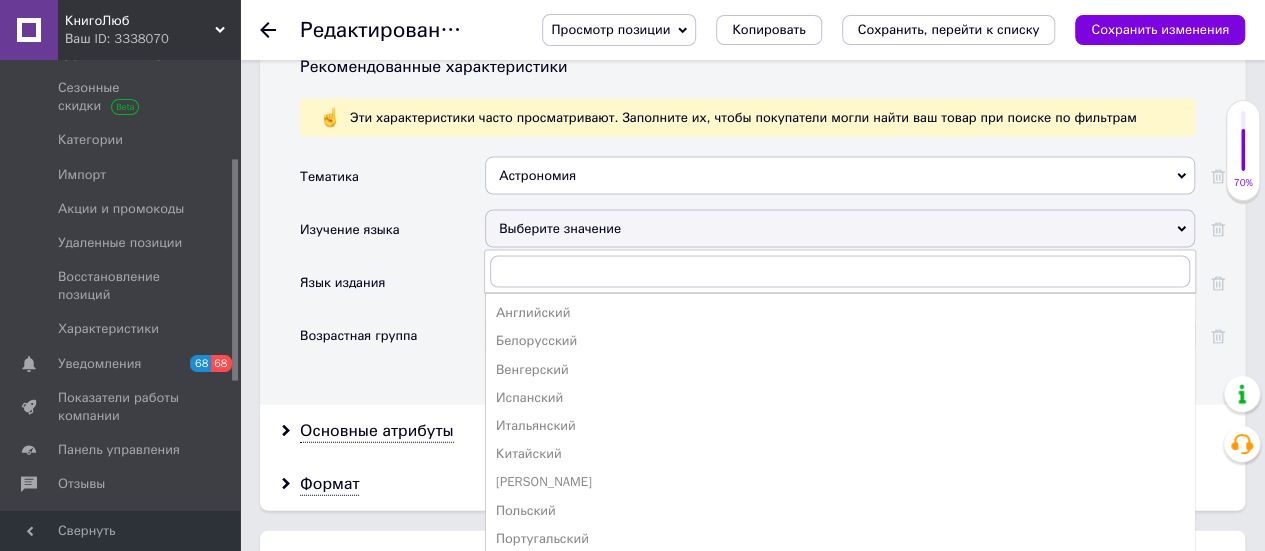 click on "Изучение языка" at bounding box center [392, 236] 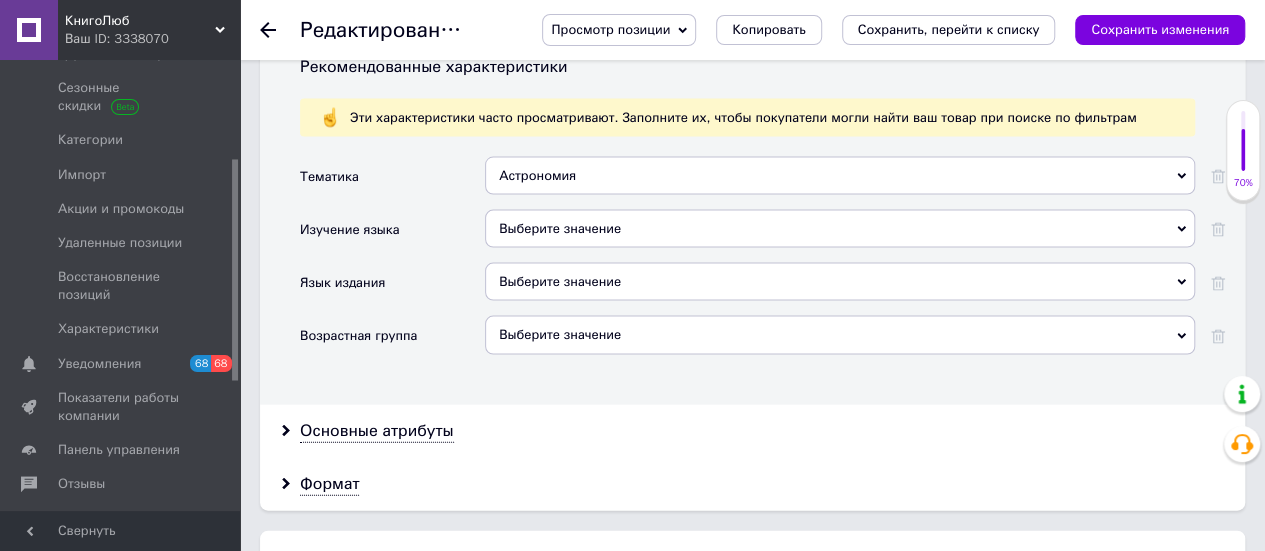 click on "Выберите значение" at bounding box center (840, 282) 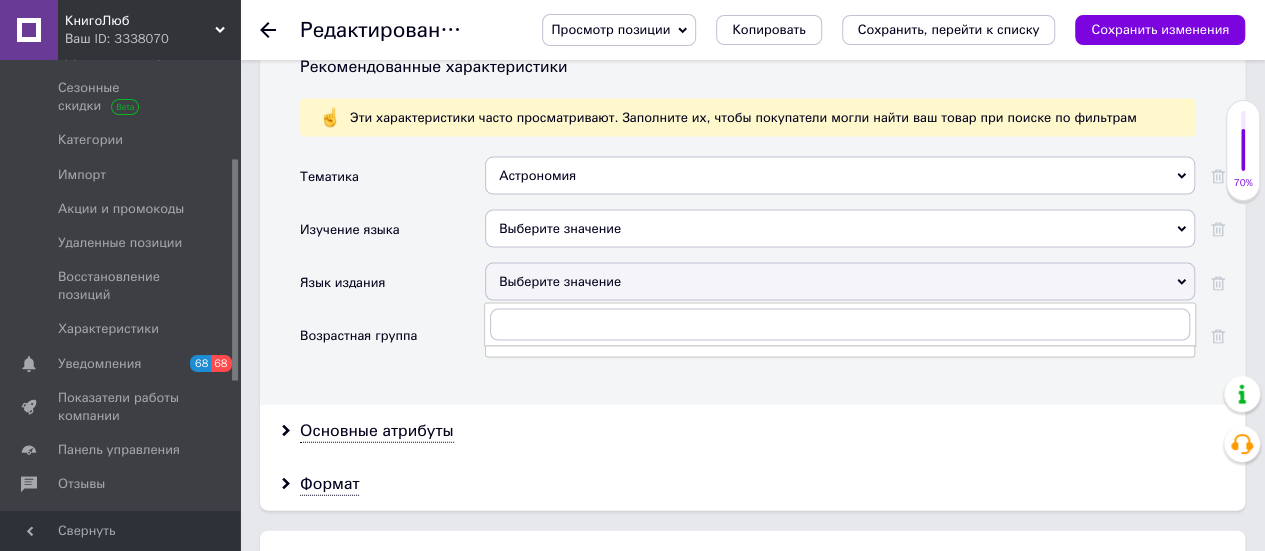 click on "Выберите значение" at bounding box center (840, 282) 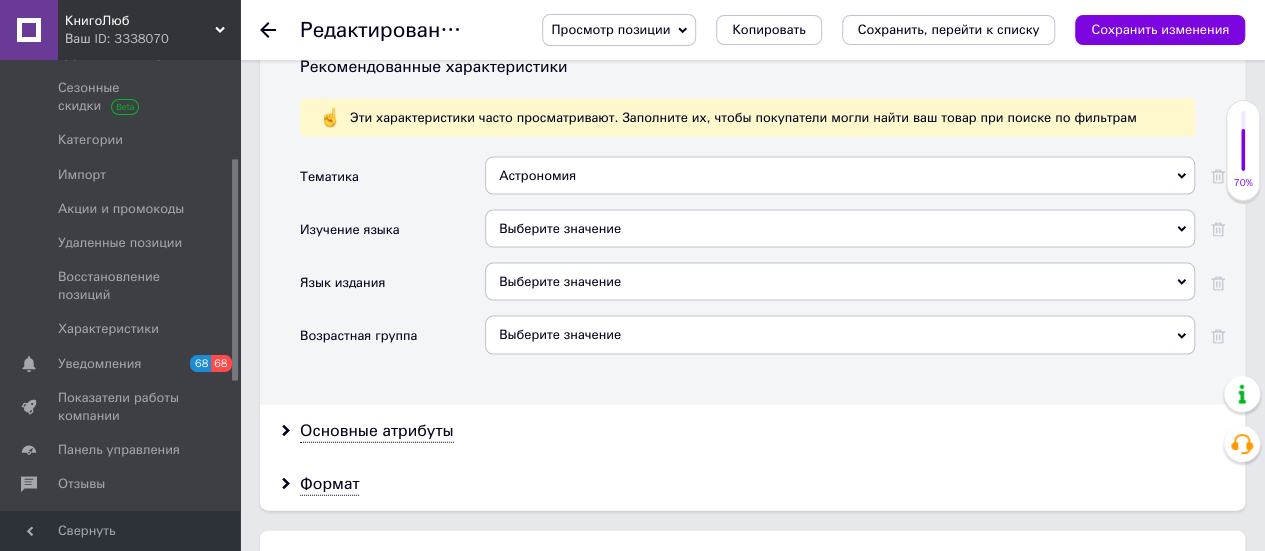 click on "Выберите значение" at bounding box center [840, 282] 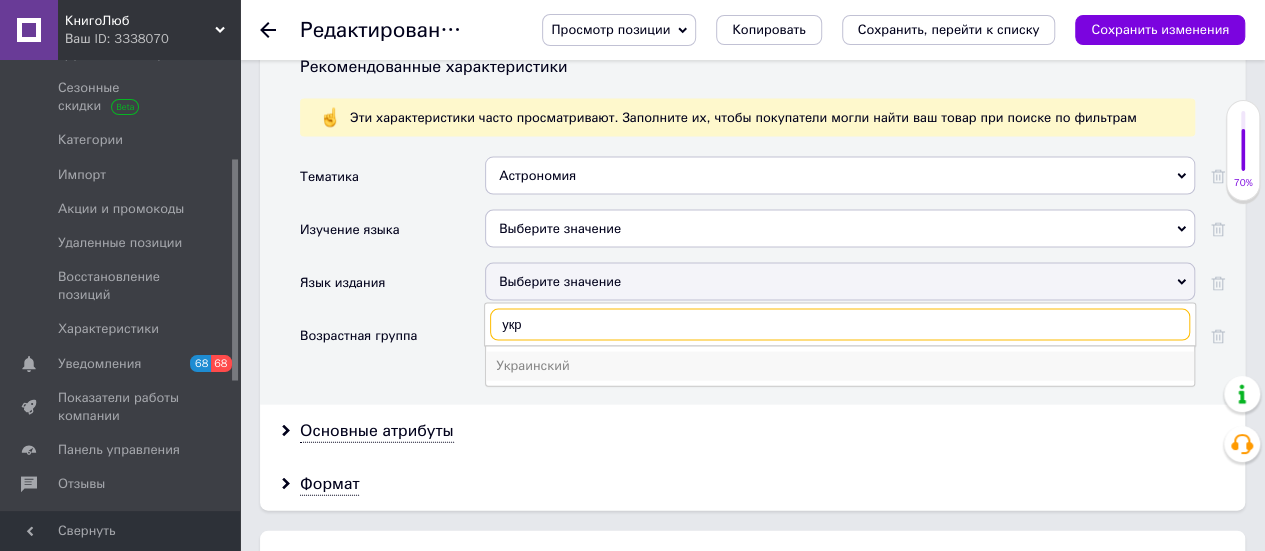 type on "укр" 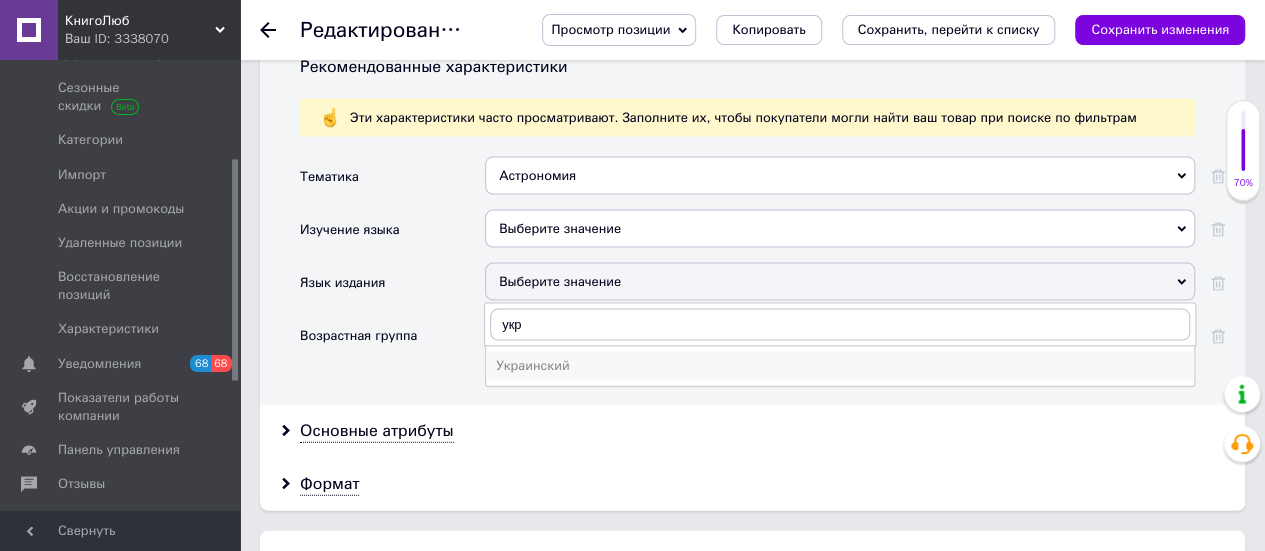 click on "Украинский" at bounding box center [840, 366] 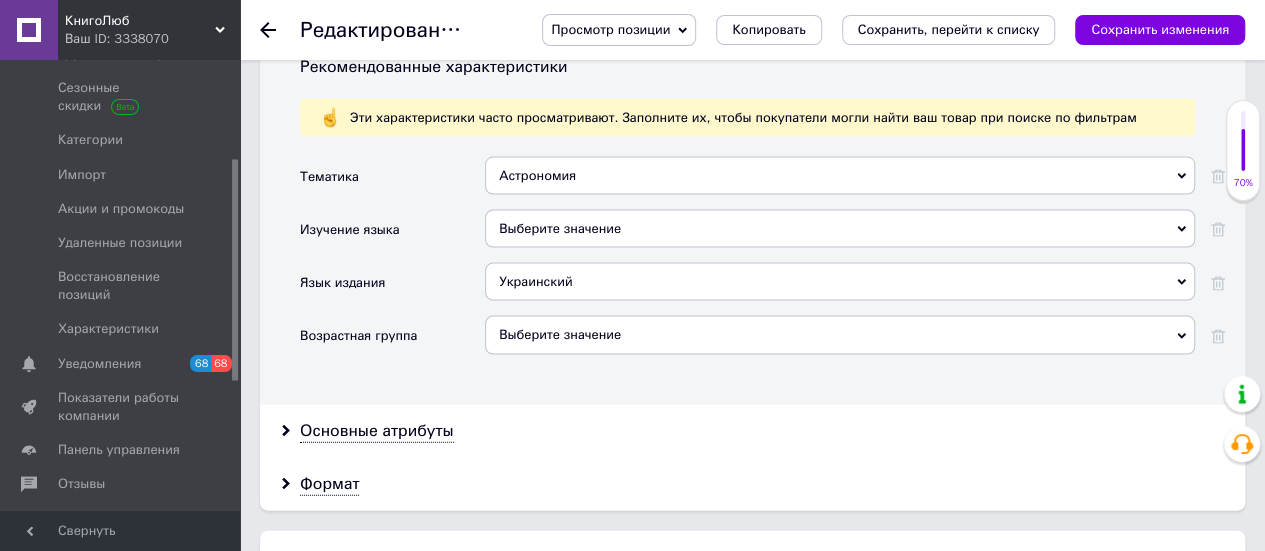 click on "Выберите значение" at bounding box center (840, 335) 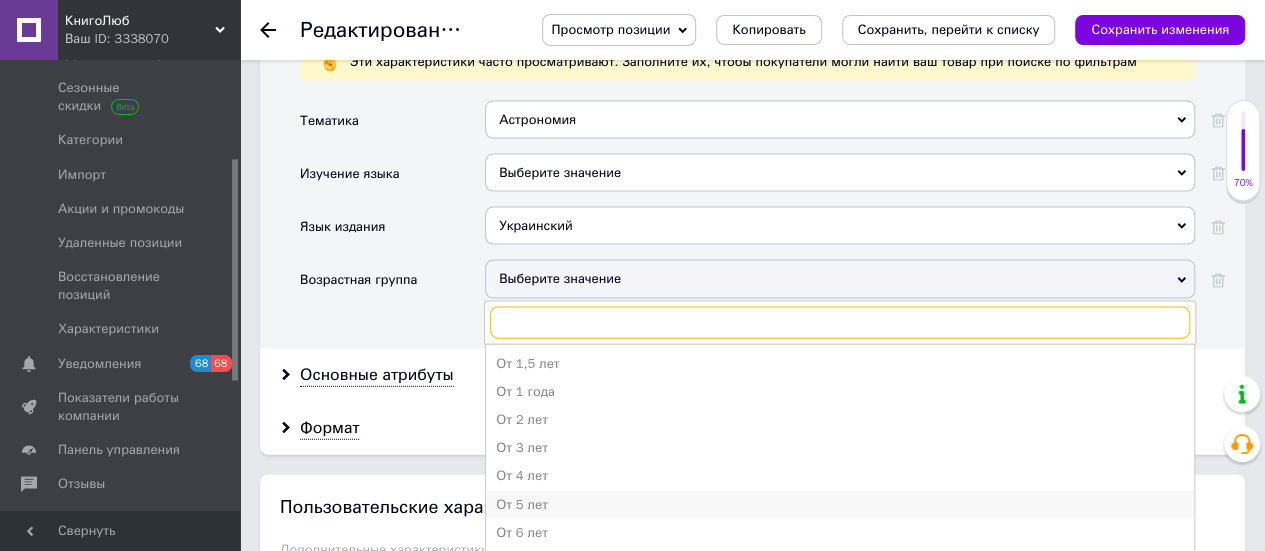 scroll, scrollTop: 2100, scrollLeft: 0, axis: vertical 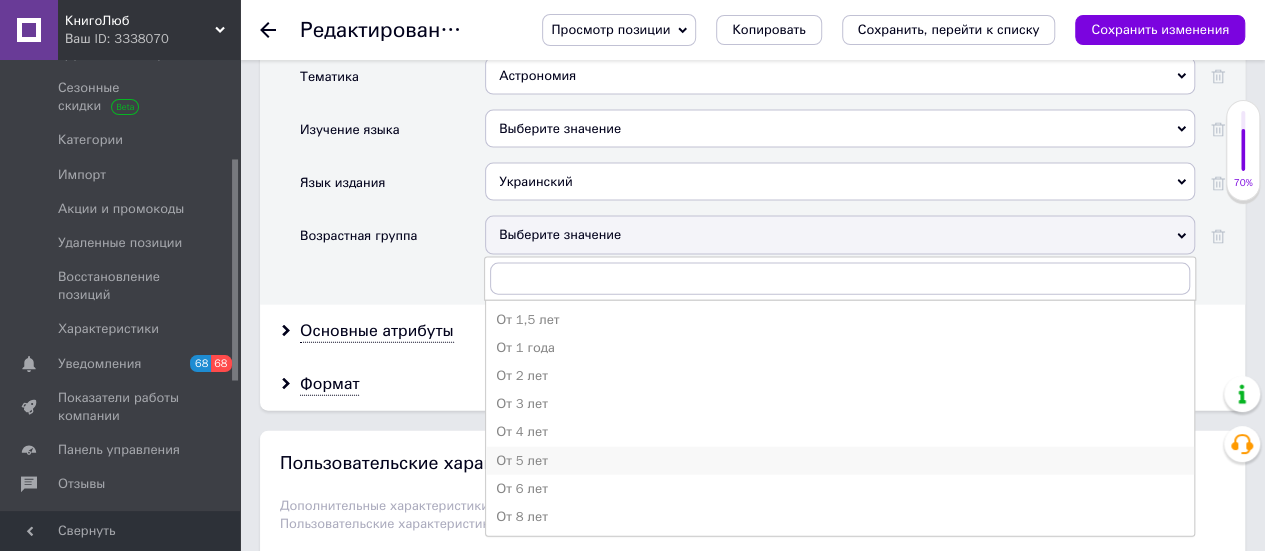 click on "От 5 лет" at bounding box center (840, 461) 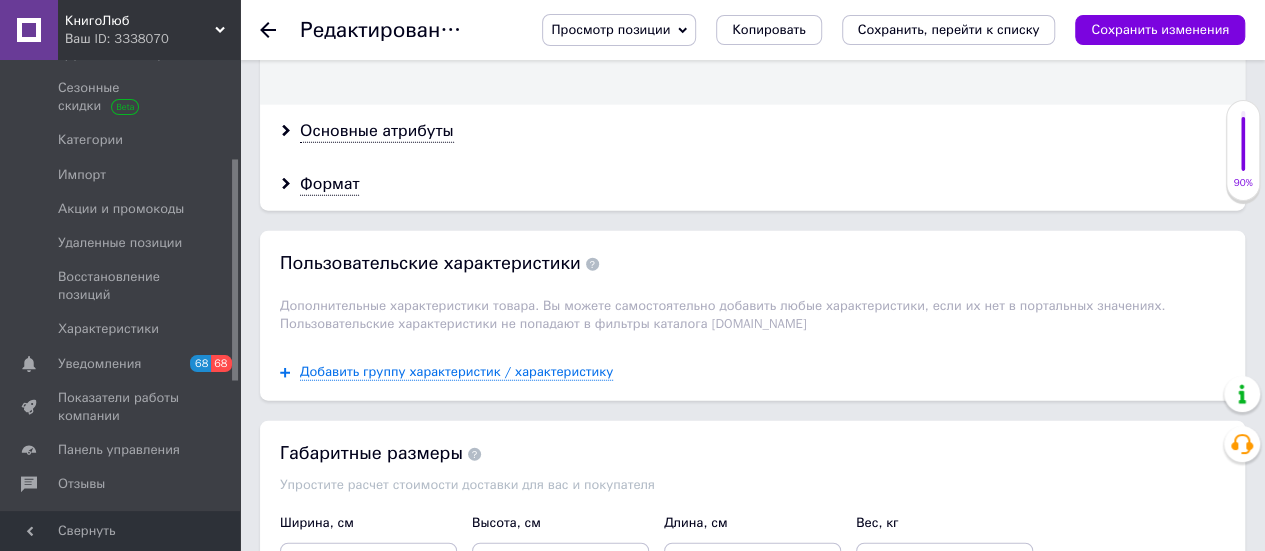 scroll, scrollTop: 2100, scrollLeft: 0, axis: vertical 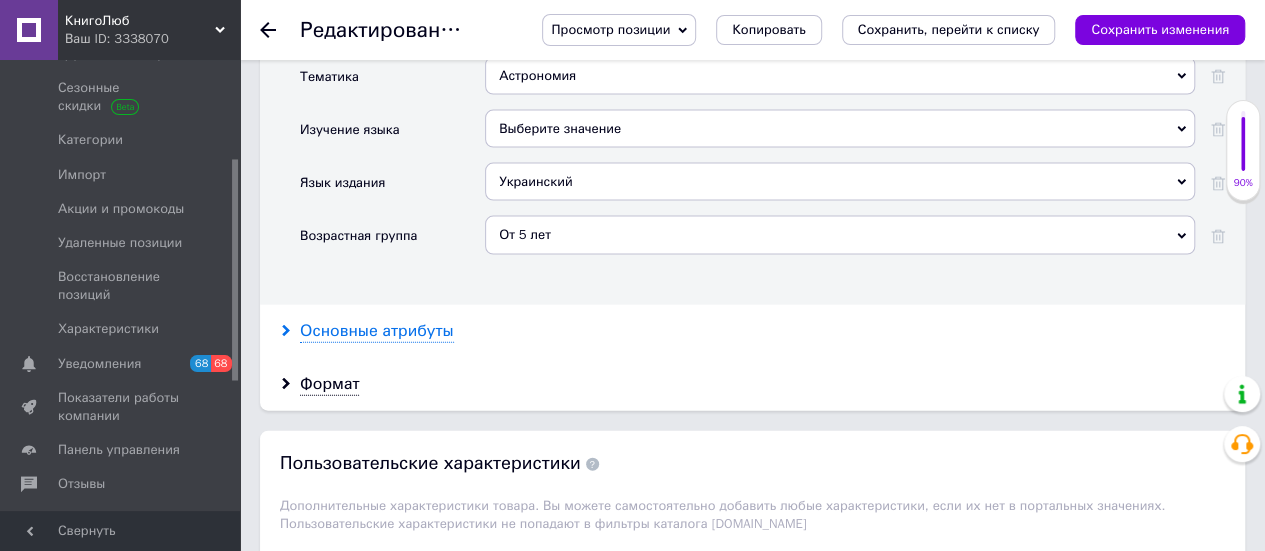 click on "Основные атрибуты" at bounding box center (377, 331) 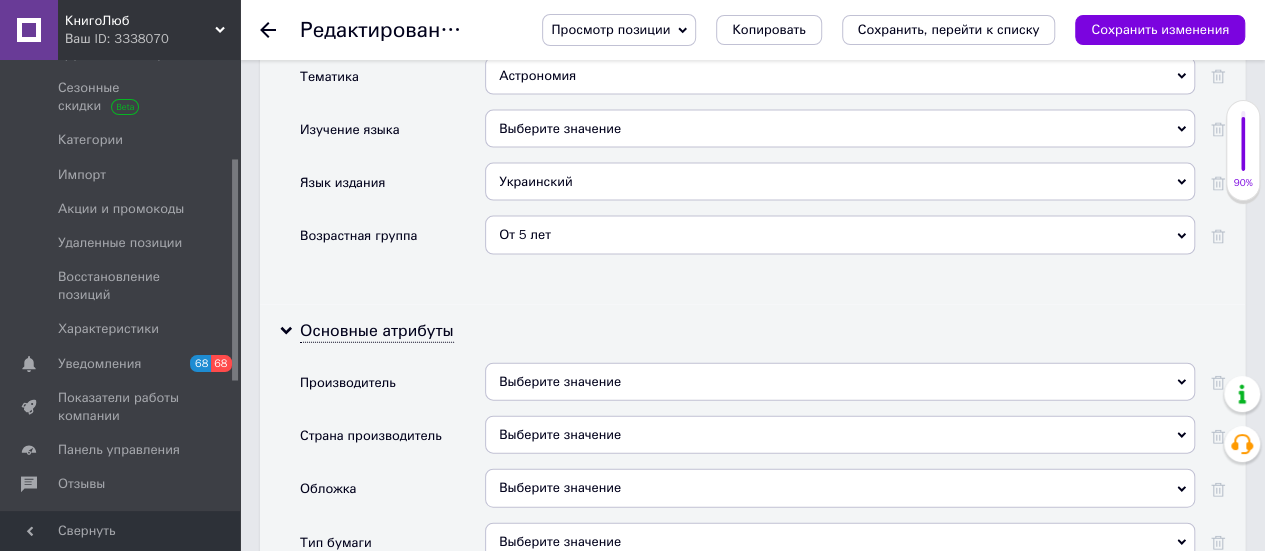 click on "Выберите значение" at bounding box center (840, 382) 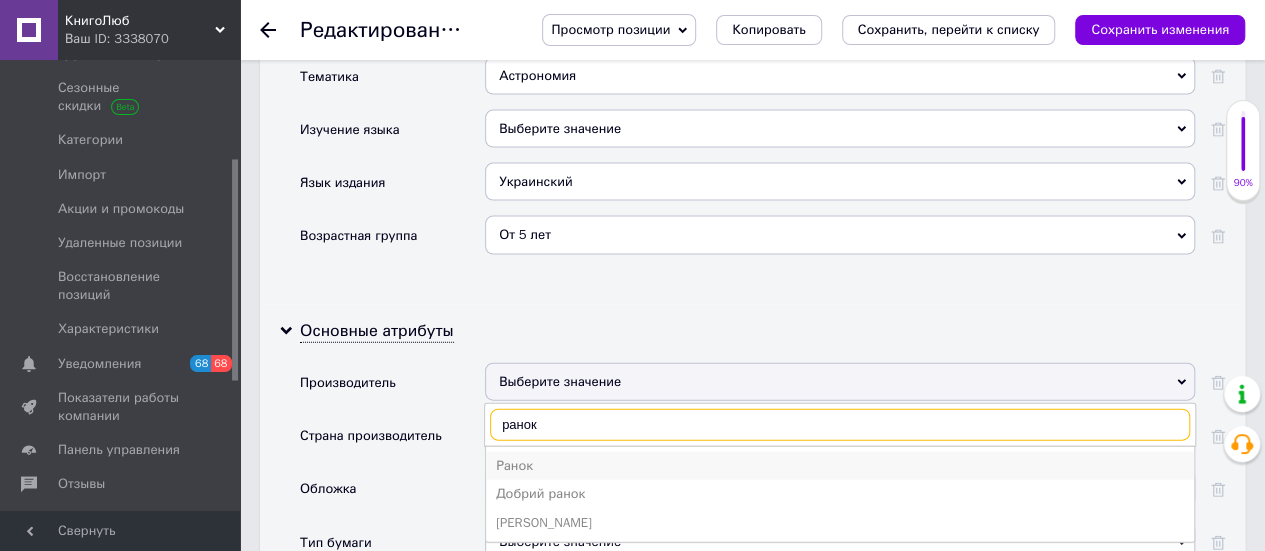 type on "ранок" 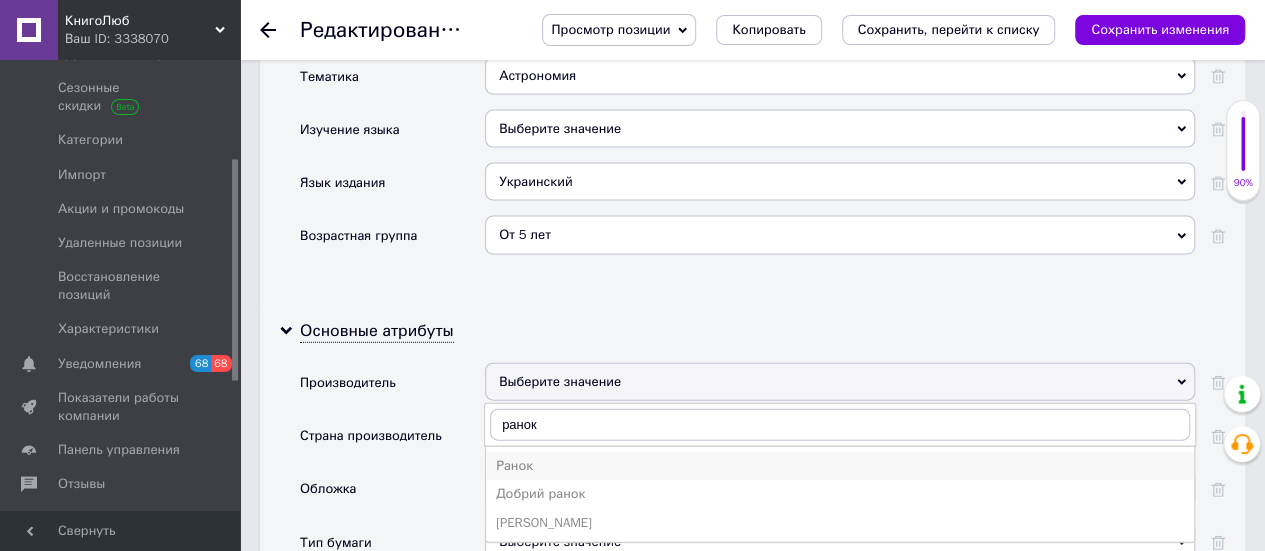 click on "Ранок" at bounding box center (840, 466) 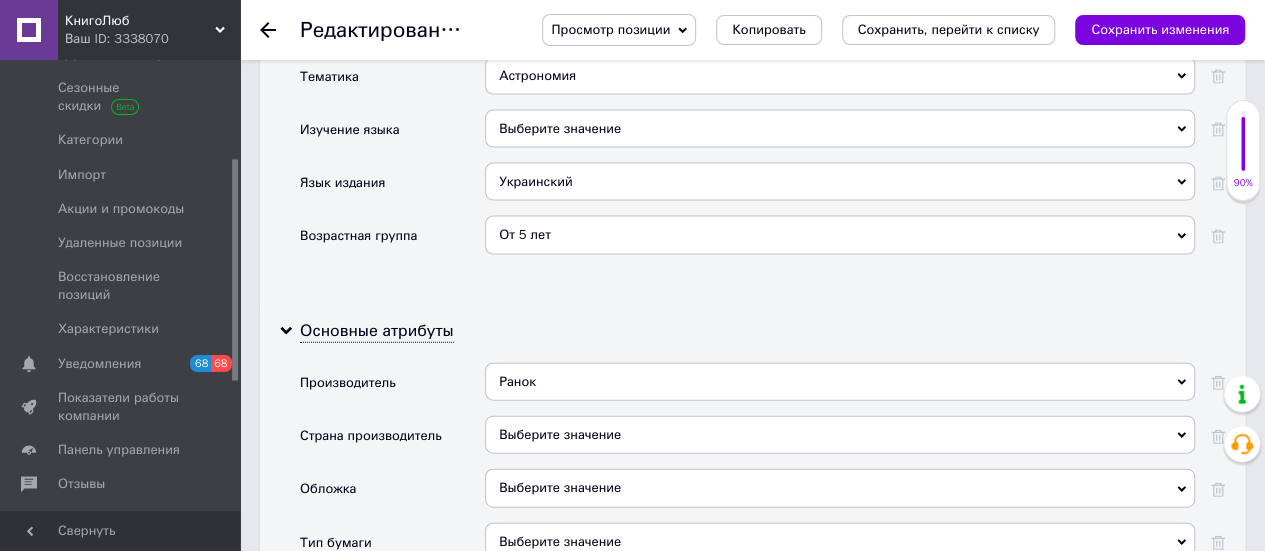 click on "Выберите значение" at bounding box center (840, 435) 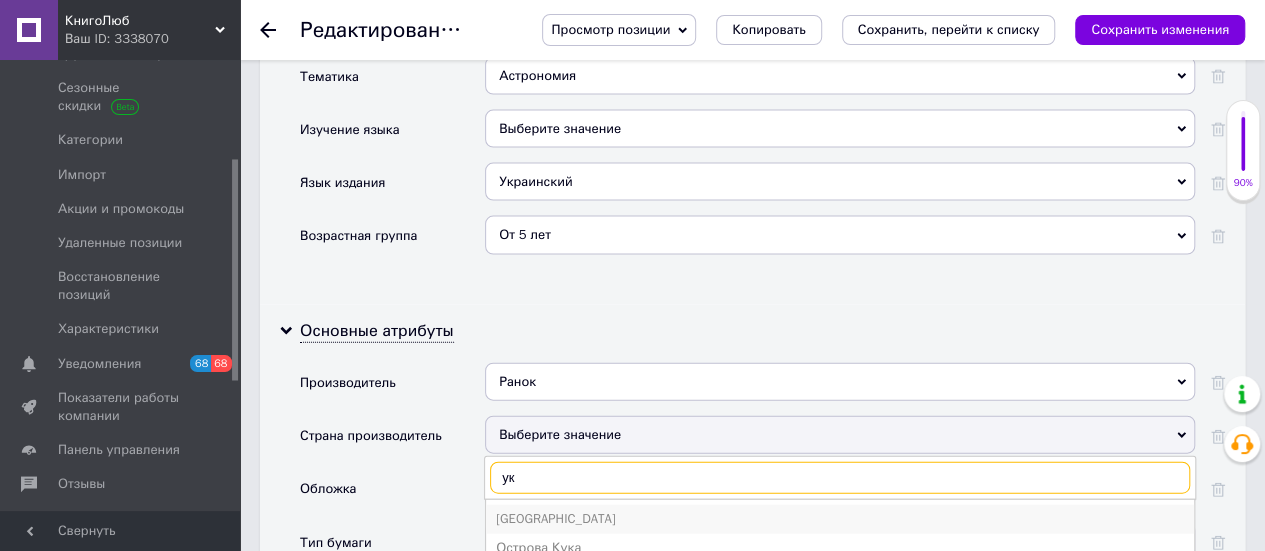 type on "ук" 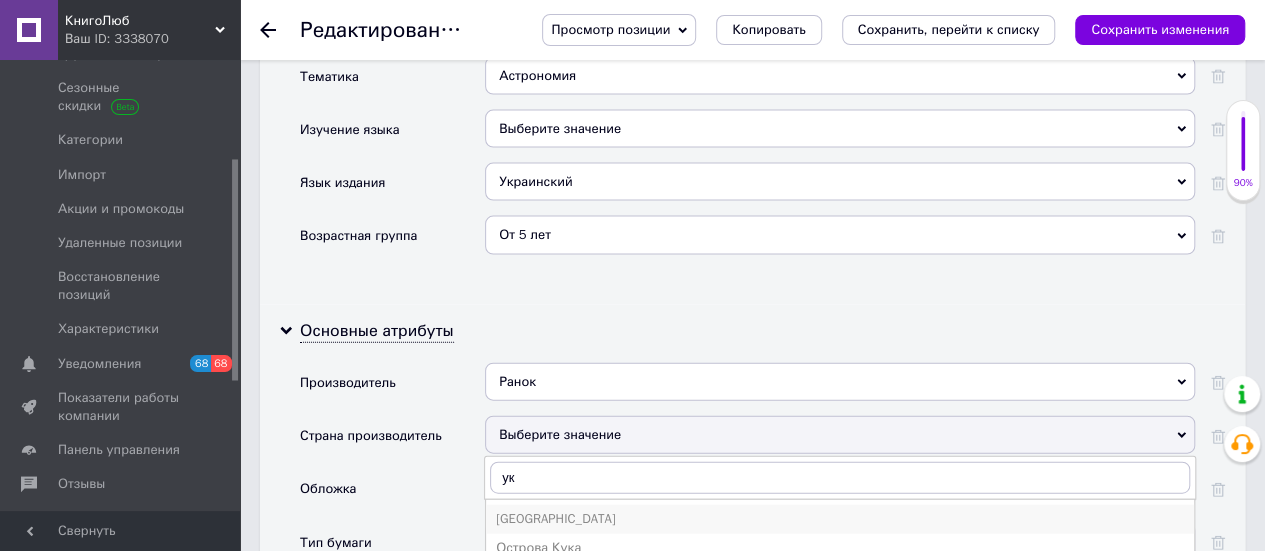 click on "Украина" at bounding box center [840, 519] 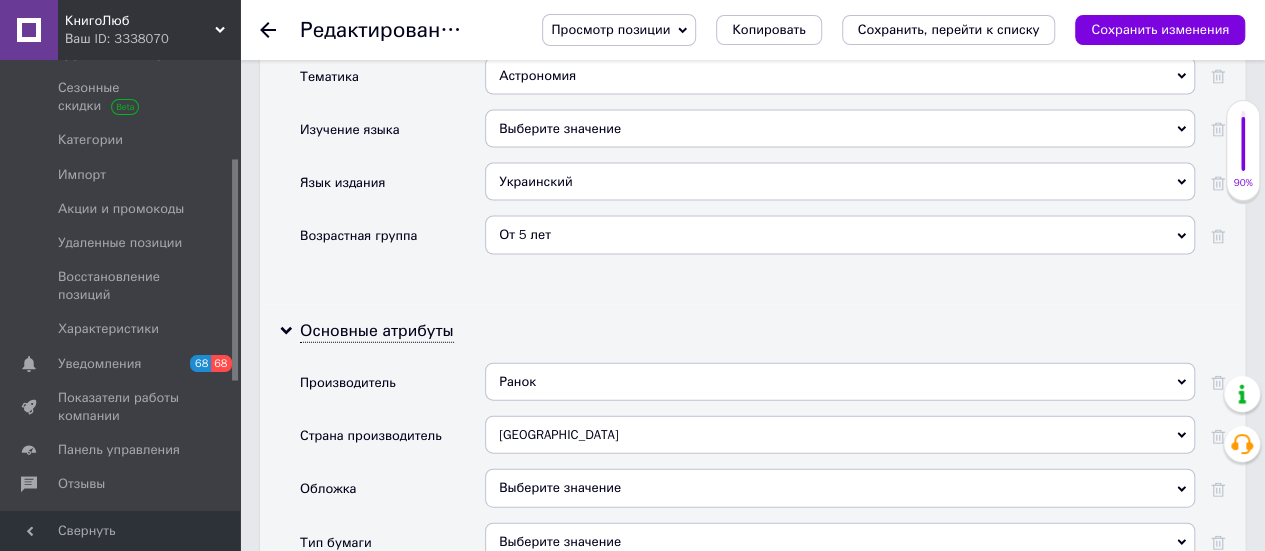 click on "Выберите значение" at bounding box center [840, 488] 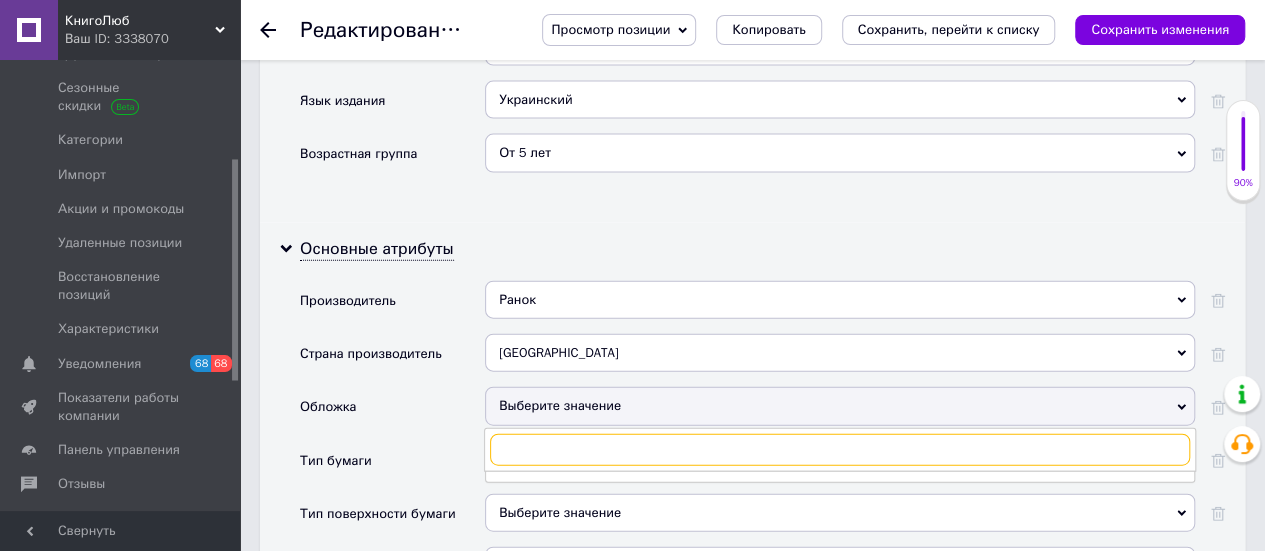 scroll, scrollTop: 2200, scrollLeft: 0, axis: vertical 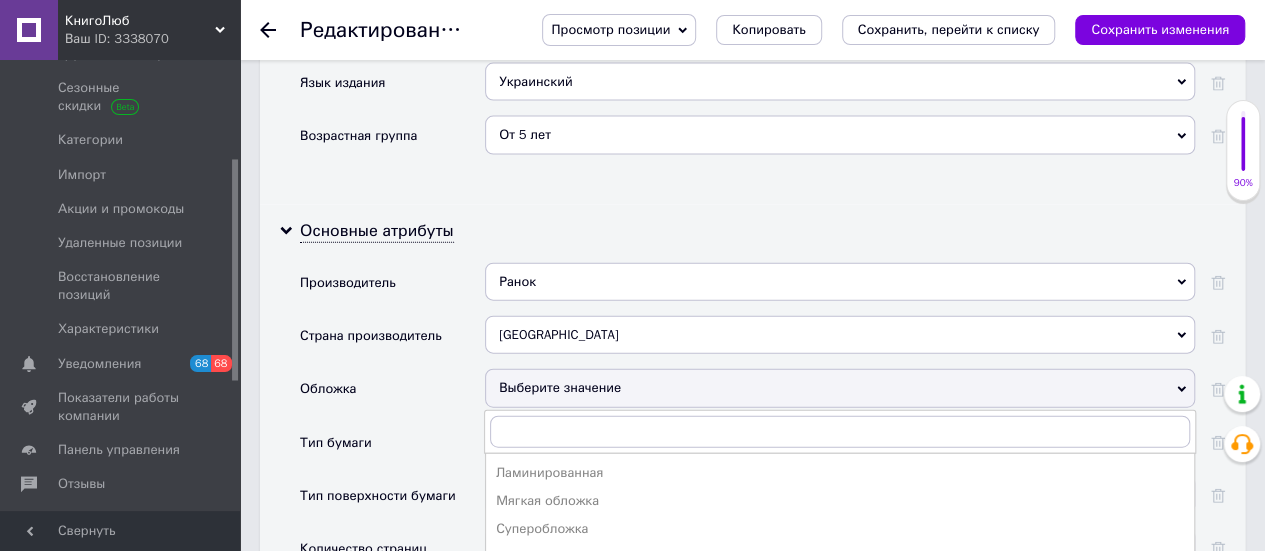 click on "Твердый переплет" at bounding box center (840, 585) 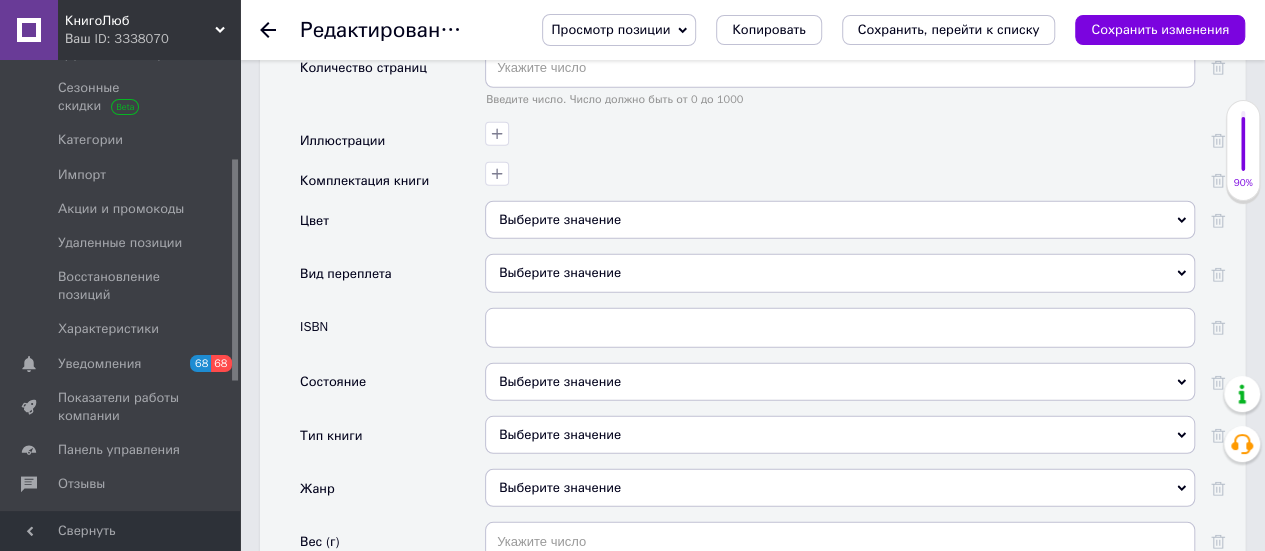 scroll, scrollTop: 2700, scrollLeft: 0, axis: vertical 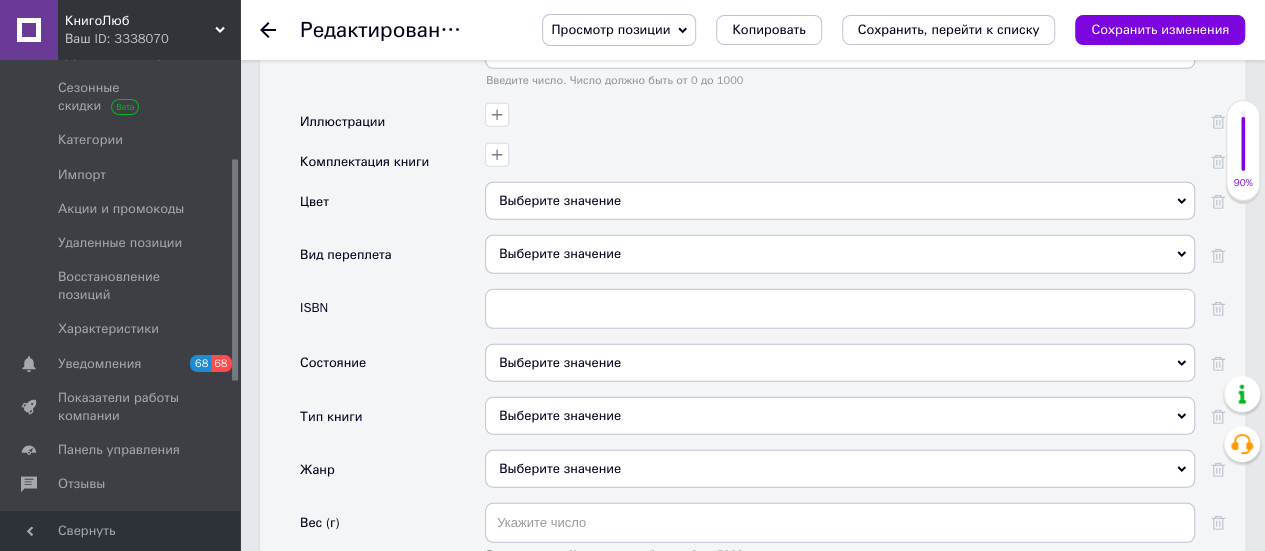 click on "Выберите значение" at bounding box center (840, 363) 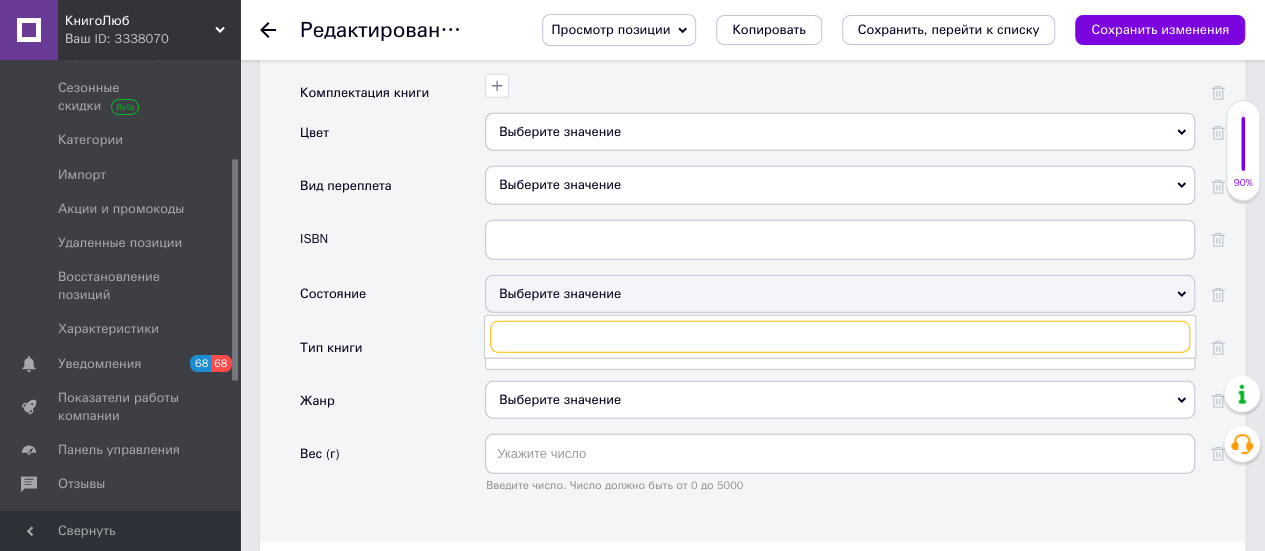 scroll, scrollTop: 2800, scrollLeft: 0, axis: vertical 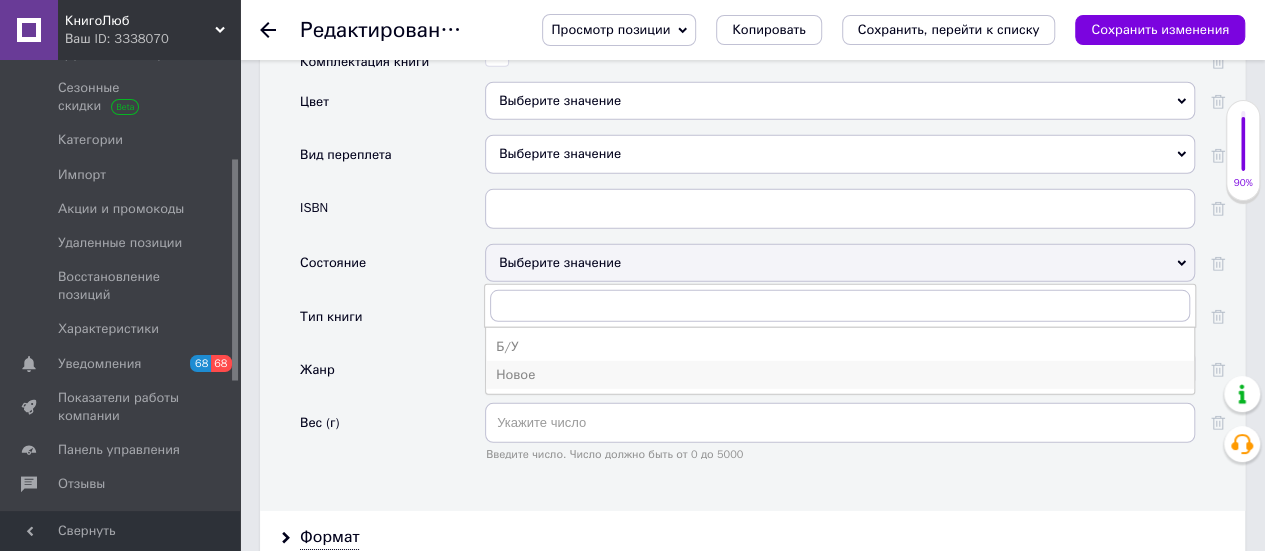 click on "Новое" at bounding box center (840, 375) 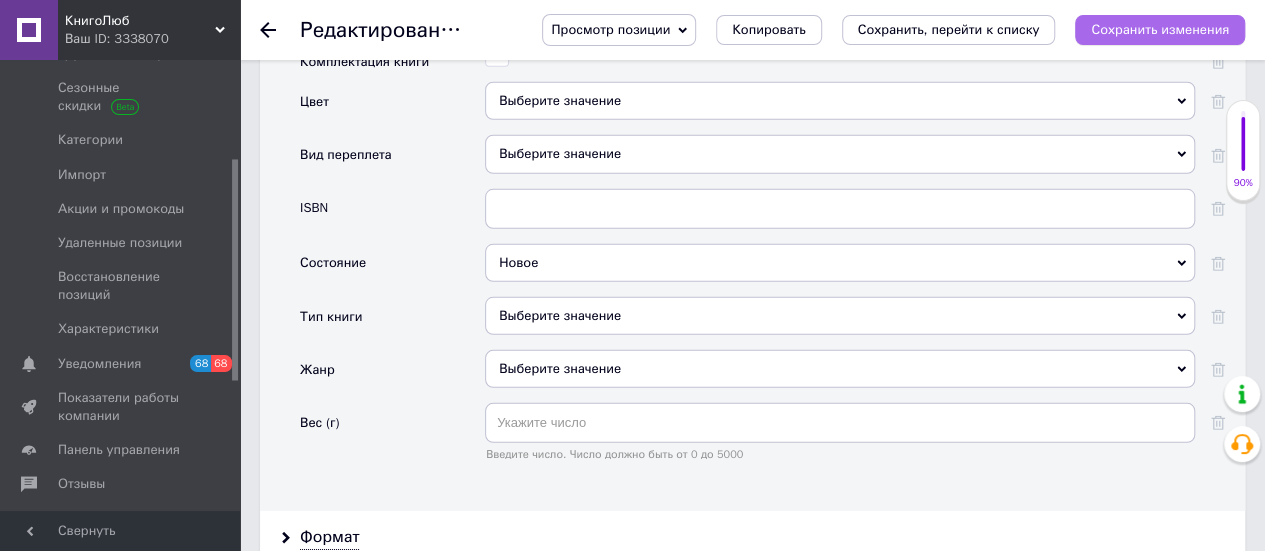 click on "Сохранить изменения" at bounding box center [1160, 29] 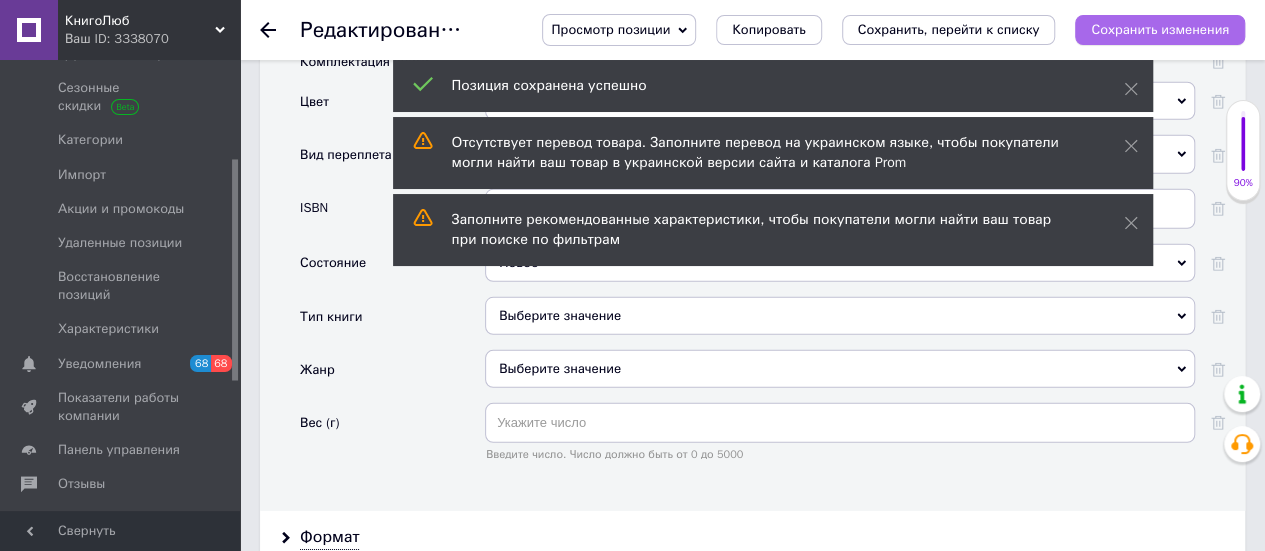click on "Сохранить изменения" at bounding box center (1160, 29) 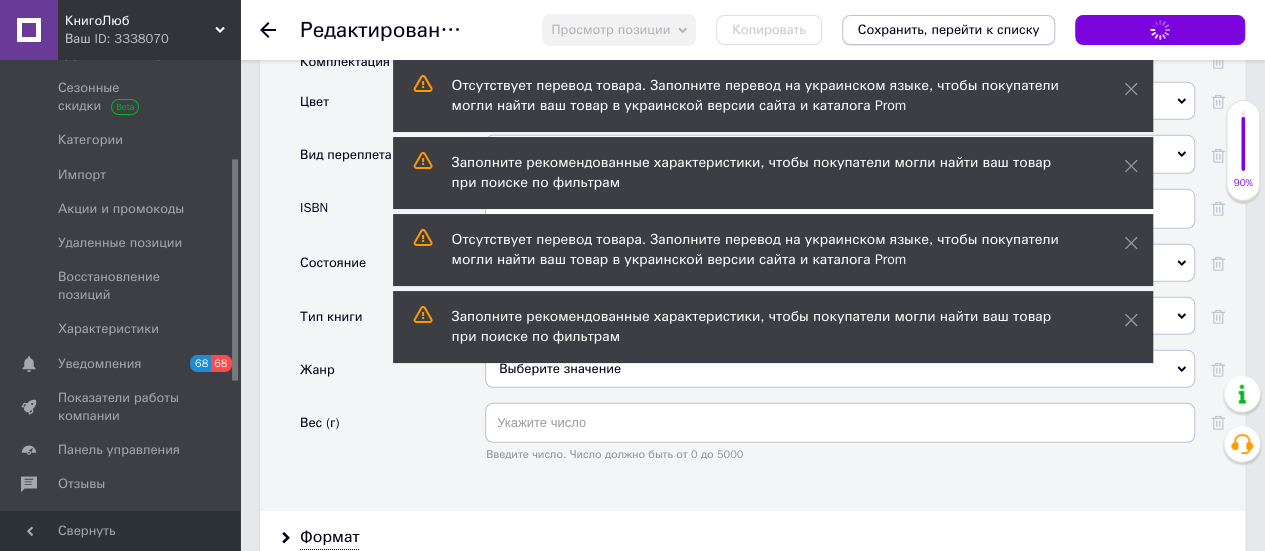 click on "Сохранить, перейти к списку" at bounding box center (949, 29) 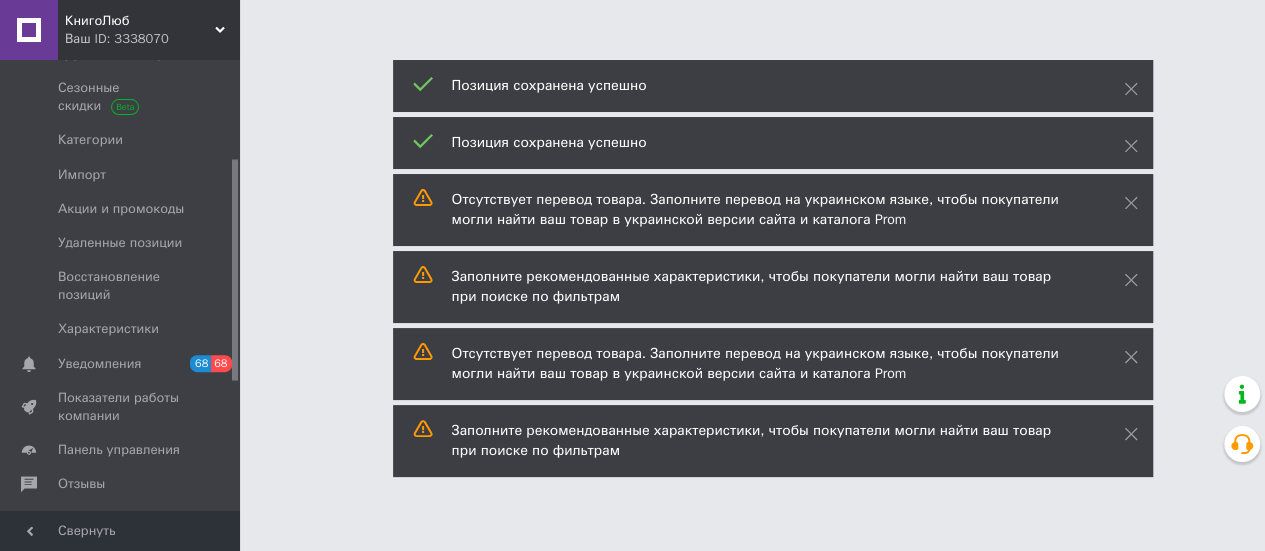 scroll, scrollTop: 0, scrollLeft: 0, axis: both 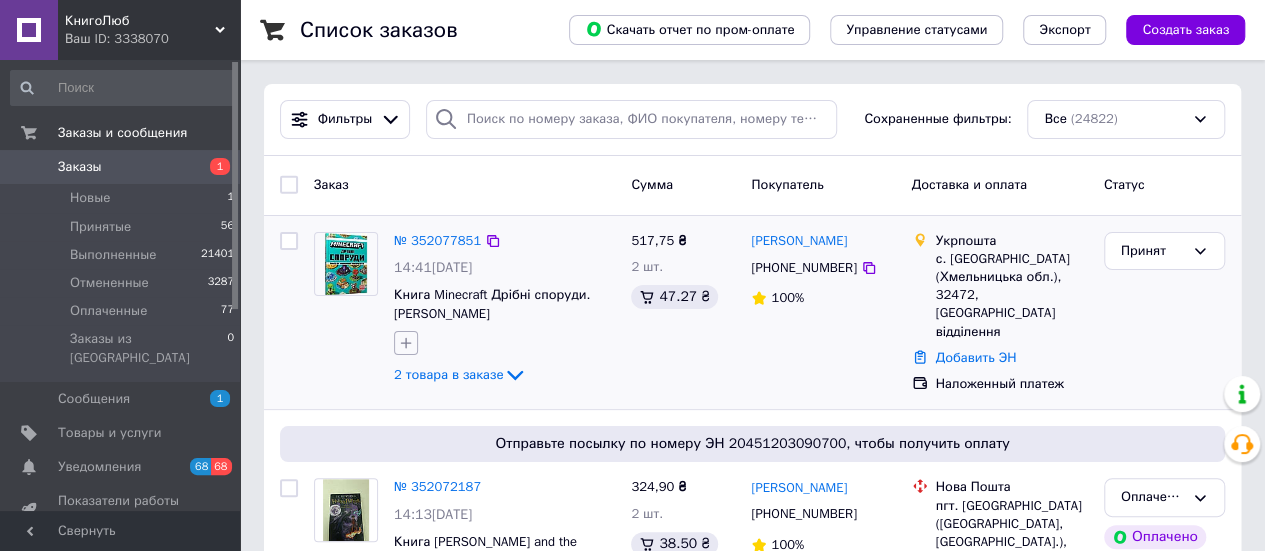 click at bounding box center (406, 343) 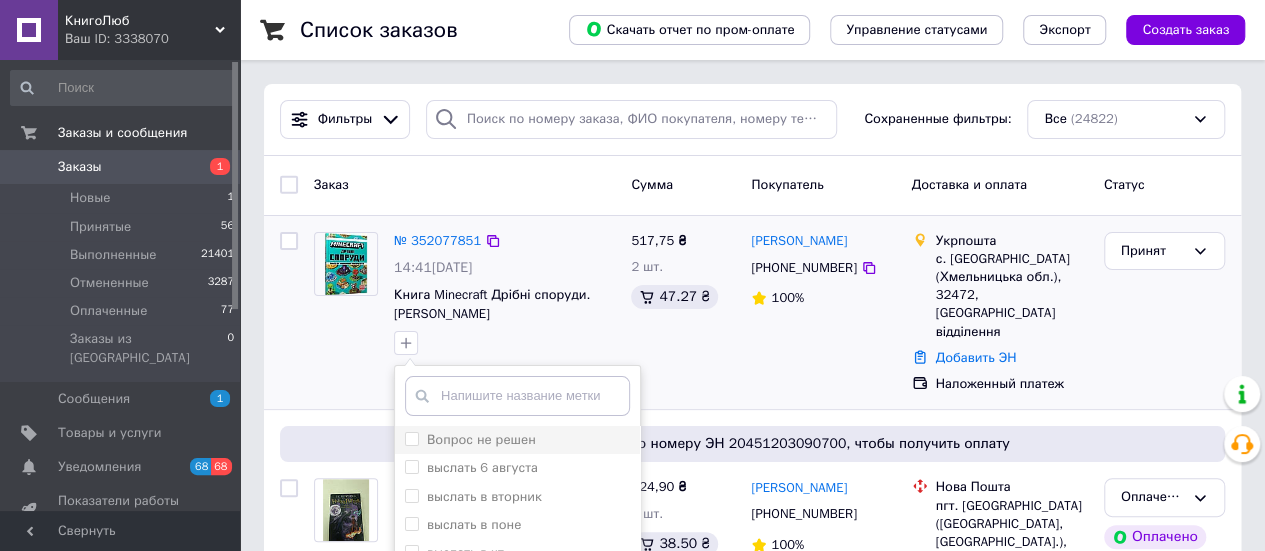 click on "Вопрос не решен" at bounding box center [411, 438] 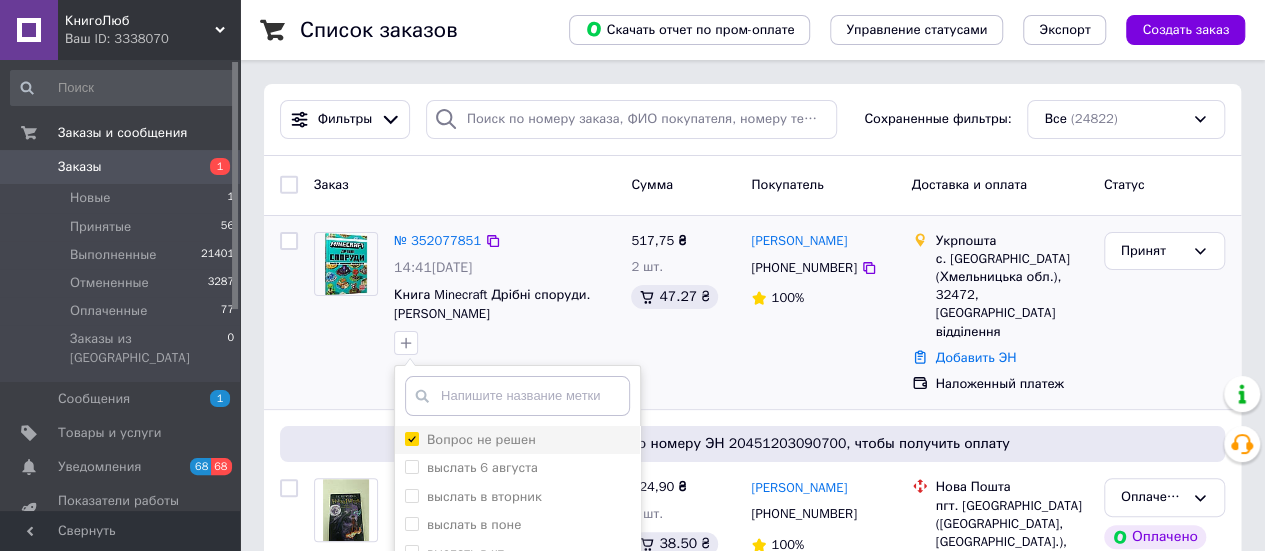 checkbox on "true" 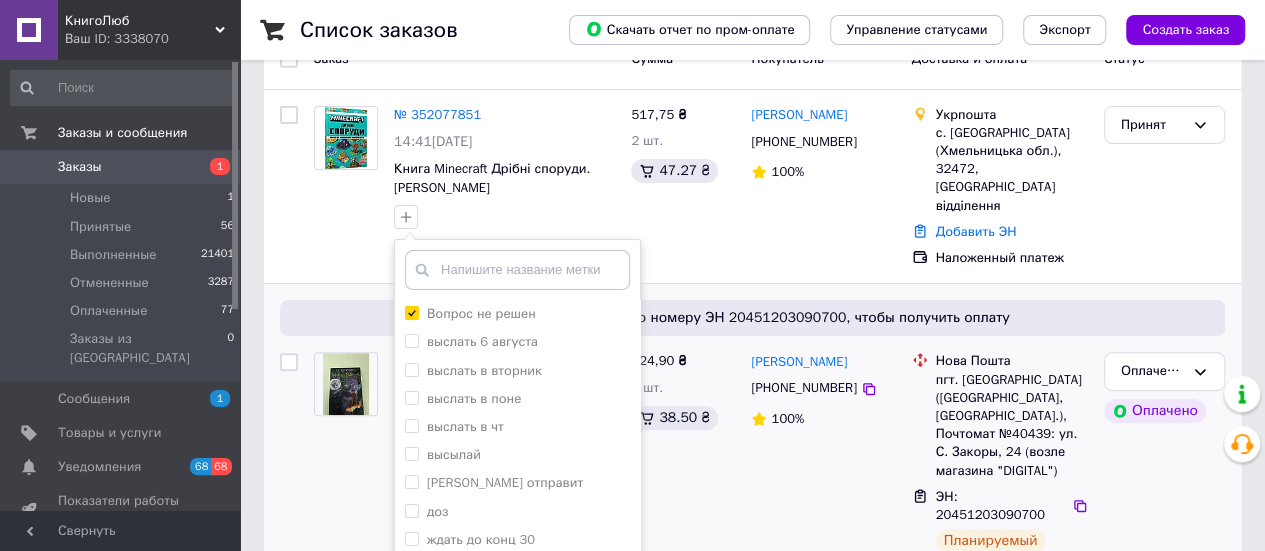 scroll, scrollTop: 300, scrollLeft: 0, axis: vertical 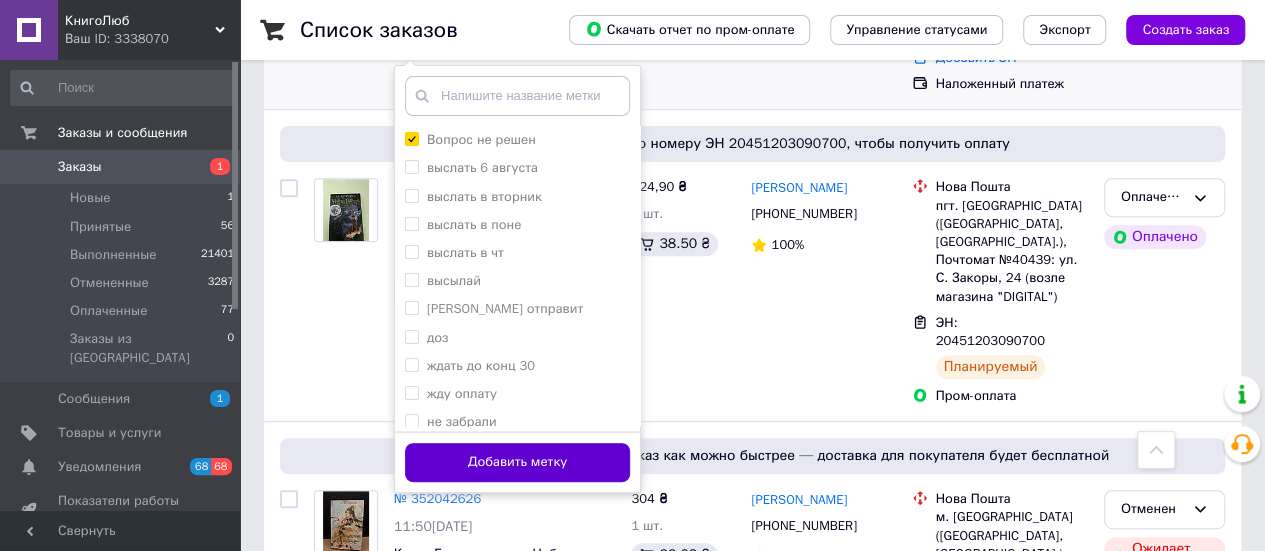 click on "Добавить метку" at bounding box center (517, 462) 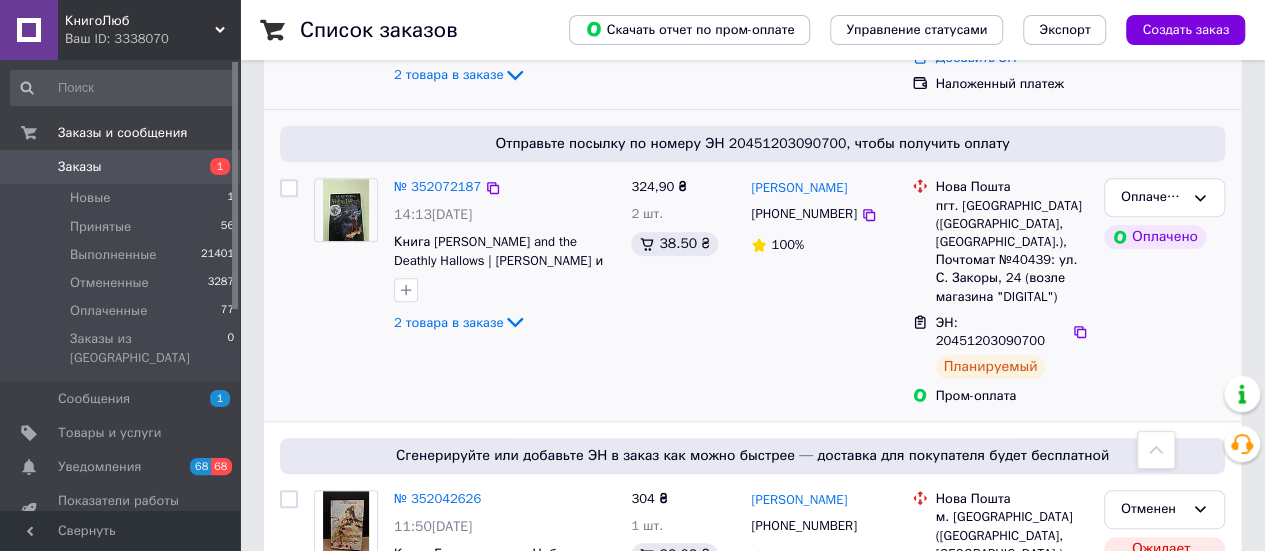 scroll, scrollTop: 200, scrollLeft: 0, axis: vertical 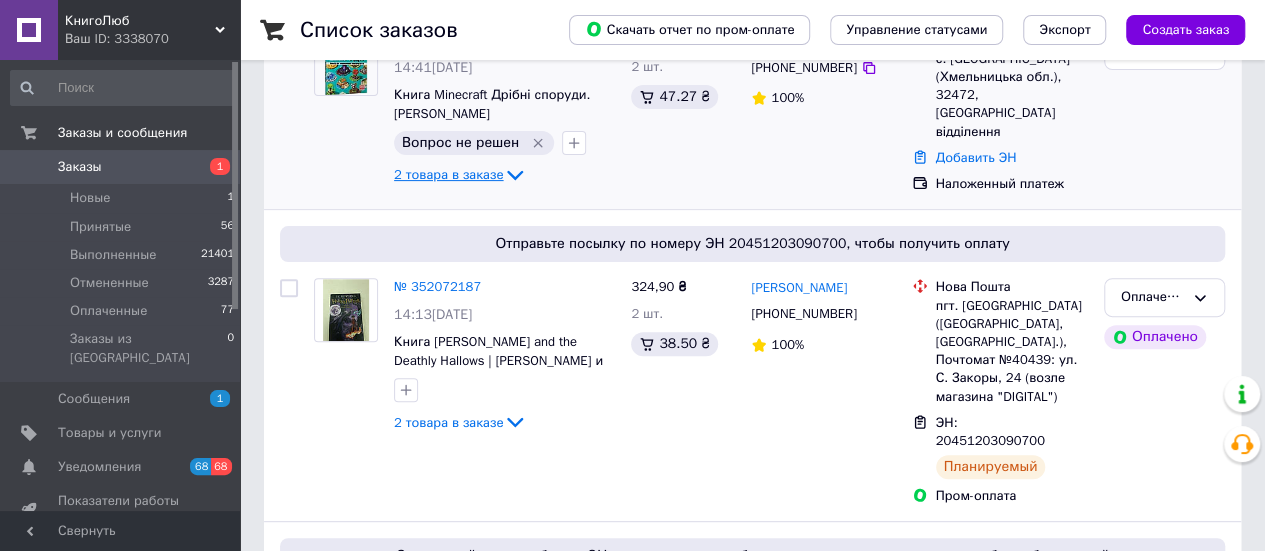 click 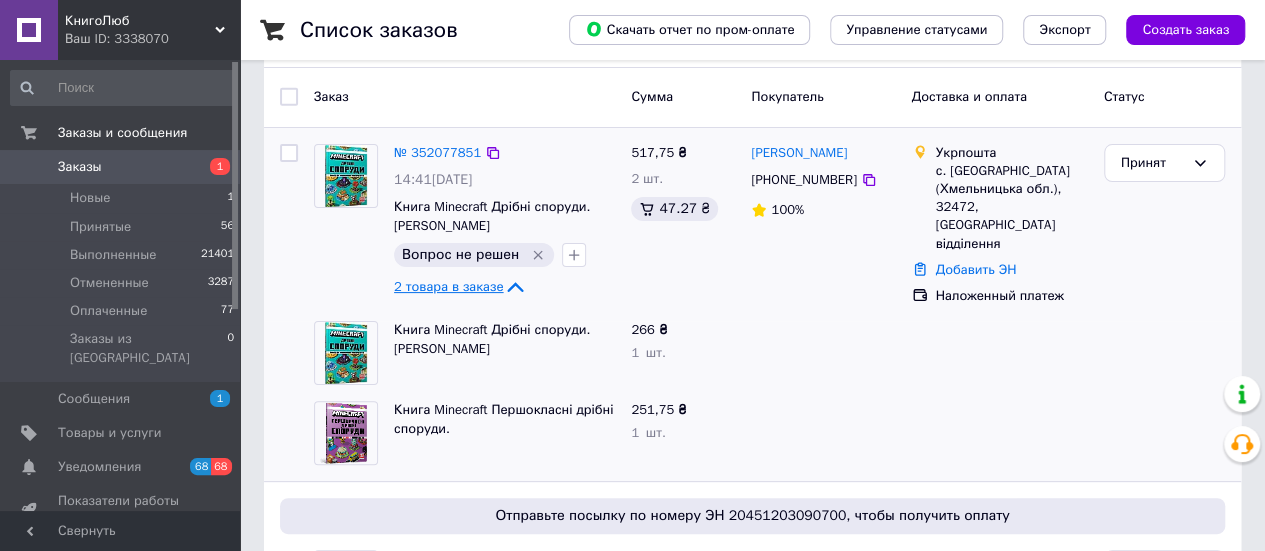 scroll, scrollTop: 0, scrollLeft: 0, axis: both 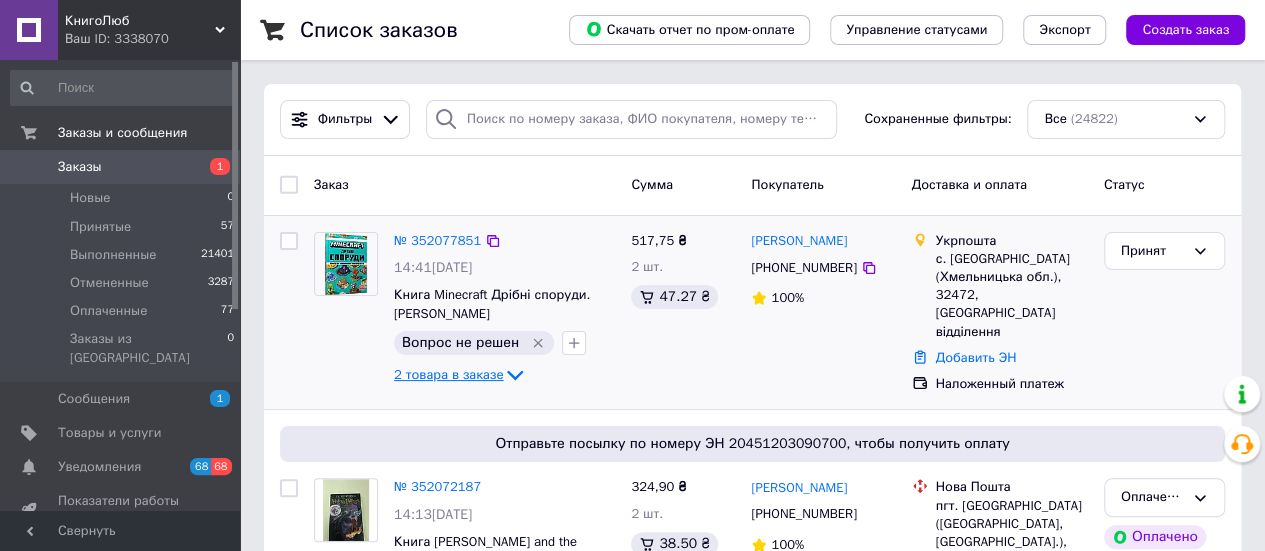click on "2 товара в заказе" at bounding box center (448, 374) 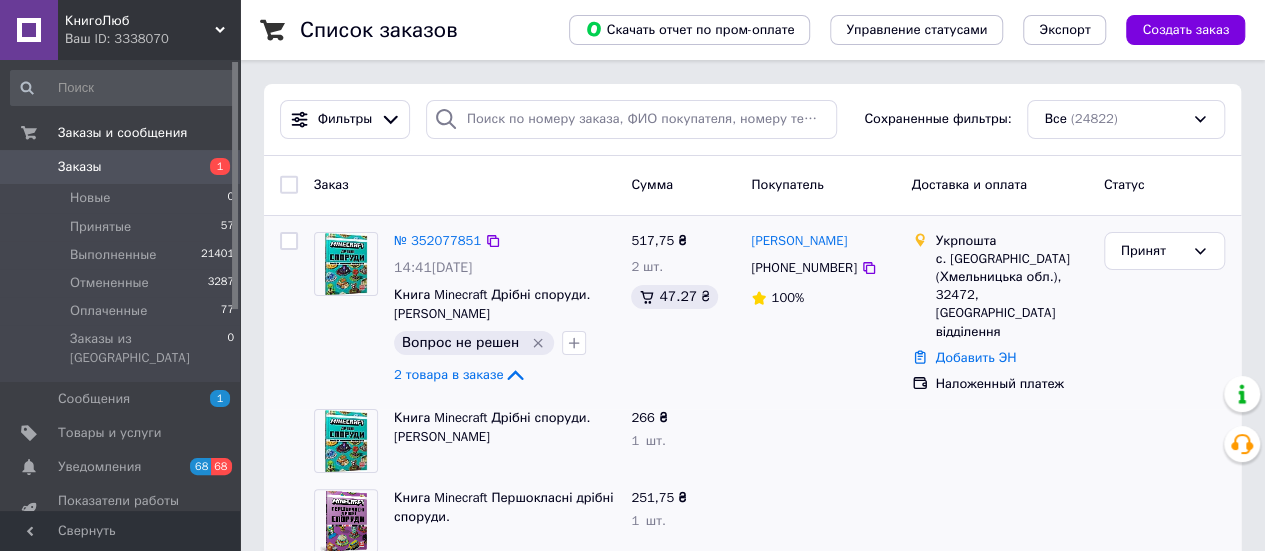 click 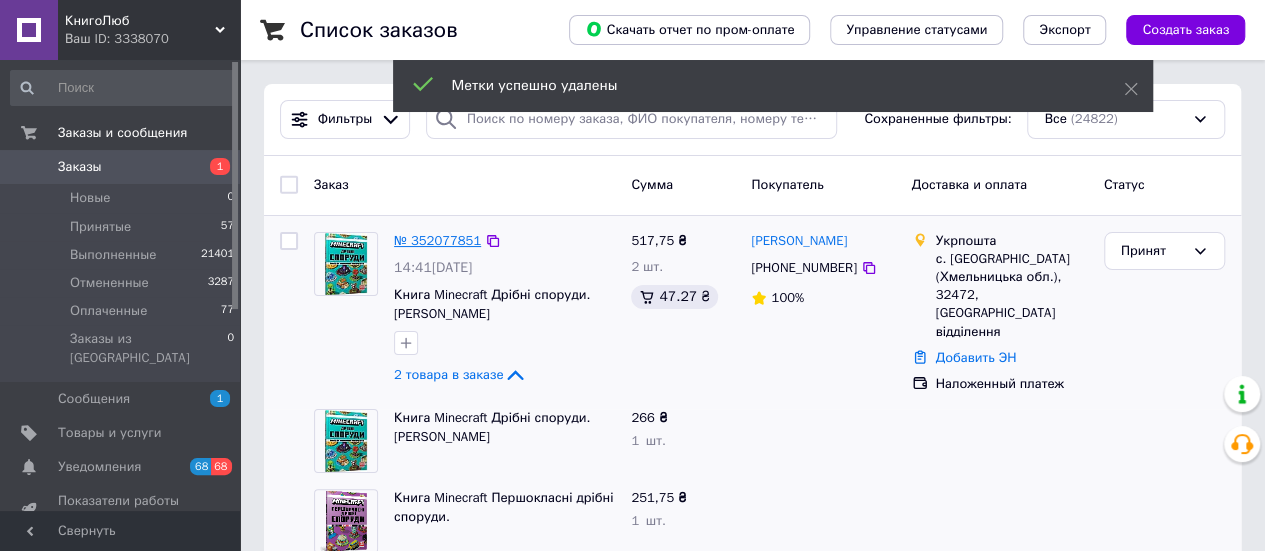 click on "№ 352077851" at bounding box center [437, 240] 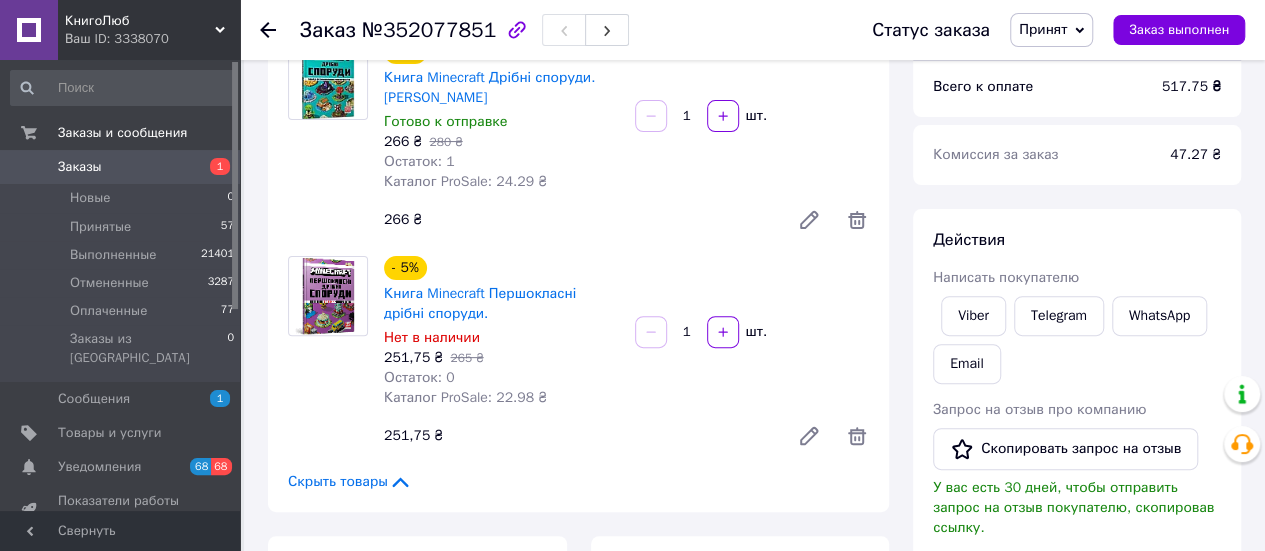 scroll, scrollTop: 200, scrollLeft: 0, axis: vertical 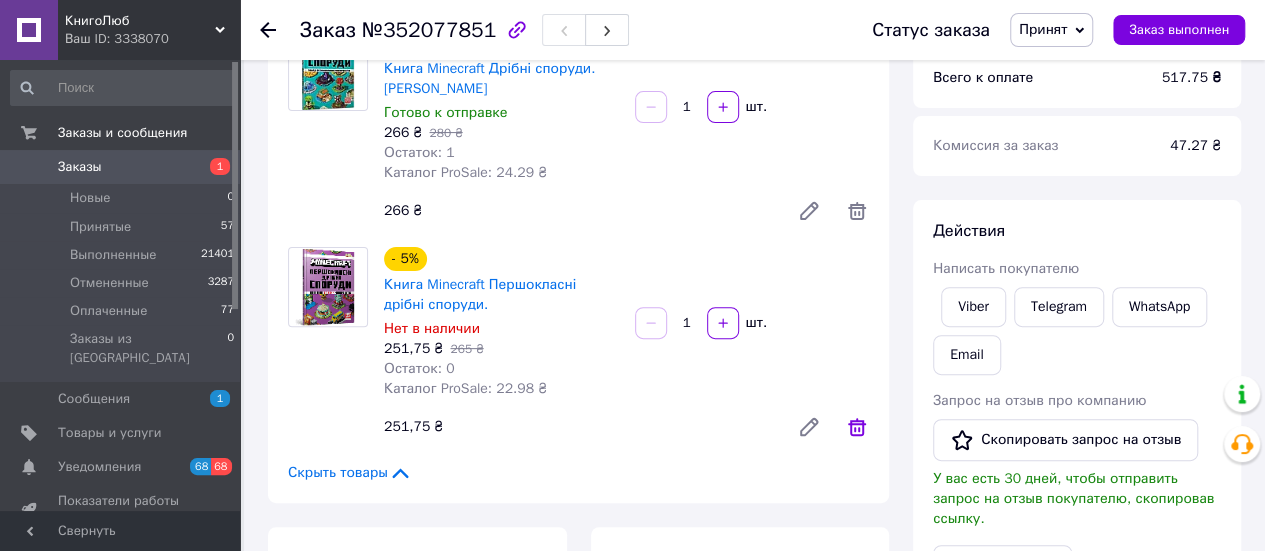 click 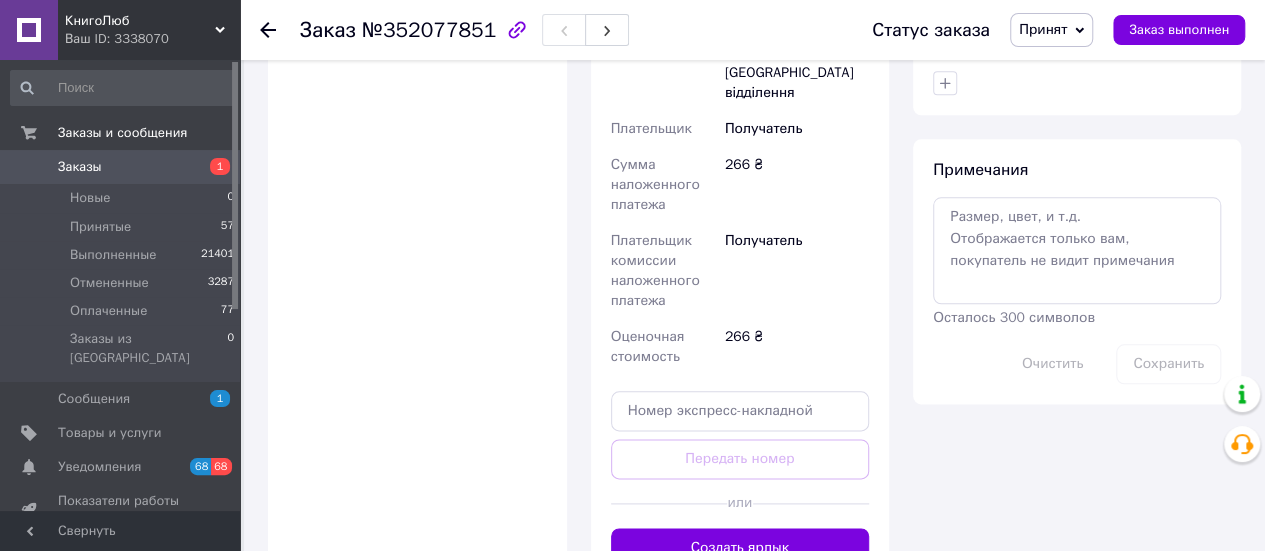 scroll, scrollTop: 1100, scrollLeft: 0, axis: vertical 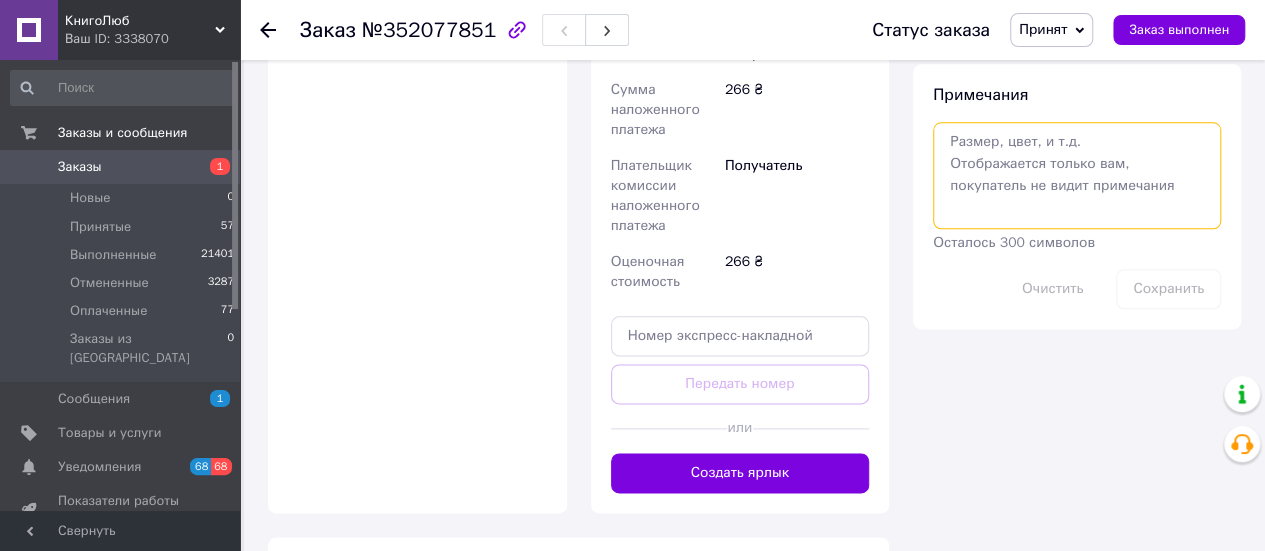 click at bounding box center [1077, 175] 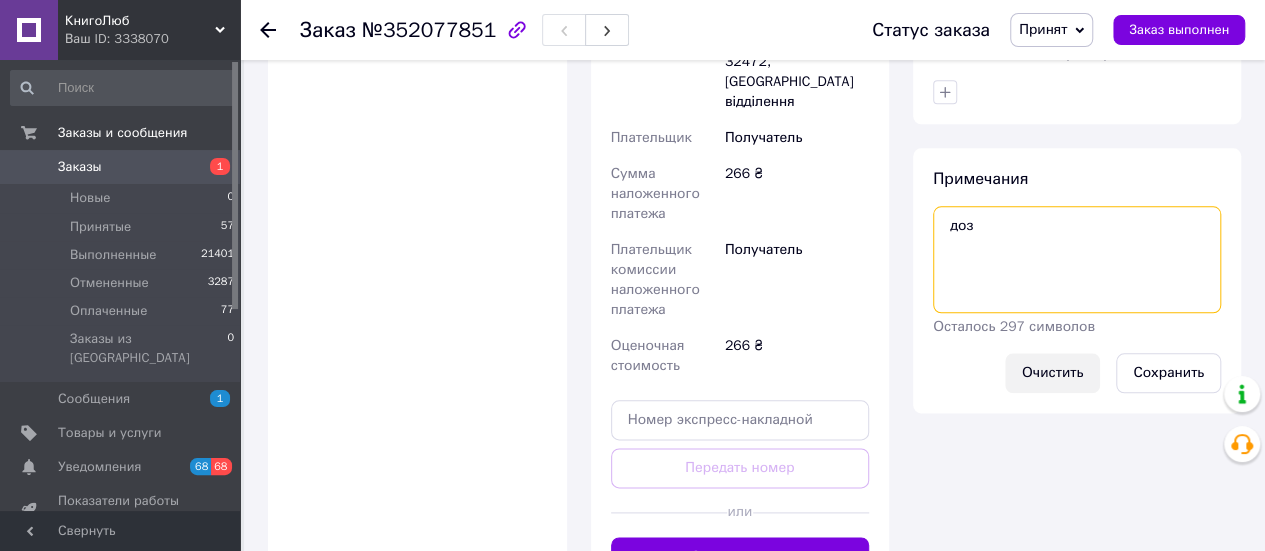 scroll, scrollTop: 1100, scrollLeft: 0, axis: vertical 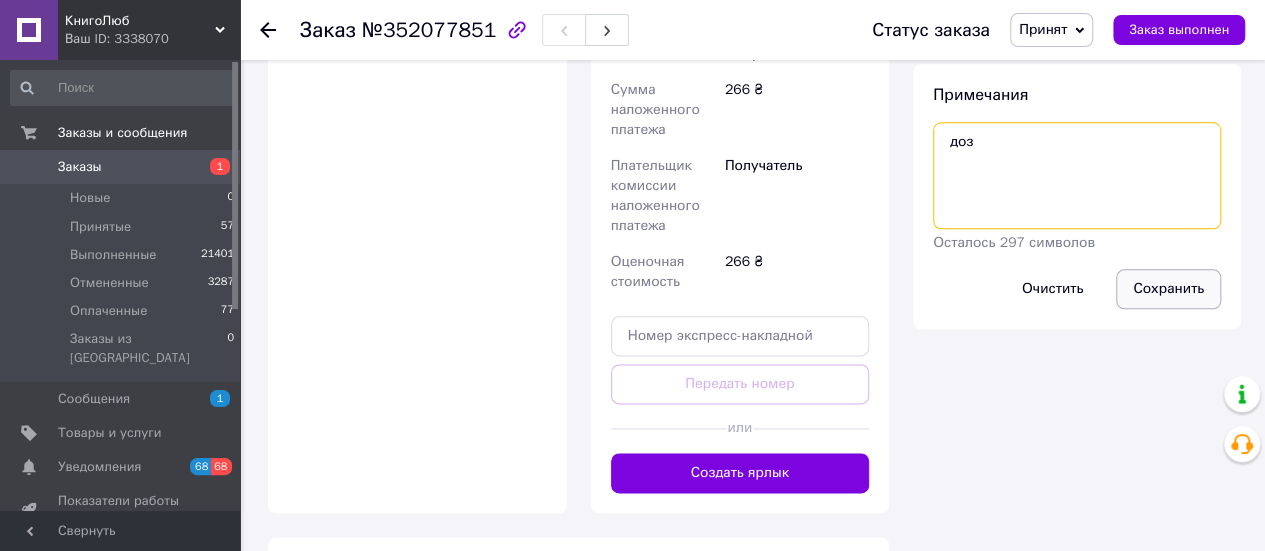 type on "доз" 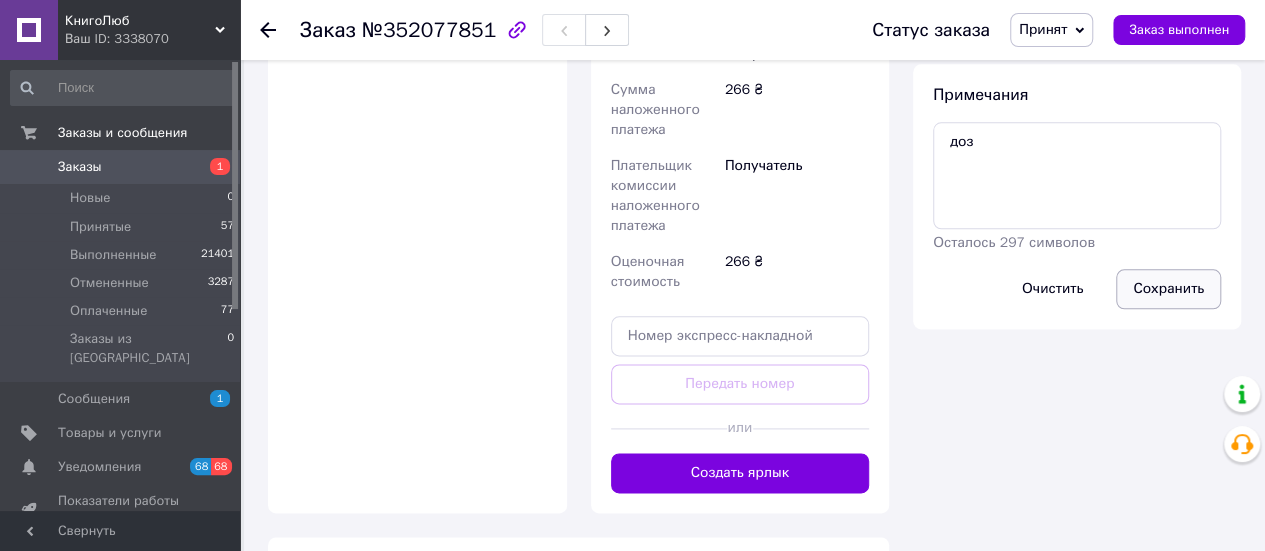 click on "Сохранить" at bounding box center (1168, 289) 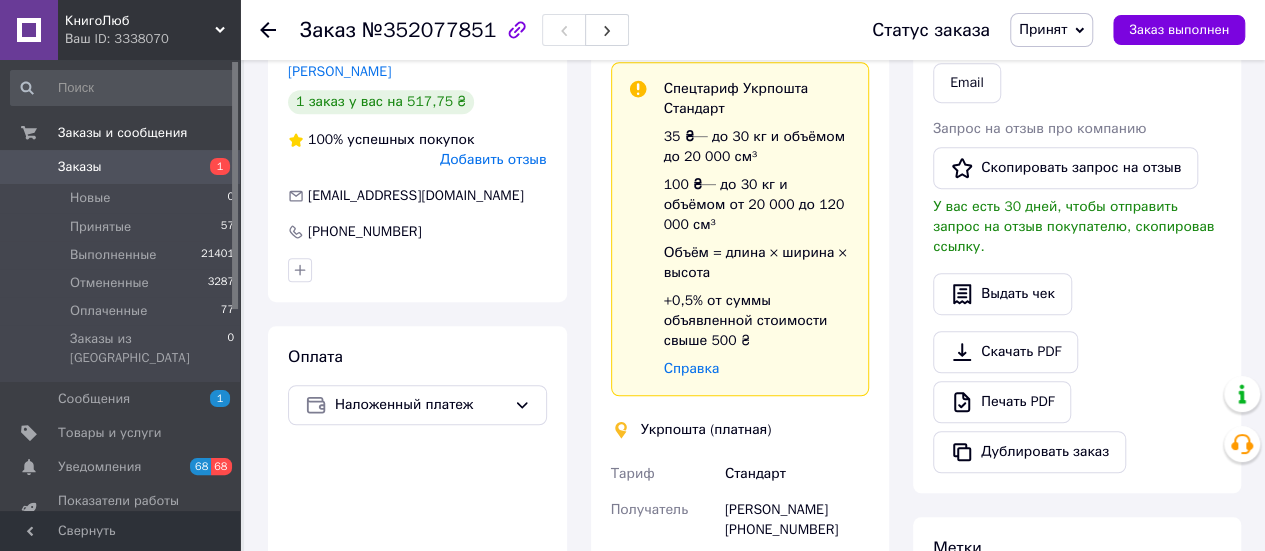 scroll, scrollTop: 200, scrollLeft: 0, axis: vertical 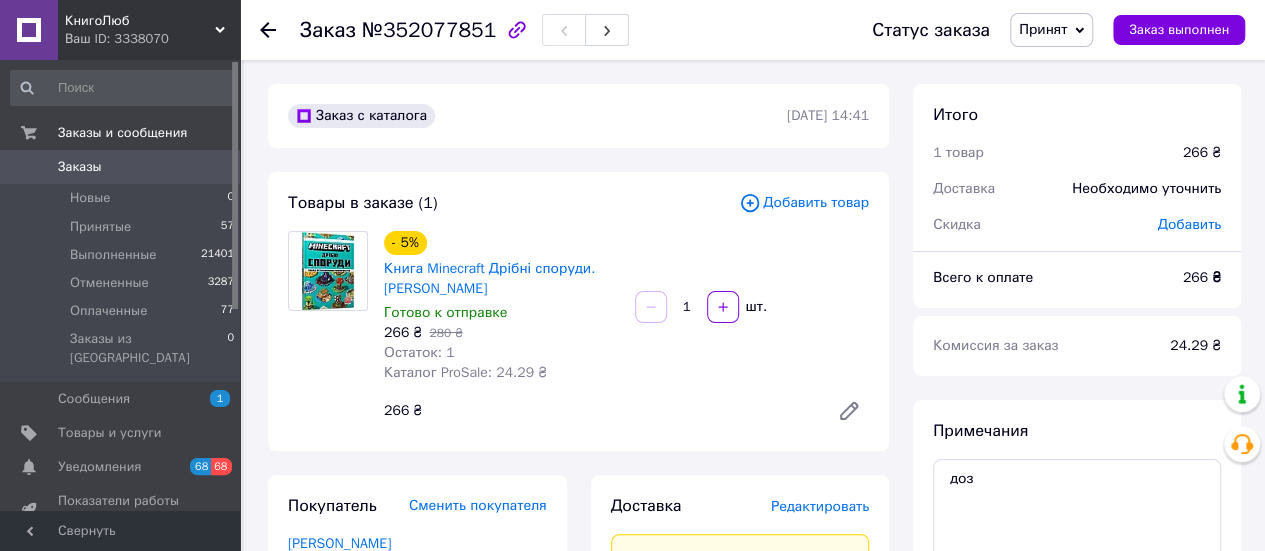 click on "Заказы" at bounding box center [80, 167] 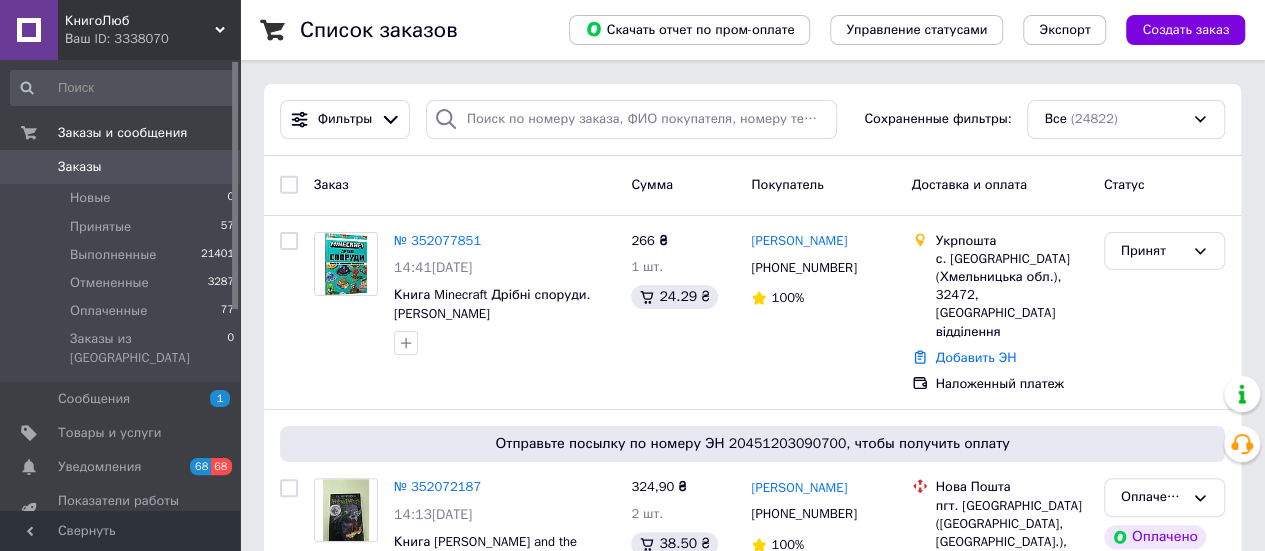 click on "Ваш ID: 3338070" at bounding box center [152, 39] 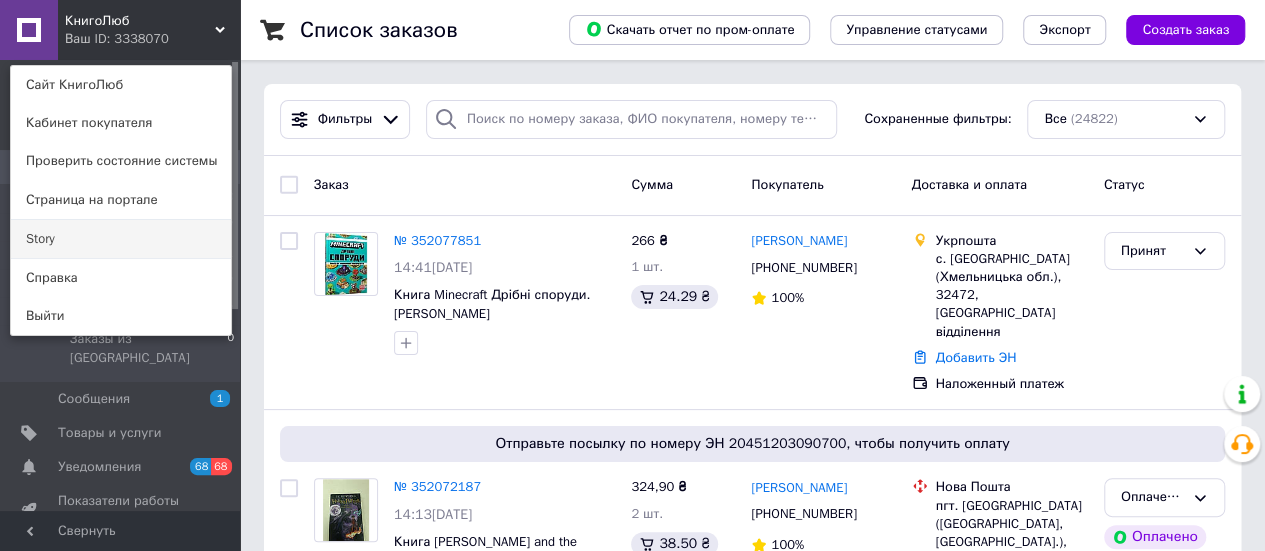 click on "Story" at bounding box center (121, 239) 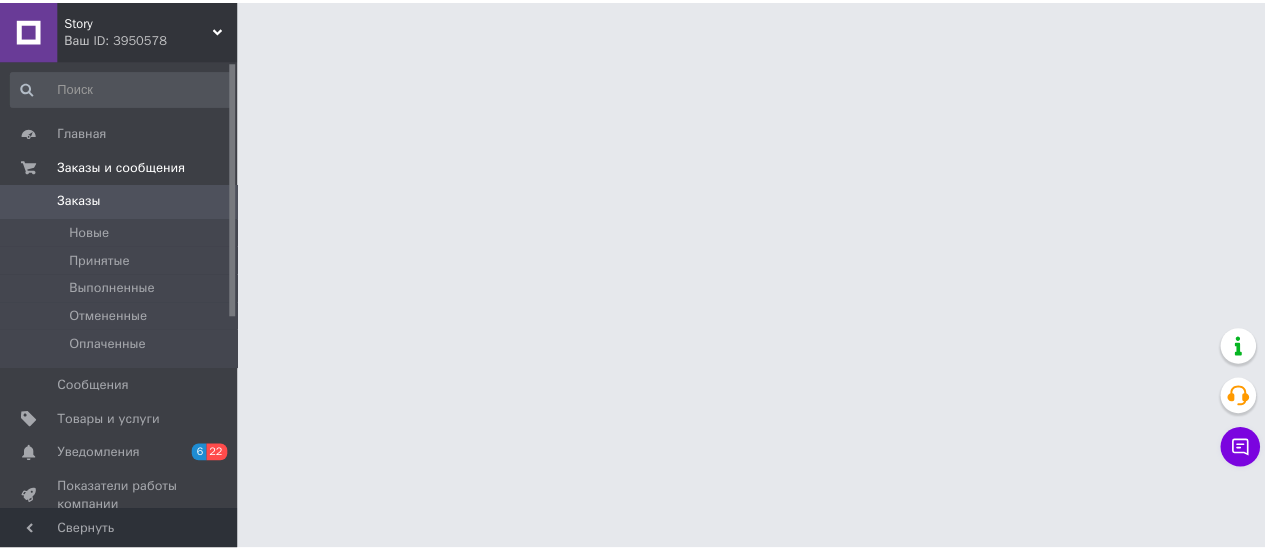 scroll, scrollTop: 0, scrollLeft: 0, axis: both 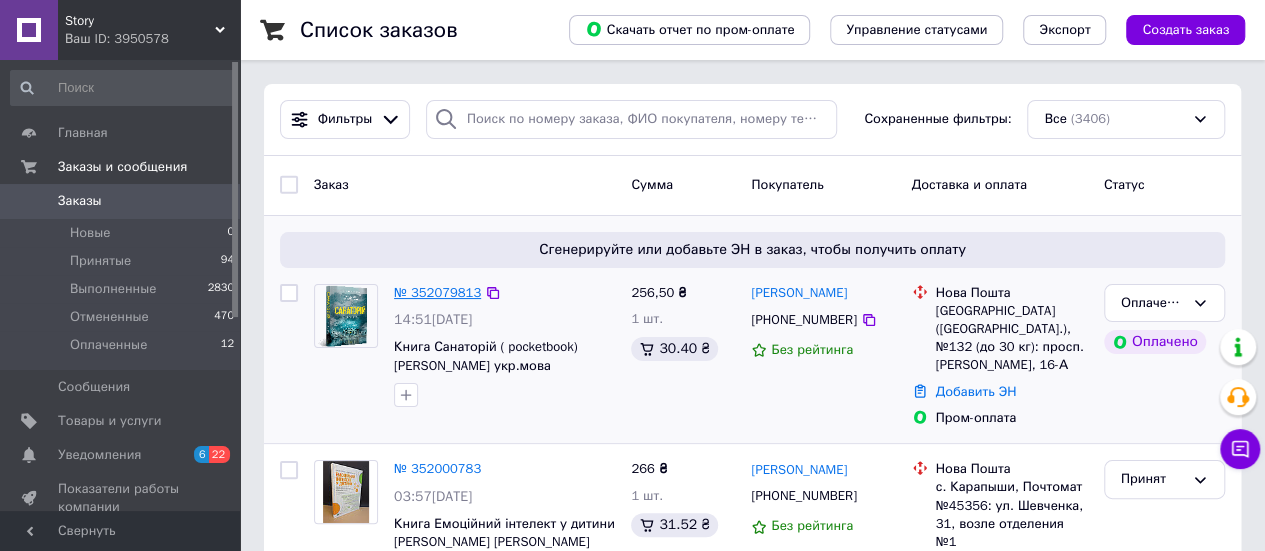 click on "№ 352079813" at bounding box center [437, 292] 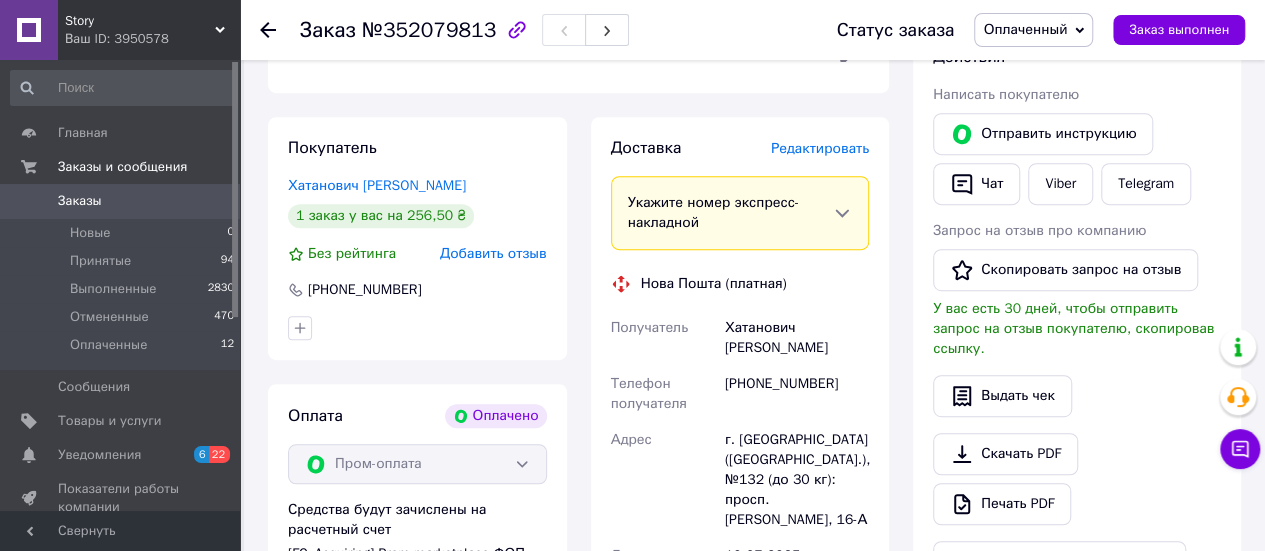 scroll, scrollTop: 800, scrollLeft: 0, axis: vertical 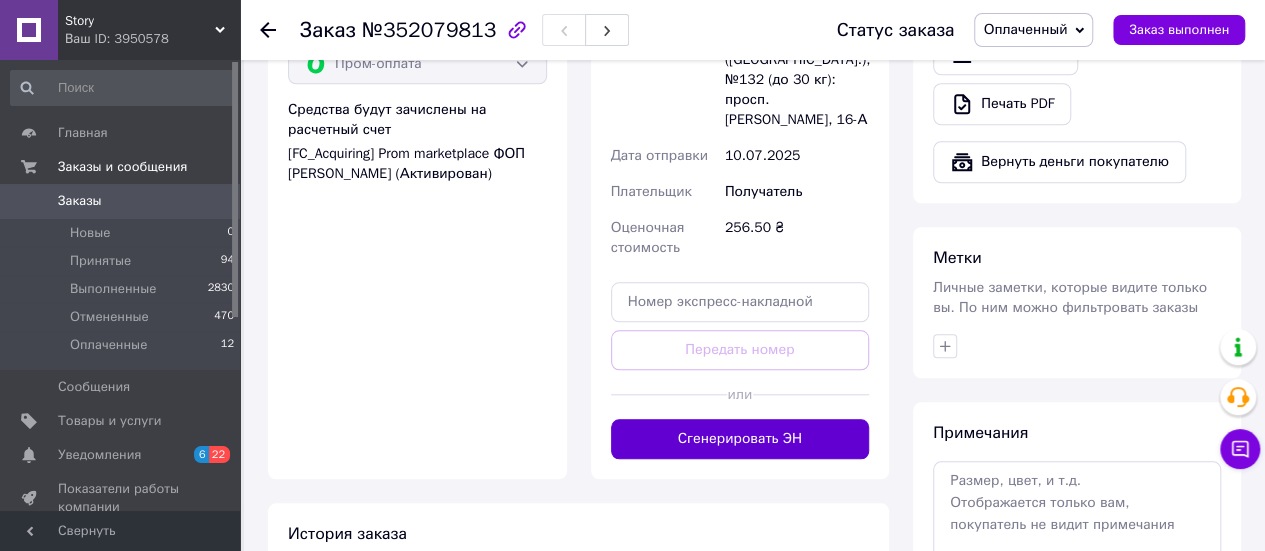 click on "Сгенерировать ЭН" at bounding box center (740, 439) 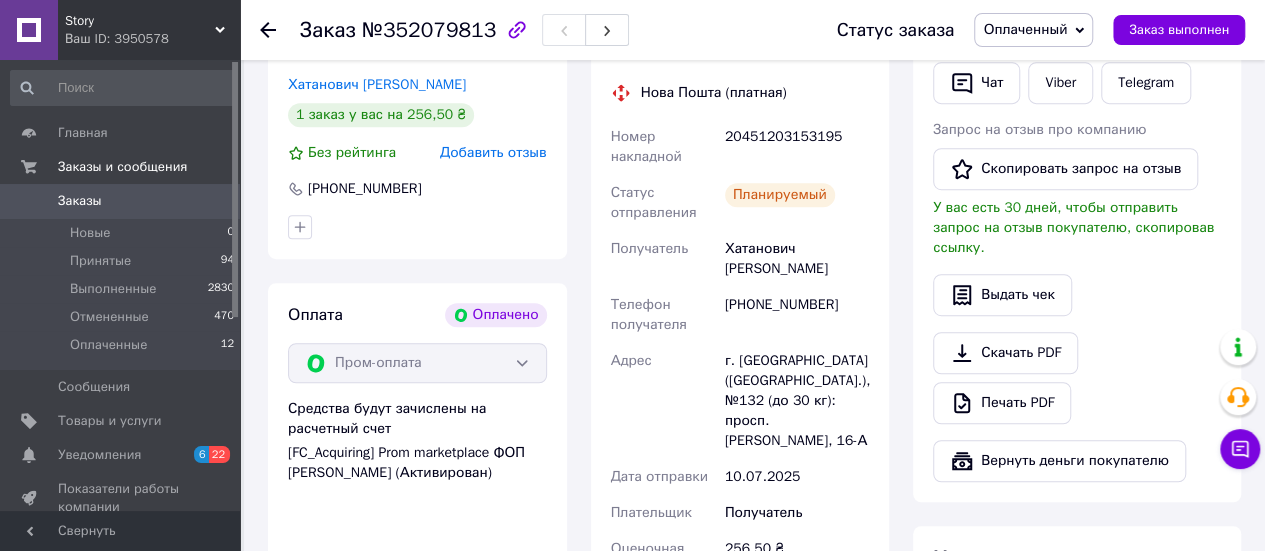 scroll, scrollTop: 500, scrollLeft: 0, axis: vertical 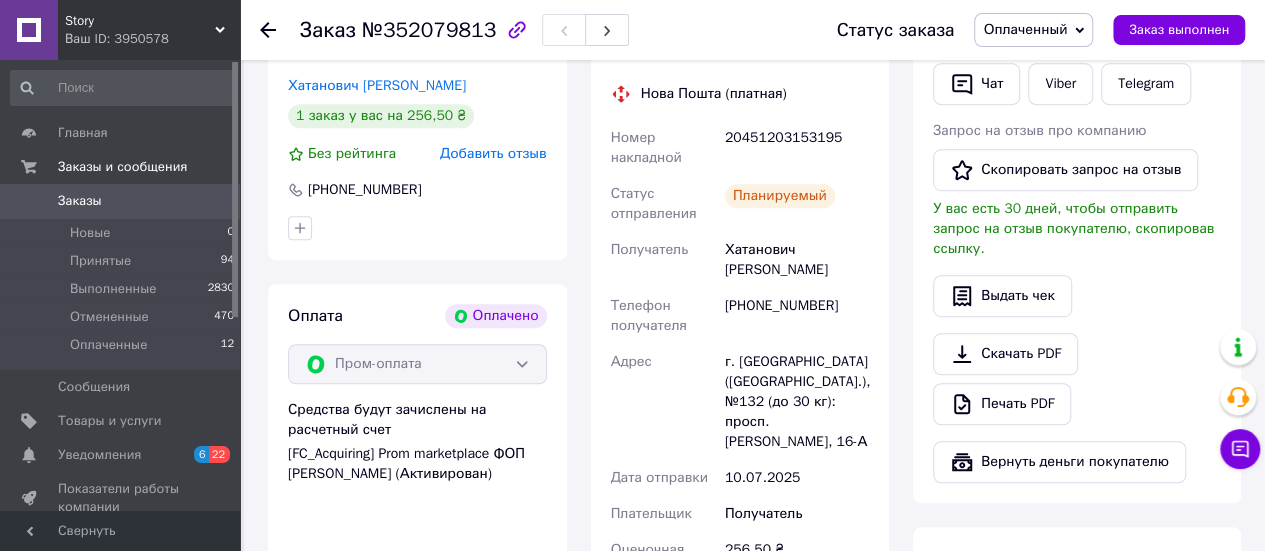 click on "Заказы" at bounding box center (80, 201) 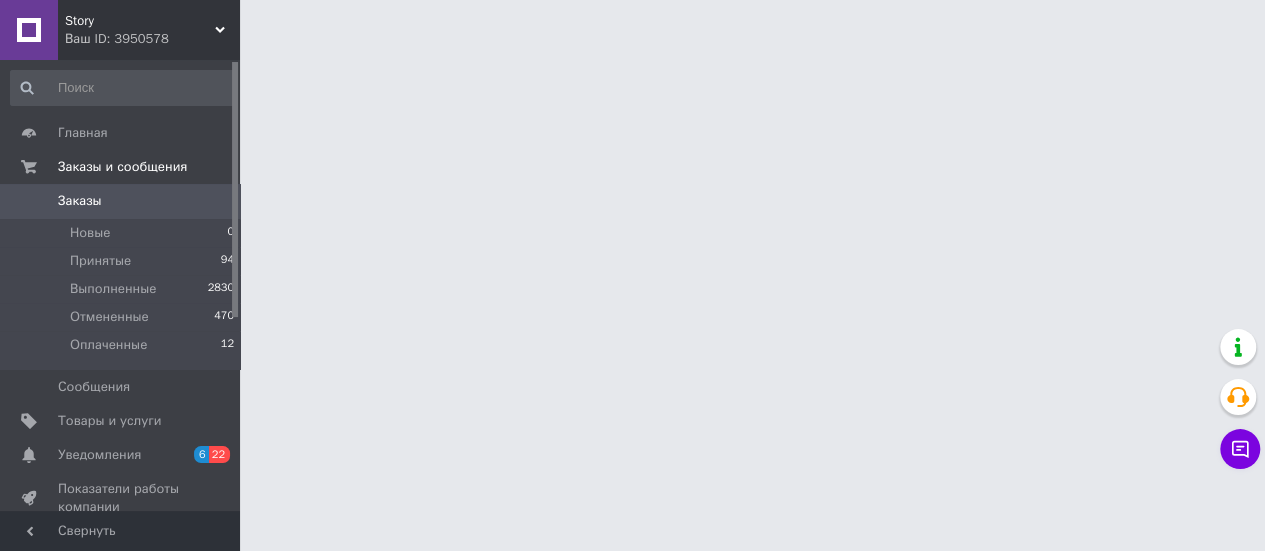 scroll, scrollTop: 0, scrollLeft: 0, axis: both 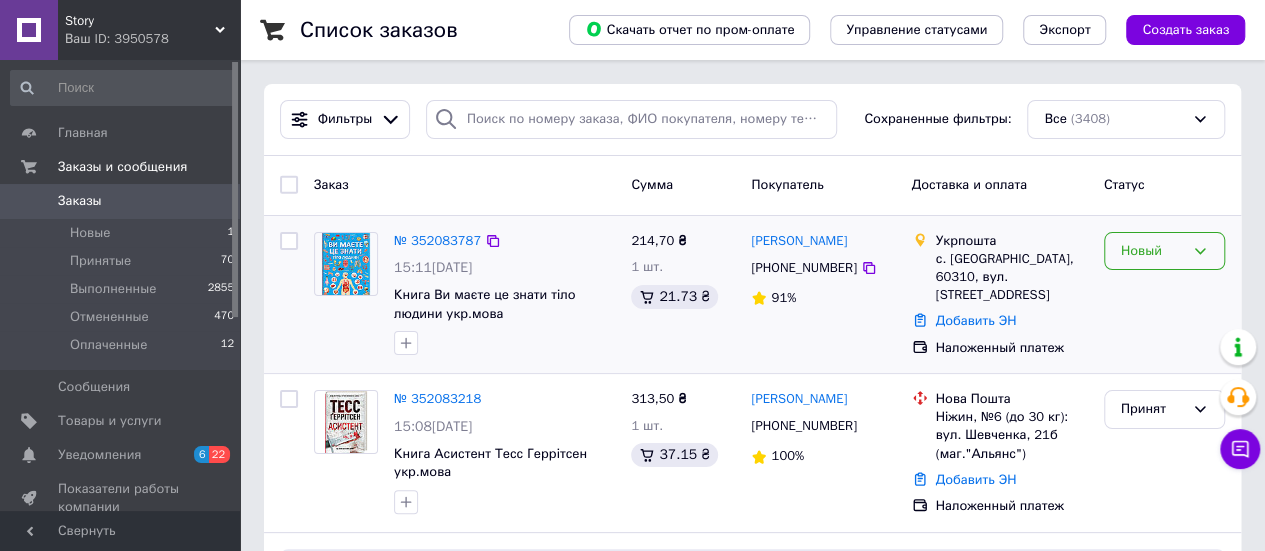 click on "Новый" at bounding box center (1152, 251) 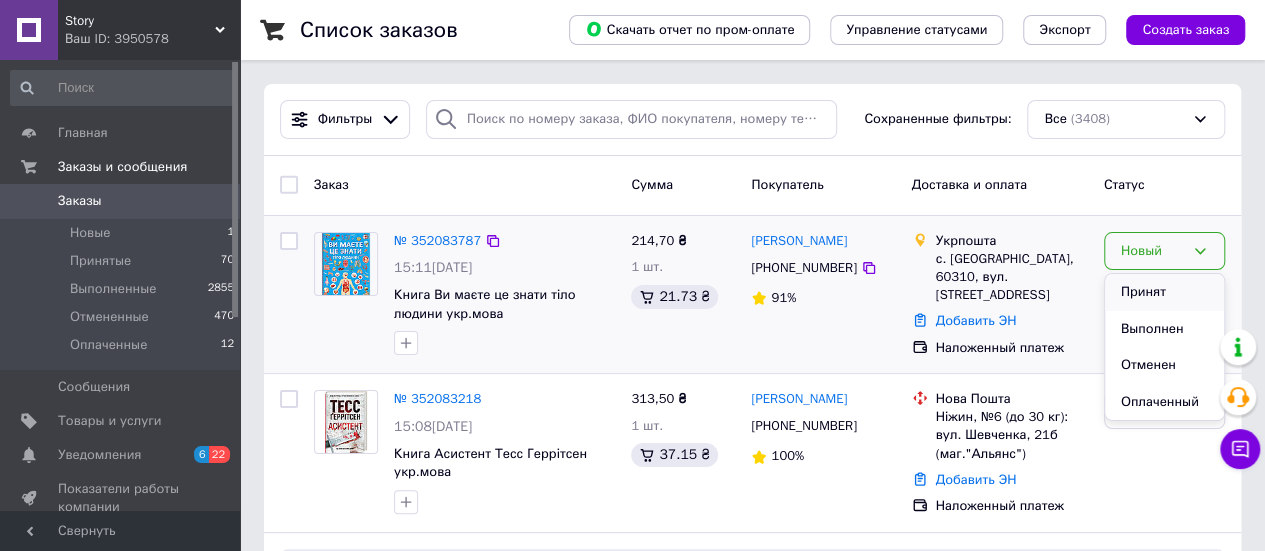 click on "Принят" at bounding box center (1164, 292) 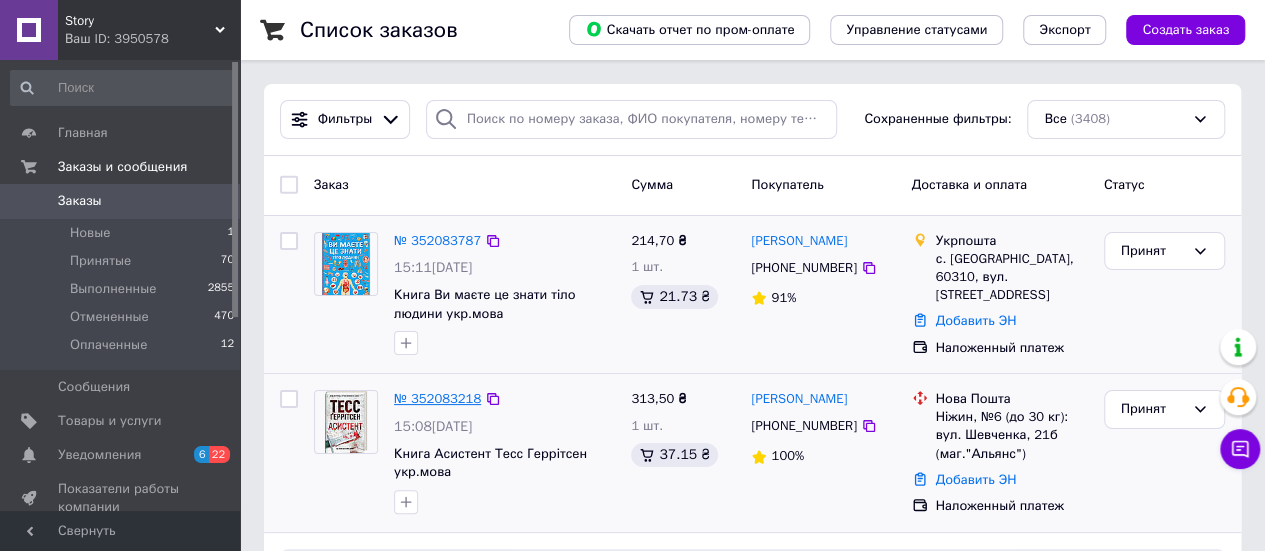 click on "№ 352083218" at bounding box center (437, 398) 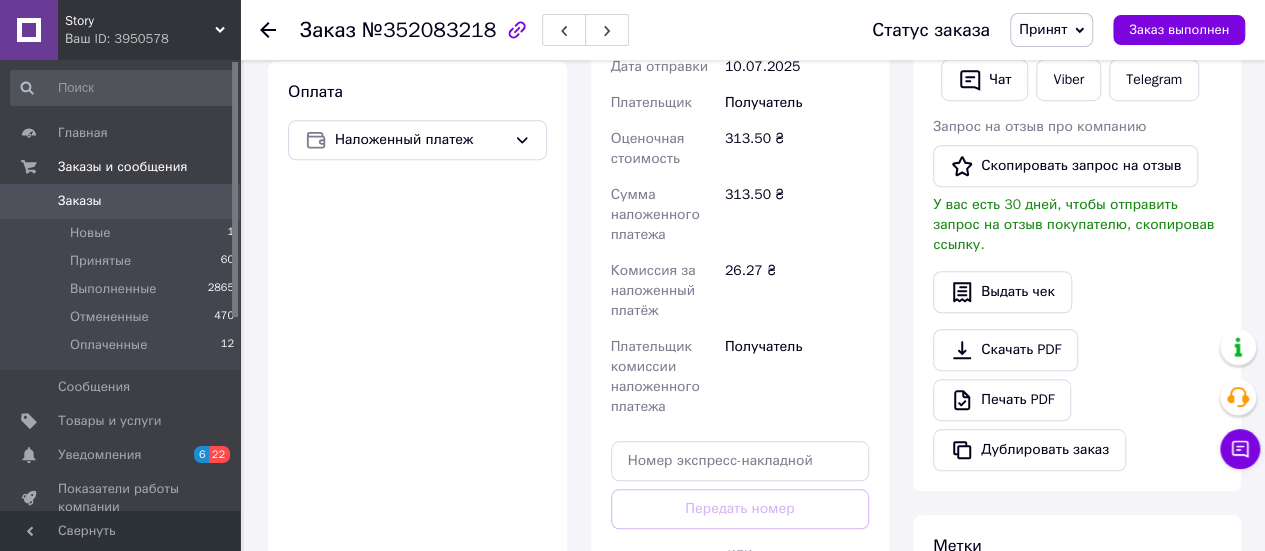 scroll, scrollTop: 900, scrollLeft: 0, axis: vertical 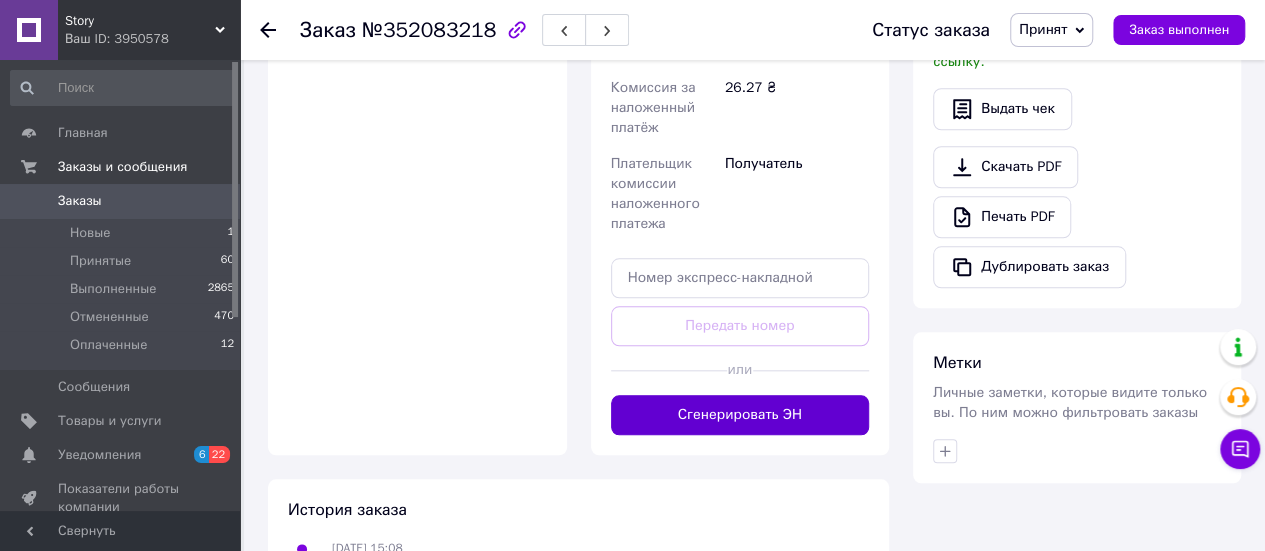 click on "Сгенерировать ЭН" at bounding box center [740, 415] 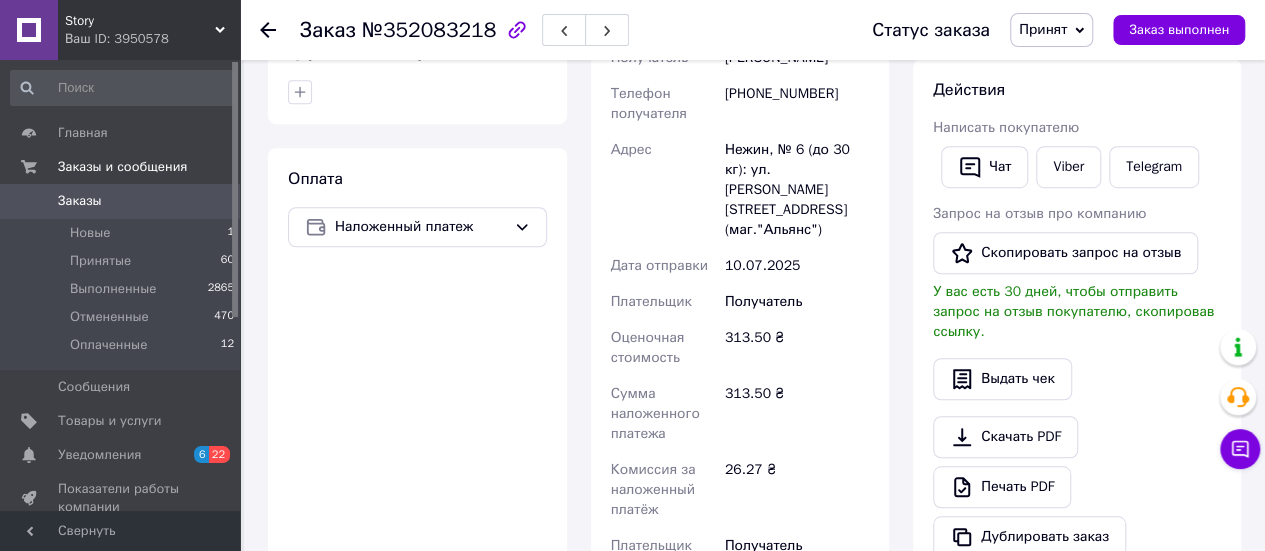 scroll, scrollTop: 300, scrollLeft: 0, axis: vertical 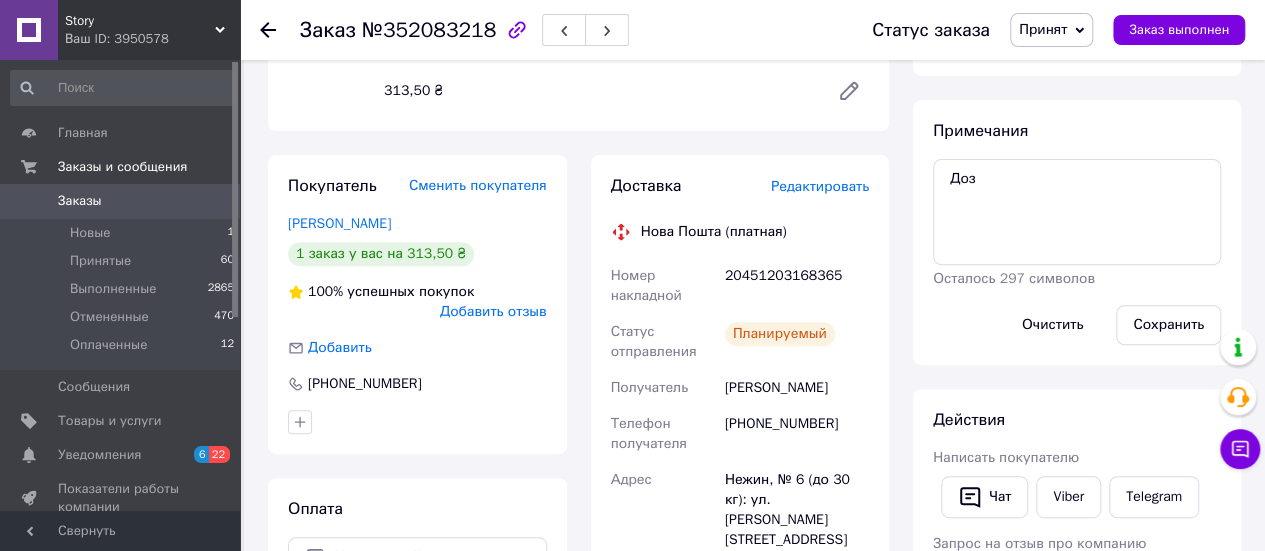 click on "0" at bounding box center (212, 201) 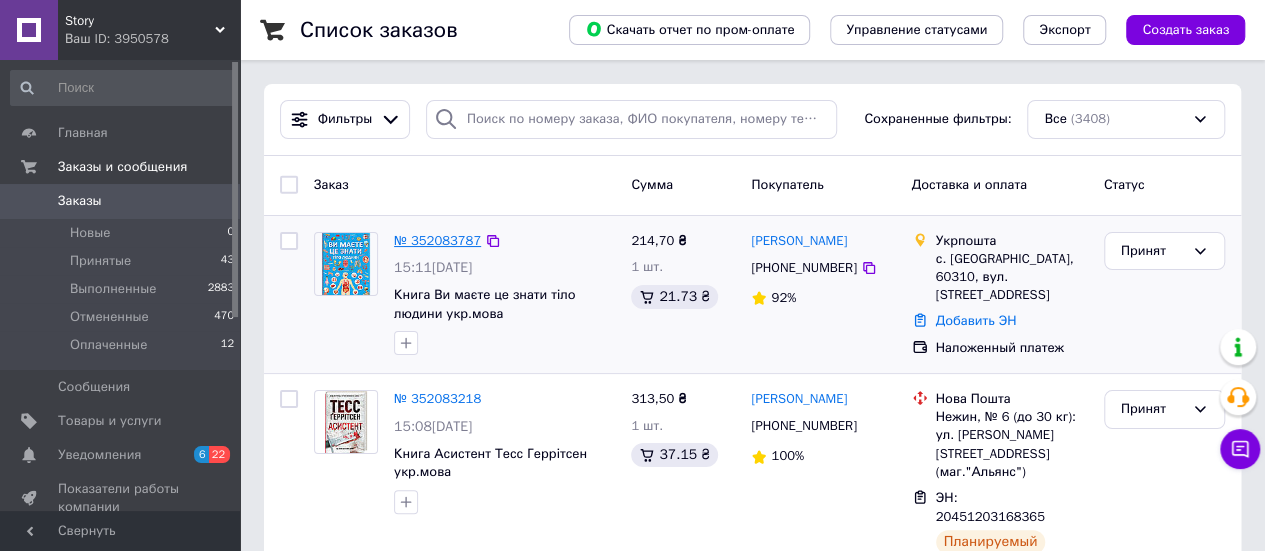 click on "№ 352083787" at bounding box center (437, 240) 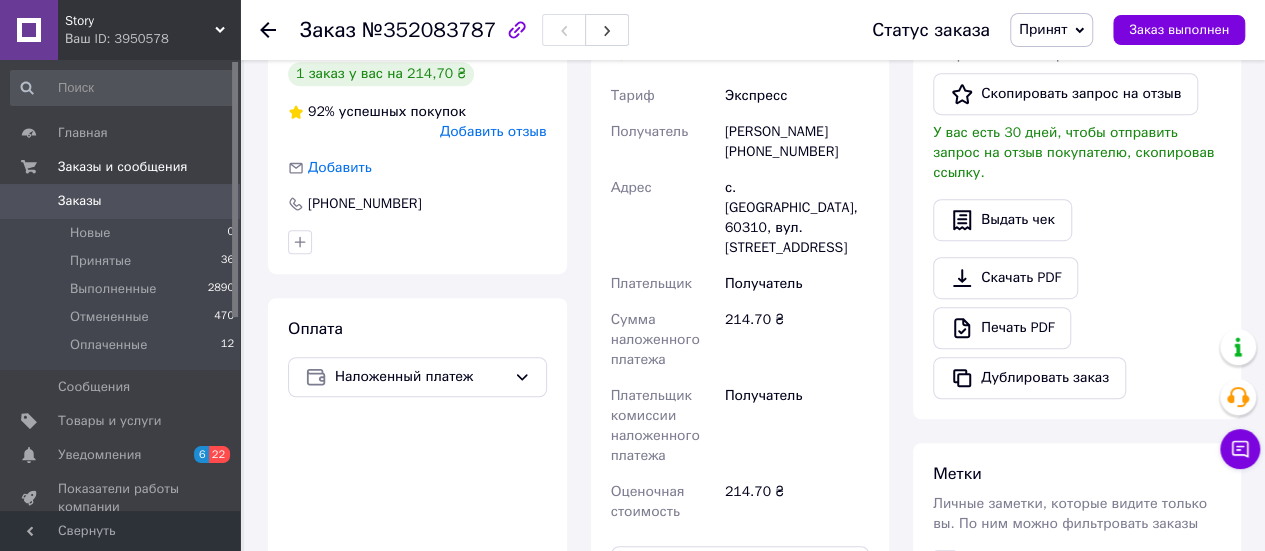scroll, scrollTop: 866, scrollLeft: 0, axis: vertical 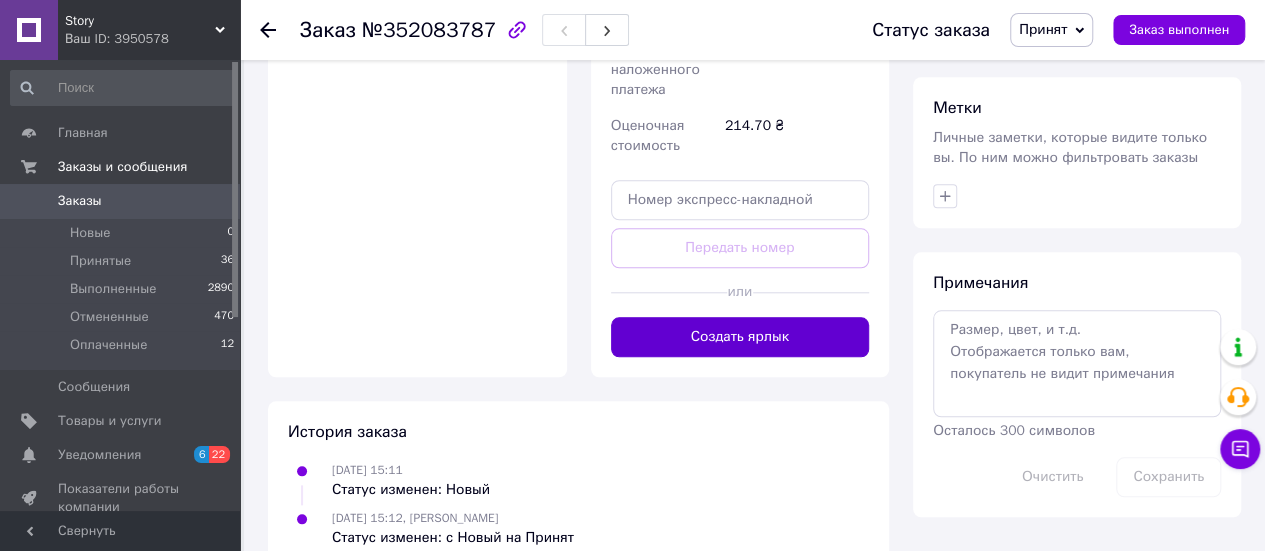 click on "Создать ярлык" at bounding box center (740, 337) 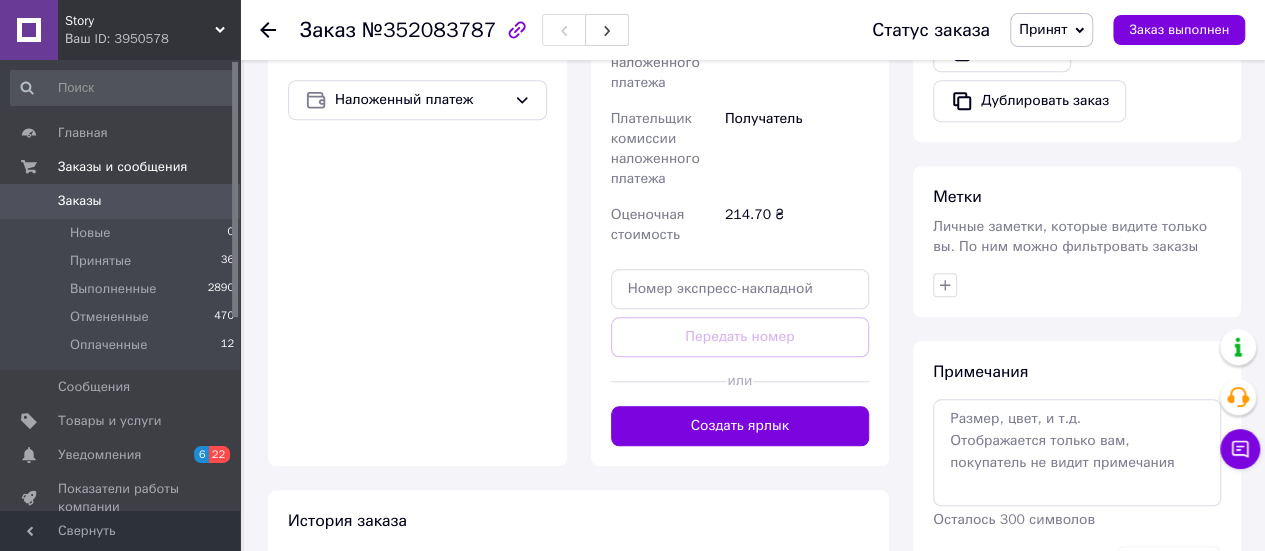 scroll, scrollTop: 866, scrollLeft: 0, axis: vertical 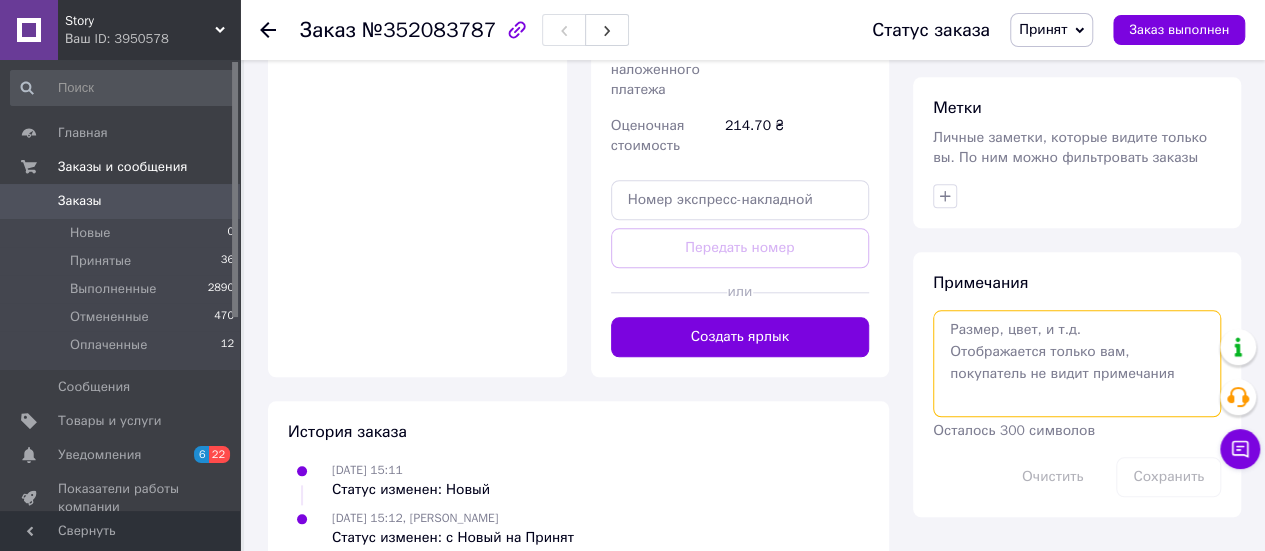 click at bounding box center [1077, 363] 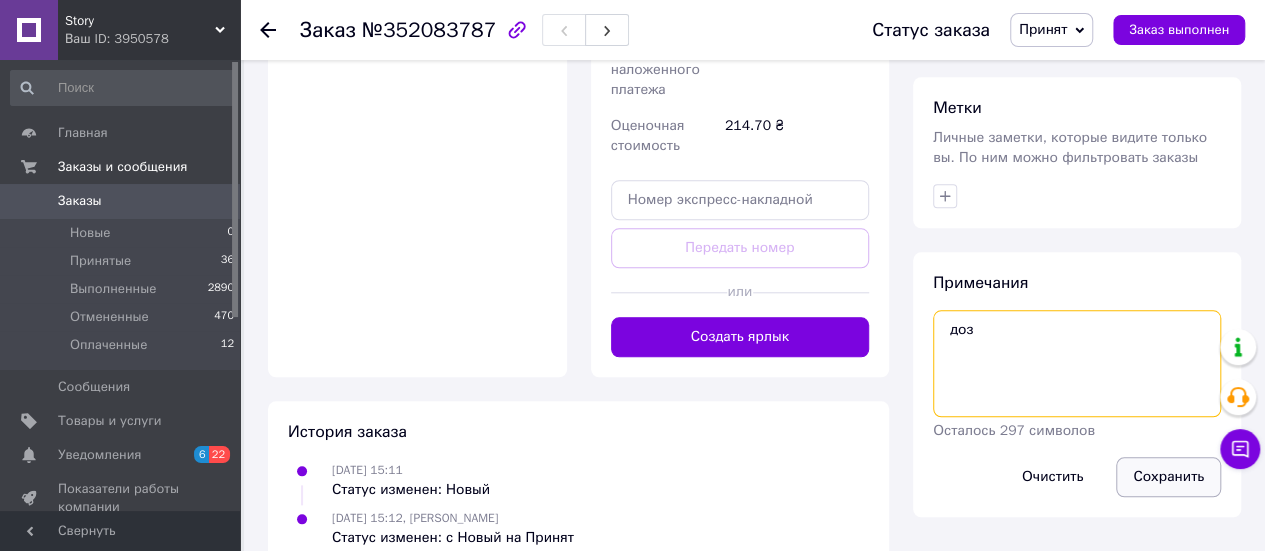type on "доз" 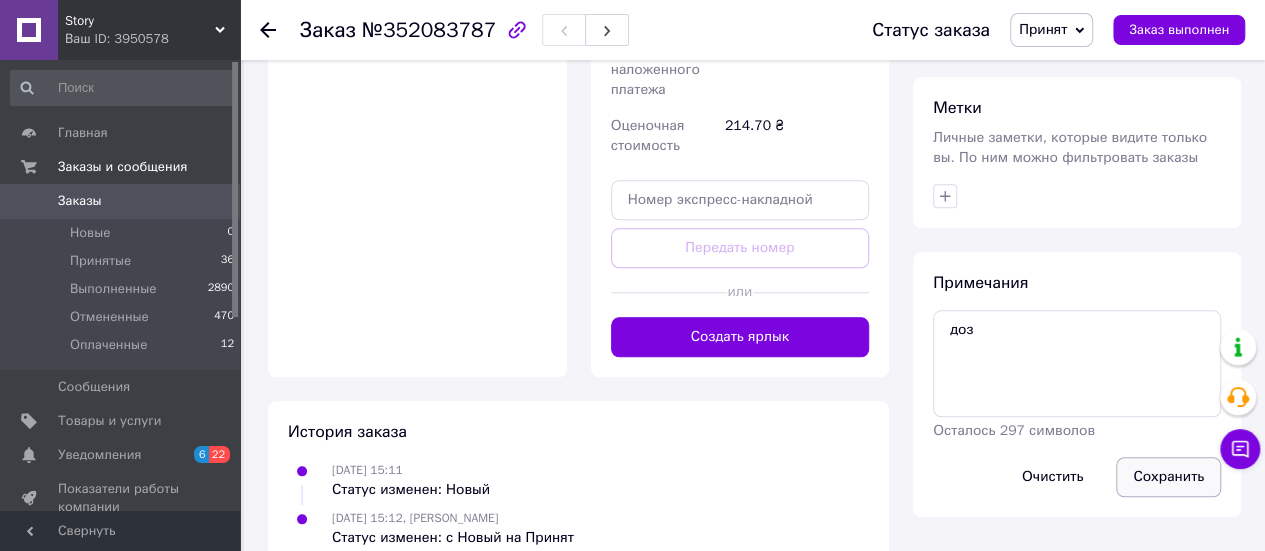 click on "Сохранить" at bounding box center (1168, 477) 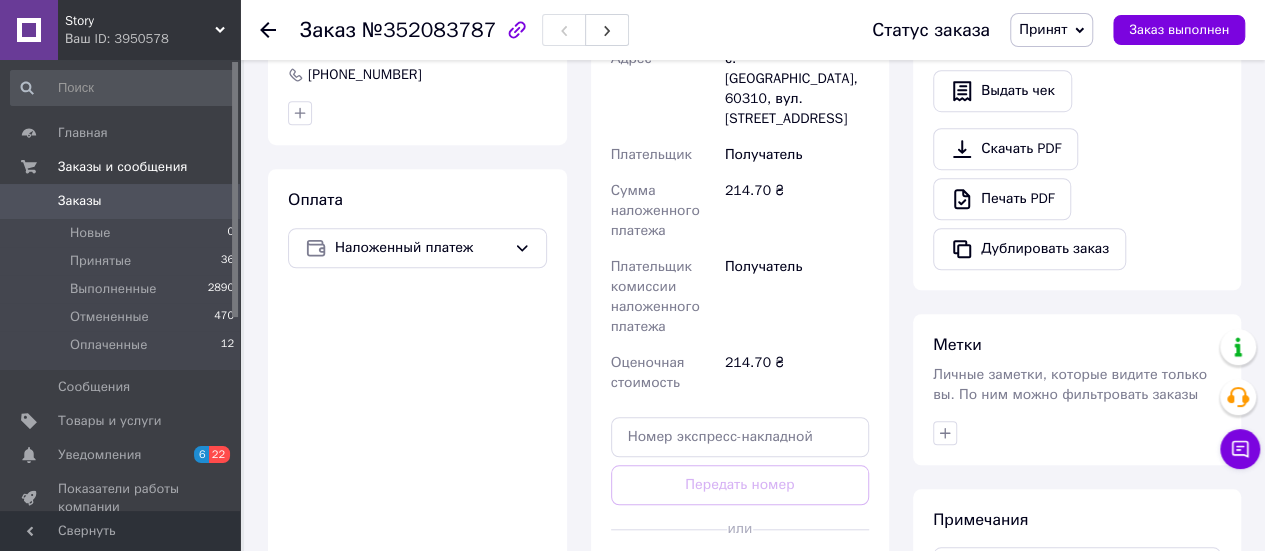 scroll, scrollTop: 900, scrollLeft: 0, axis: vertical 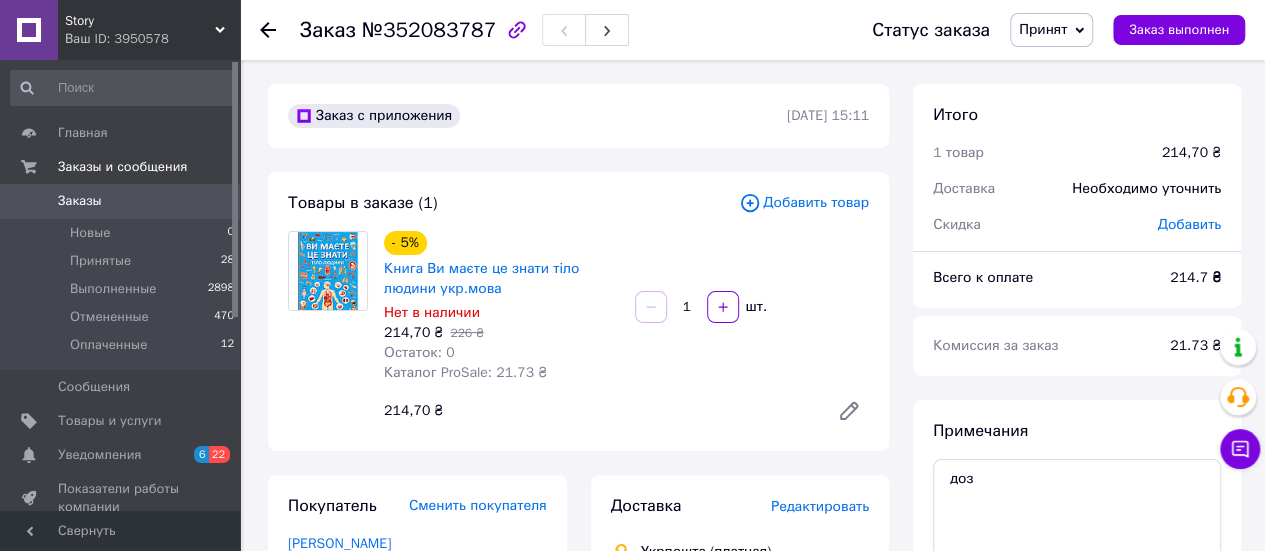 click on "Заказы" at bounding box center [80, 201] 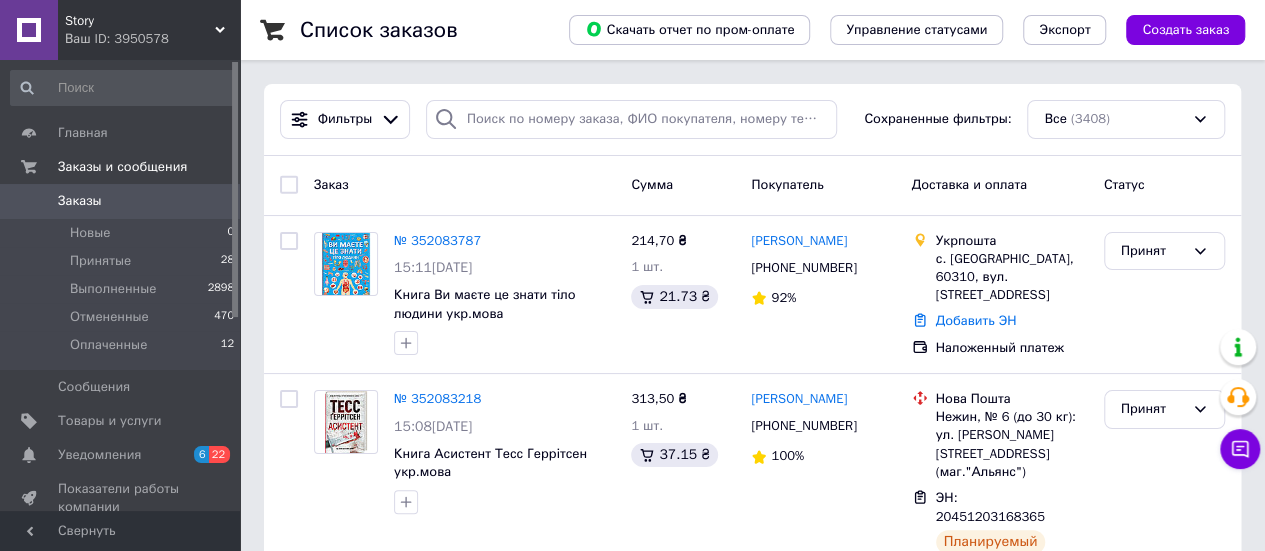 click on "Story Ваш ID: 3950578" at bounding box center [149, 30] 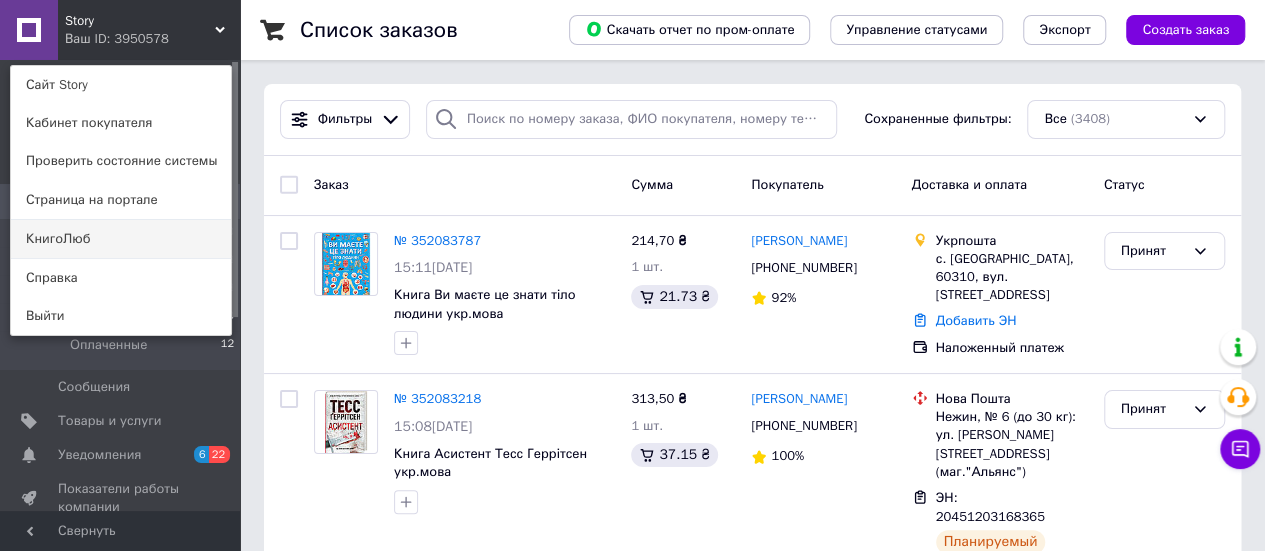 click on "КнигоЛюб" at bounding box center (121, 239) 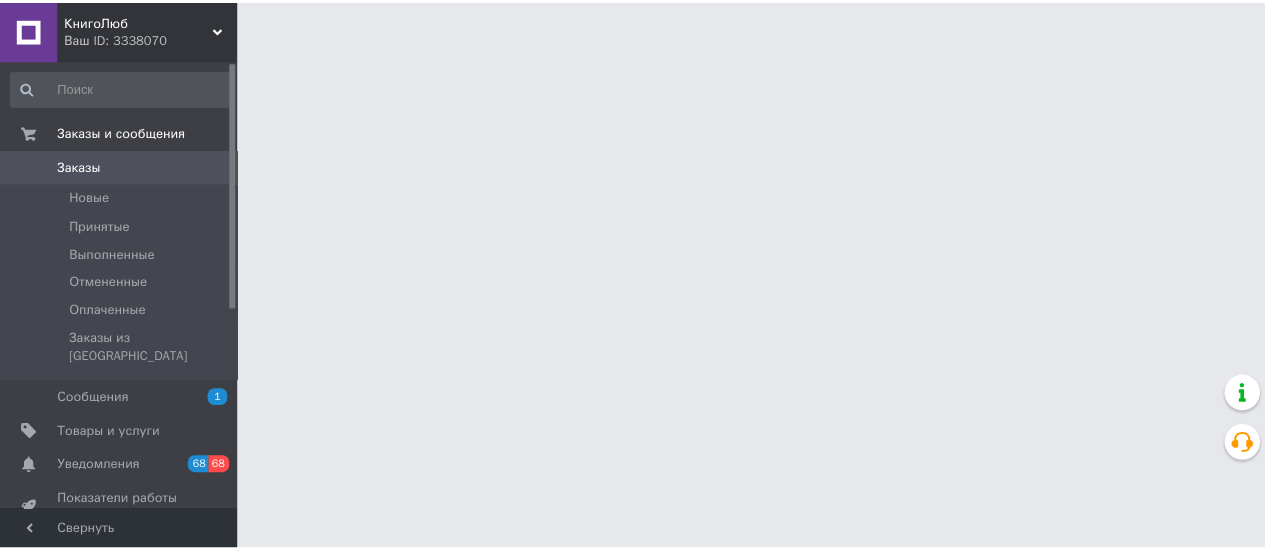 scroll, scrollTop: 0, scrollLeft: 0, axis: both 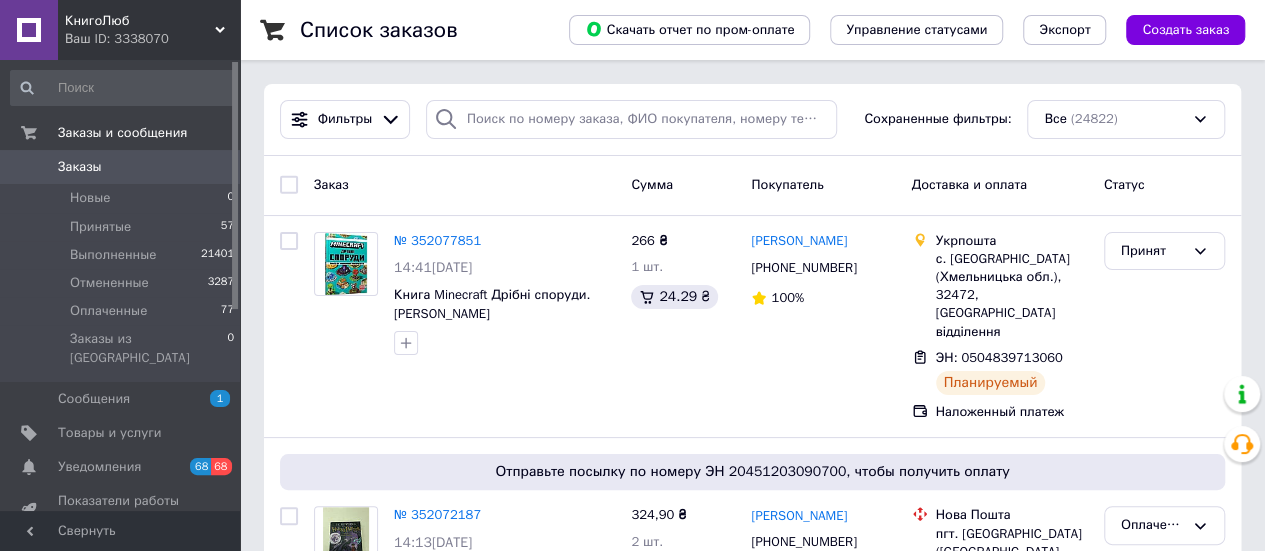 click on "КнигоЛюб" at bounding box center (140, 21) 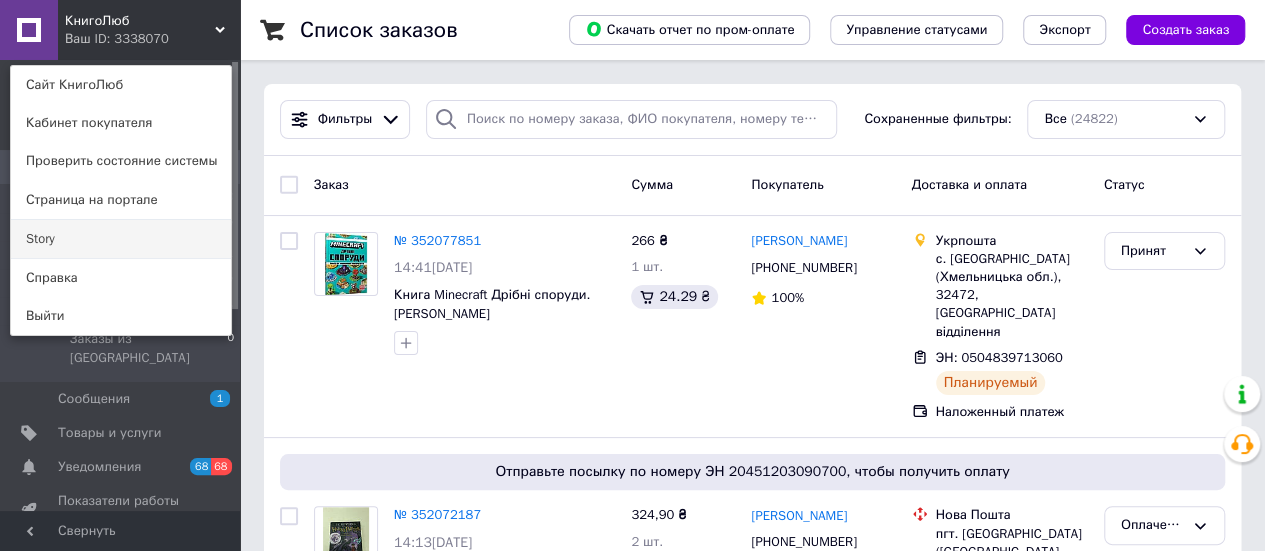 click on "Story" at bounding box center (121, 239) 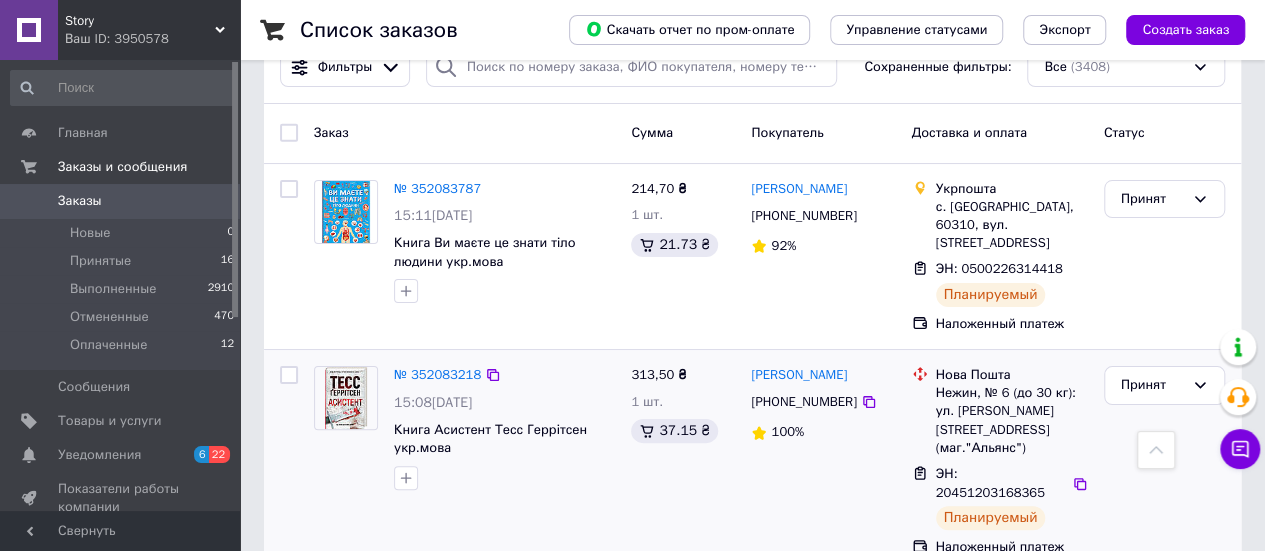 scroll, scrollTop: 0, scrollLeft: 0, axis: both 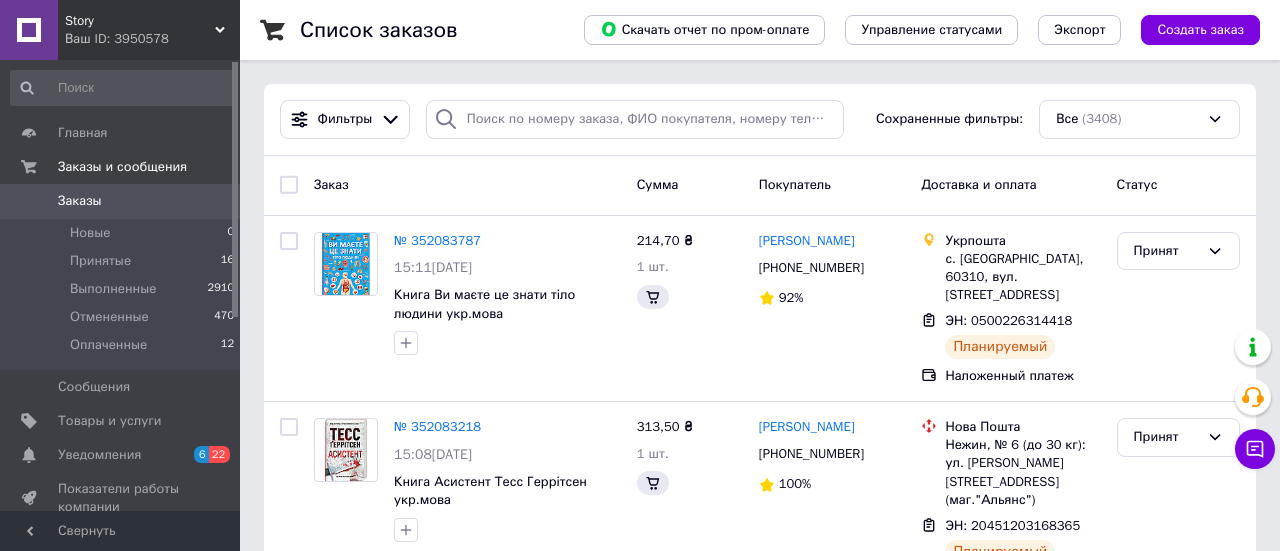 click on "Story" at bounding box center (140, 21) 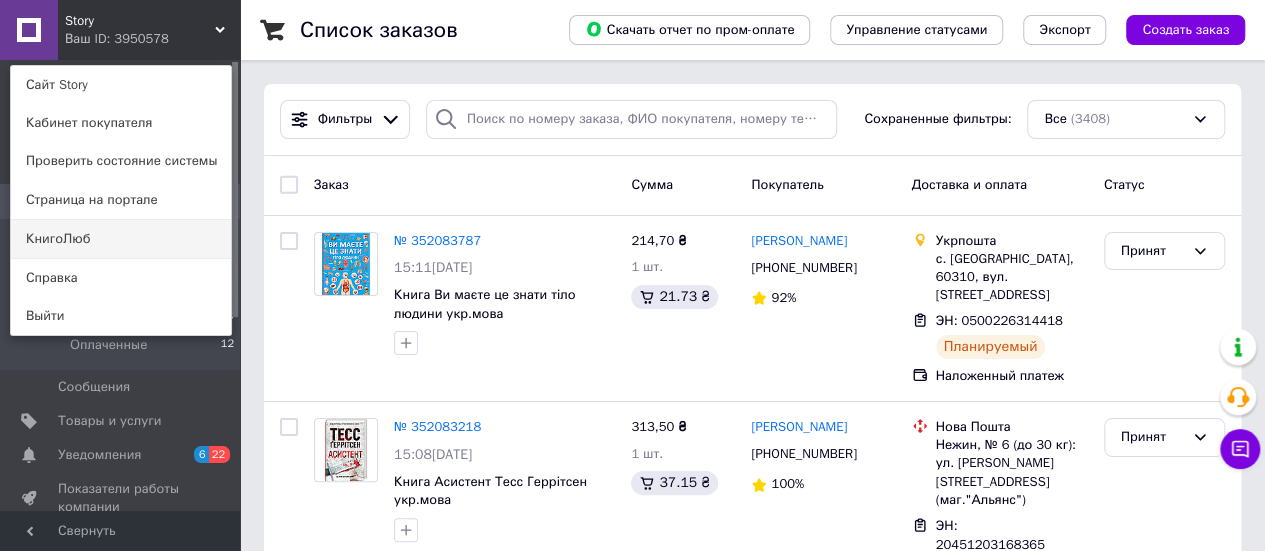 click on "КнигоЛюб" at bounding box center [121, 239] 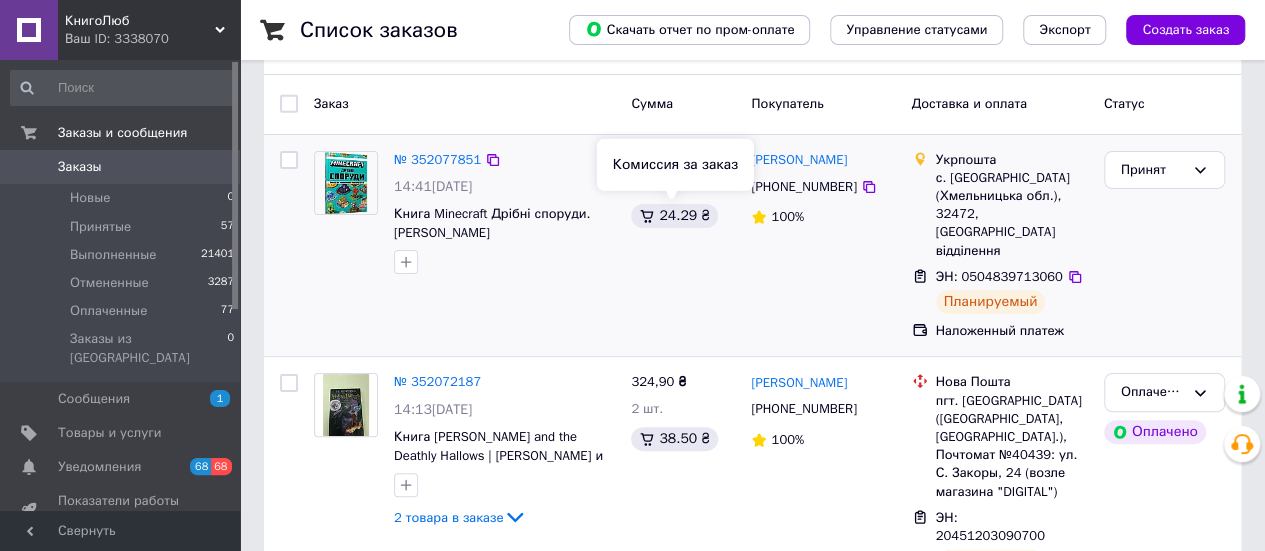scroll, scrollTop: 100, scrollLeft: 0, axis: vertical 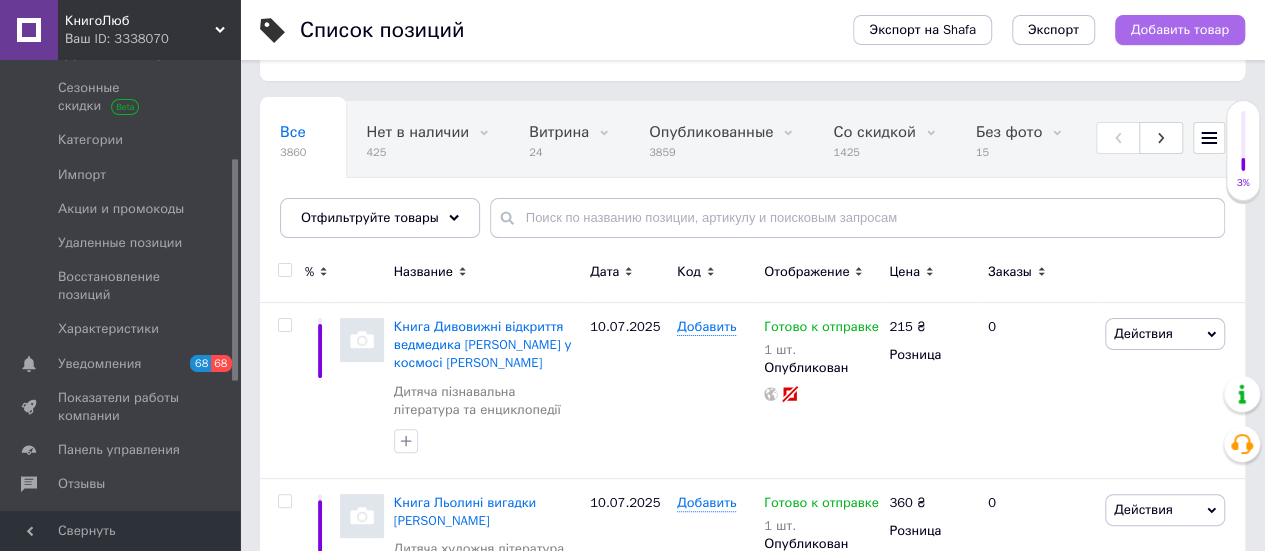 click on "Добавить товар" at bounding box center [1180, 30] 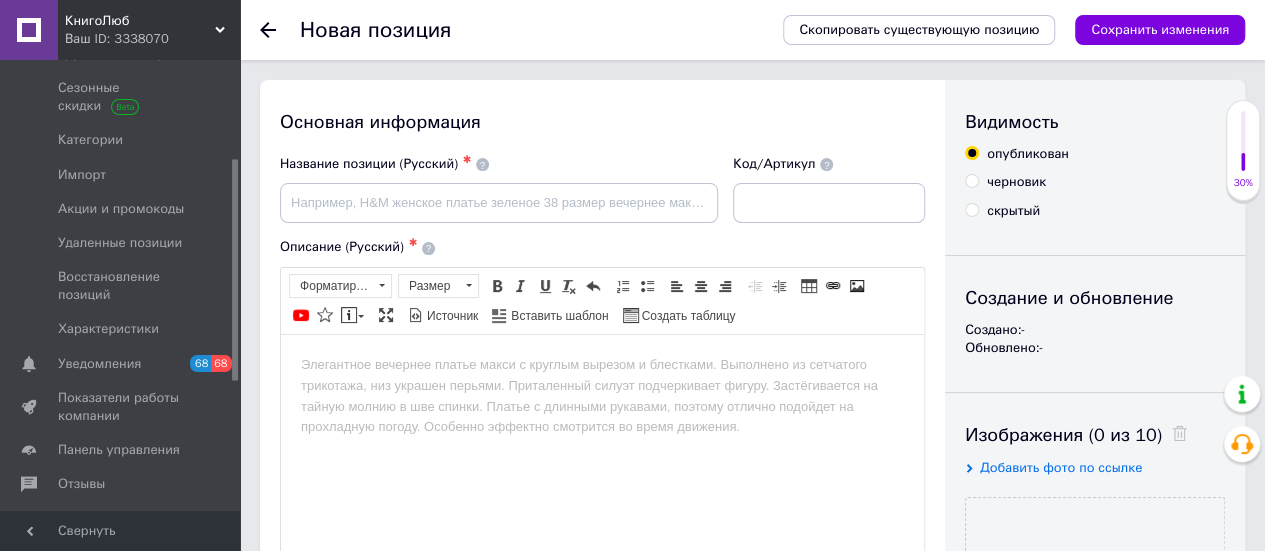 scroll, scrollTop: 0, scrollLeft: 0, axis: both 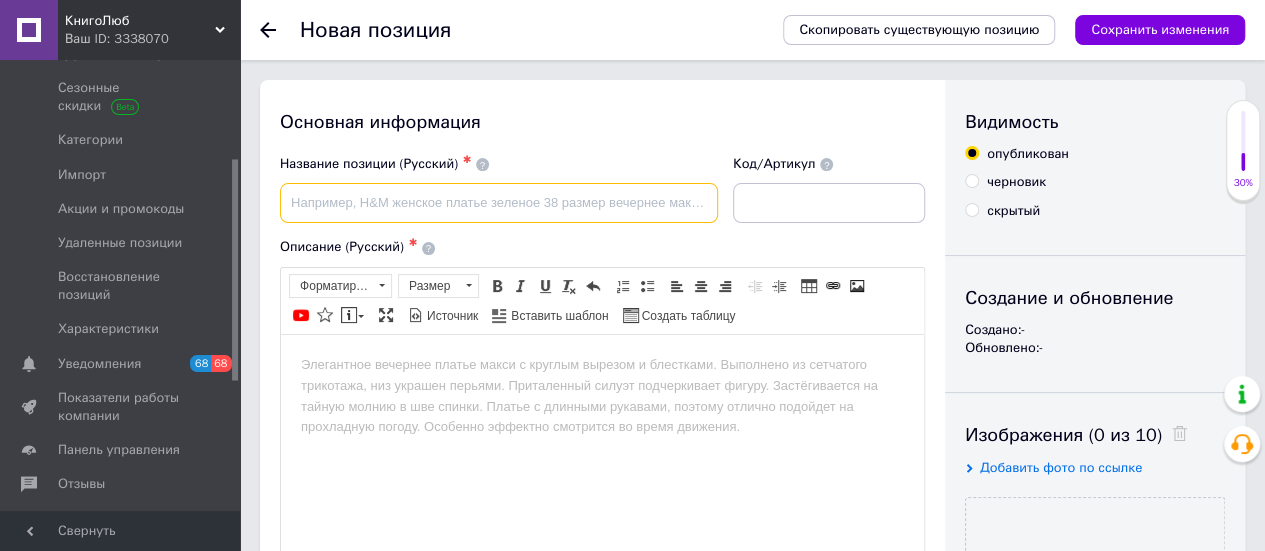 click at bounding box center (499, 203) 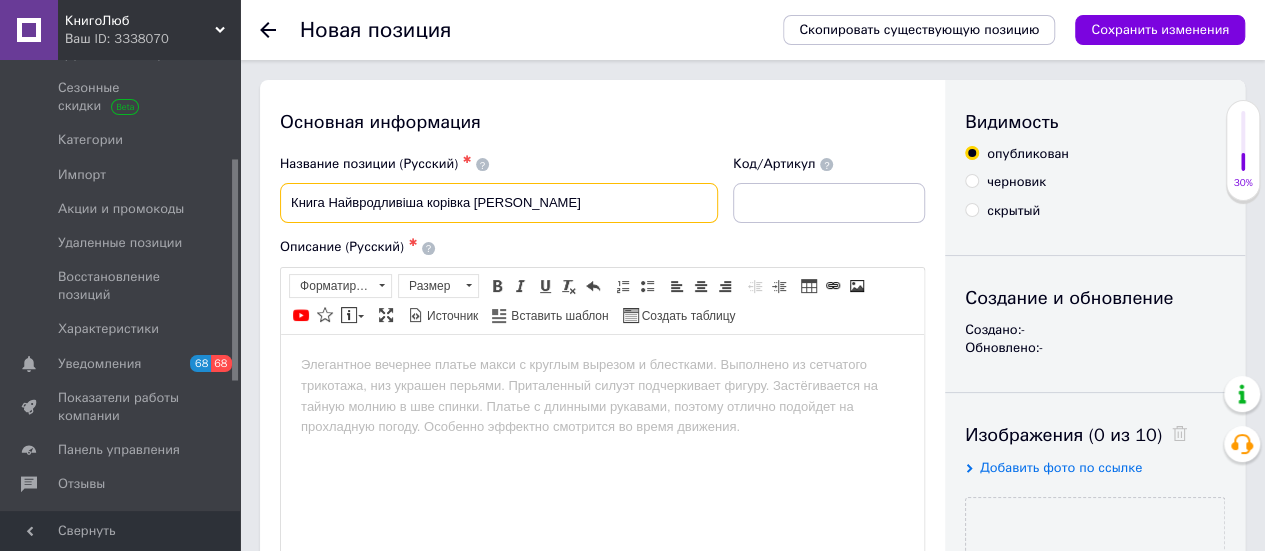 click on "Книга Найвродливіша корівка Оксана Дємченко" at bounding box center [499, 203] 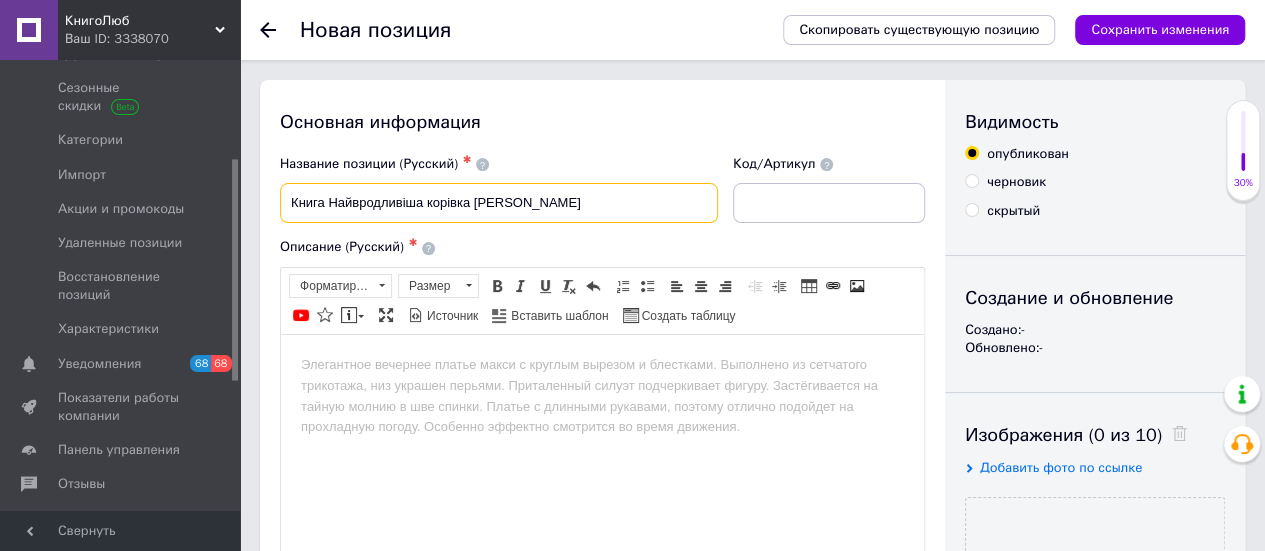 type on "Книга Найвродливіша корівка [PERSON_NAME]" 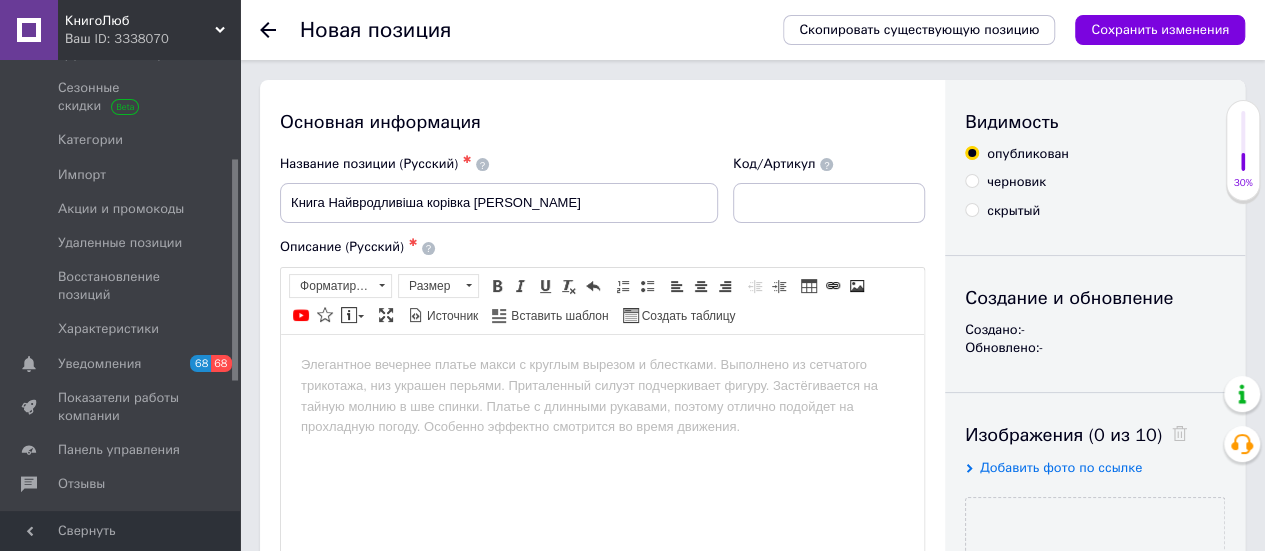 click at bounding box center (602, 364) 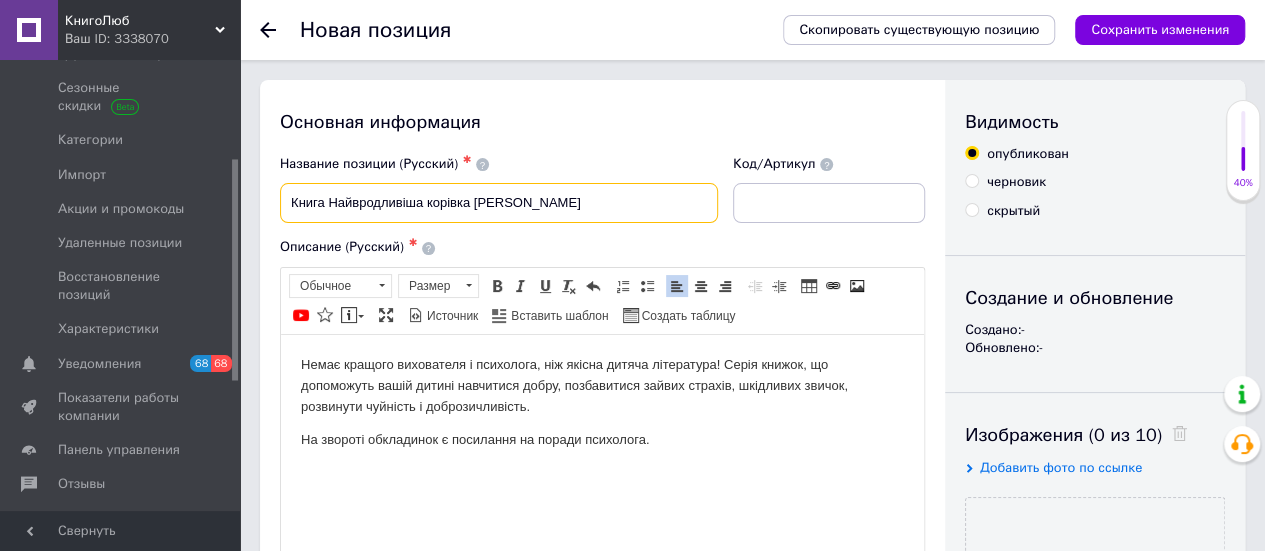 drag, startPoint x: 631, startPoint y: 197, endPoint x: 236, endPoint y: 190, distance: 395.062 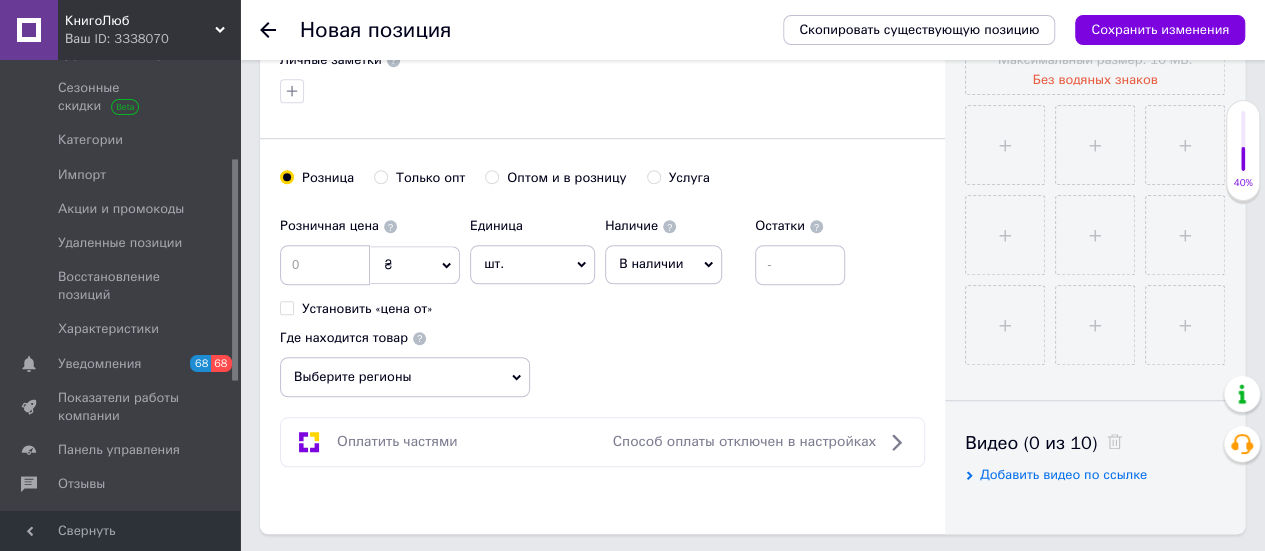 scroll, scrollTop: 800, scrollLeft: 0, axis: vertical 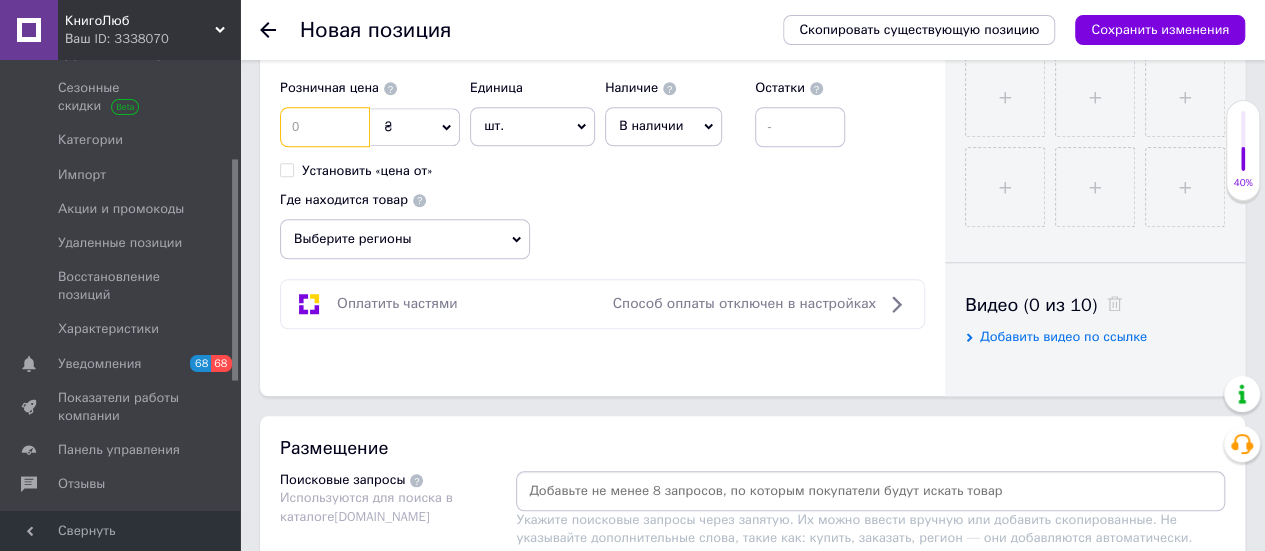 click at bounding box center (325, 127) 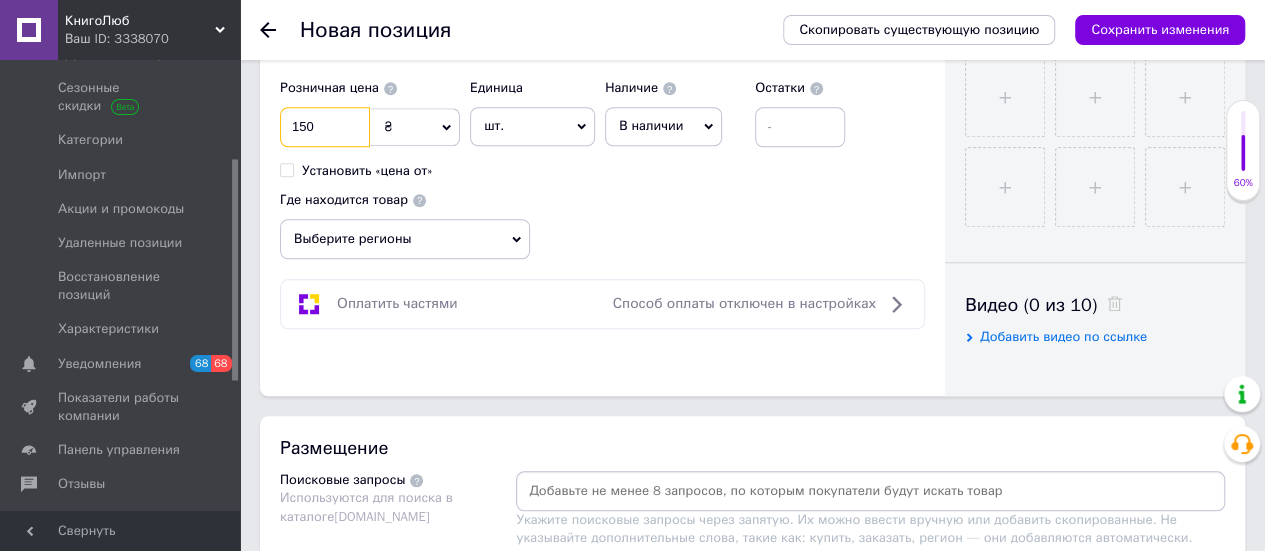 type on "150" 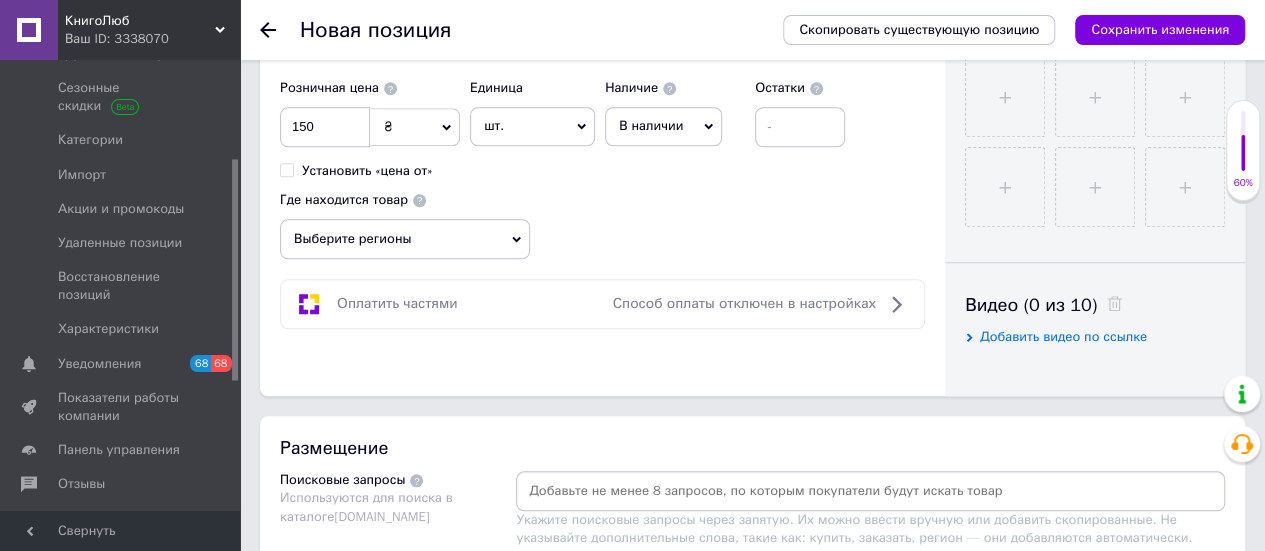 click on "В наличии" at bounding box center [651, 125] 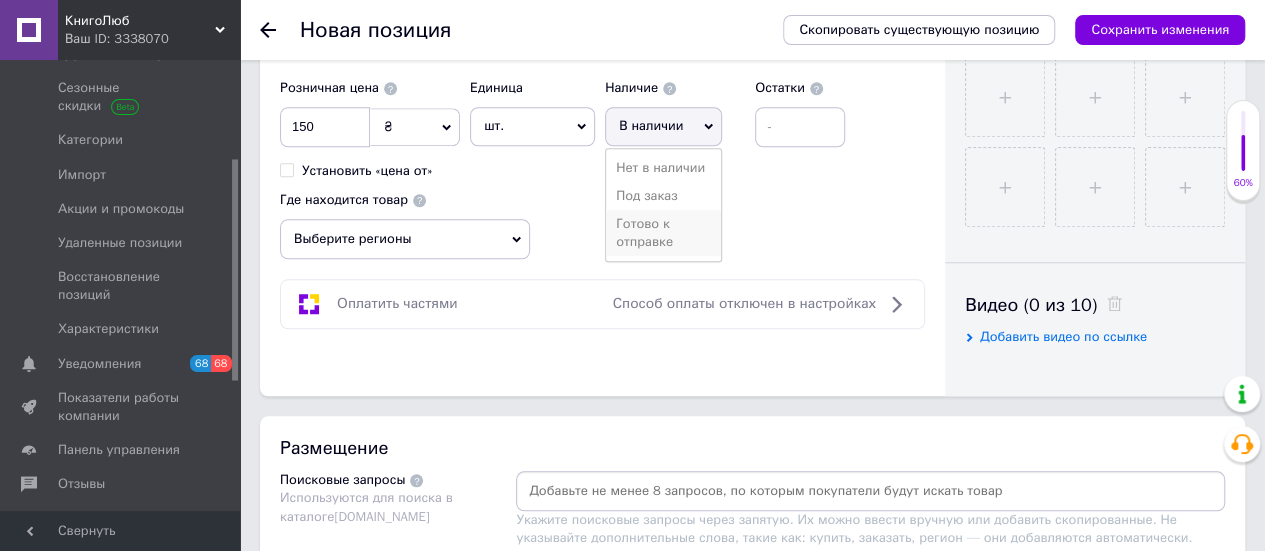 click on "Готово к отправке" at bounding box center [663, 233] 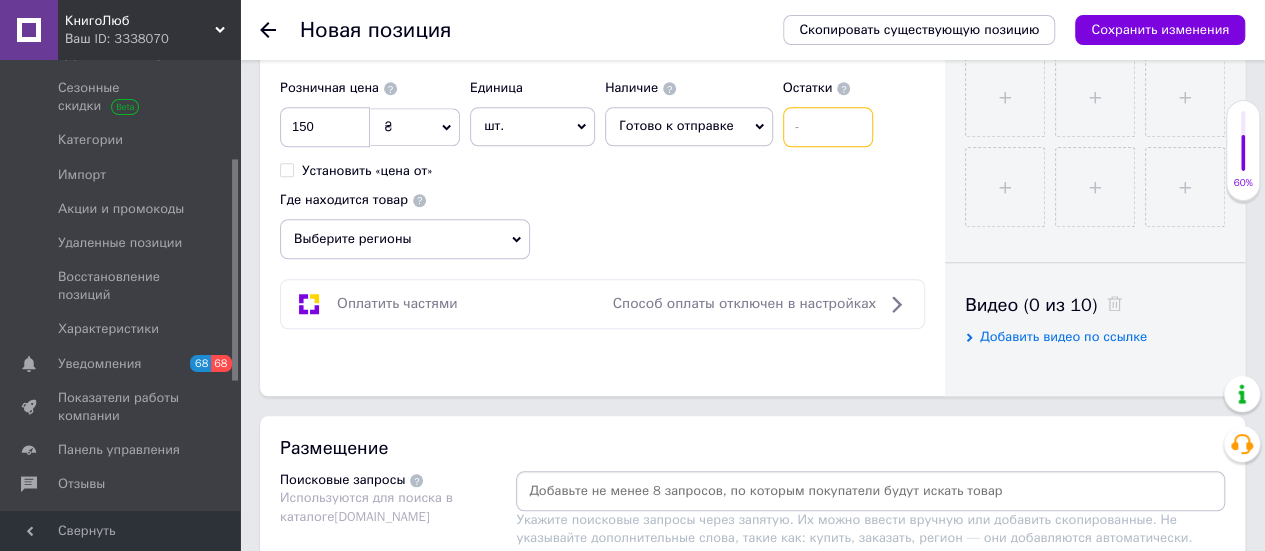 click at bounding box center (828, 127) 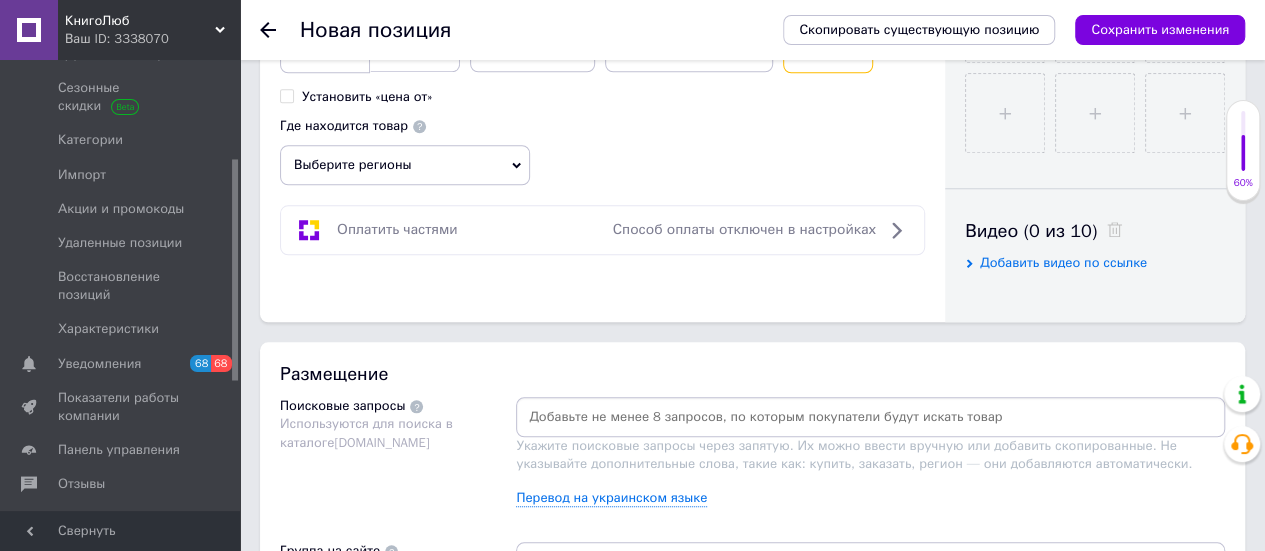 scroll, scrollTop: 900, scrollLeft: 0, axis: vertical 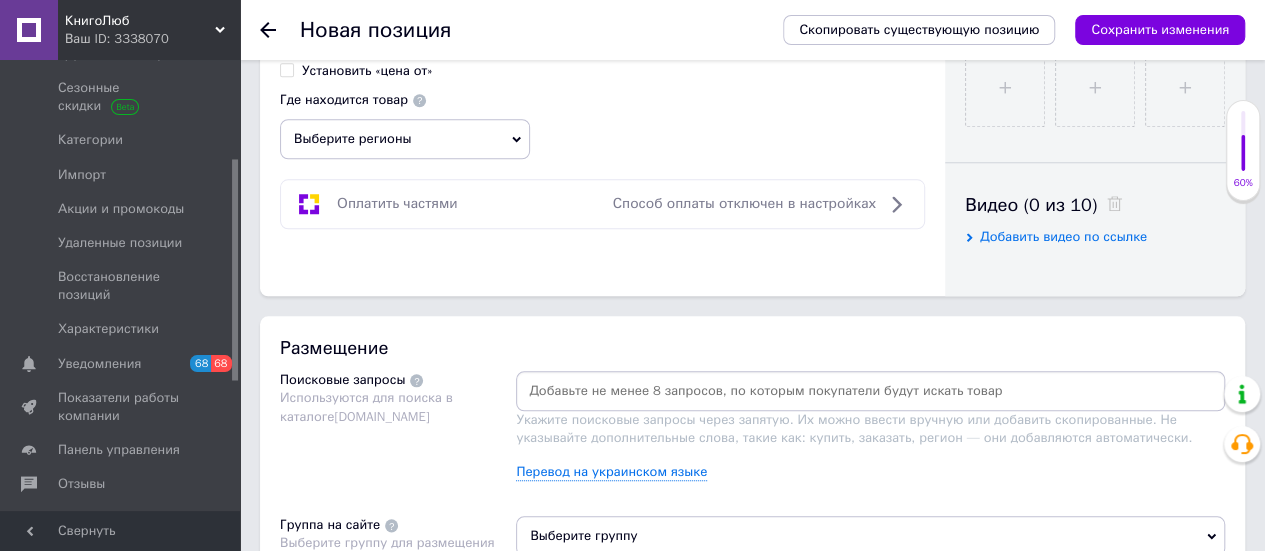 type on "1" 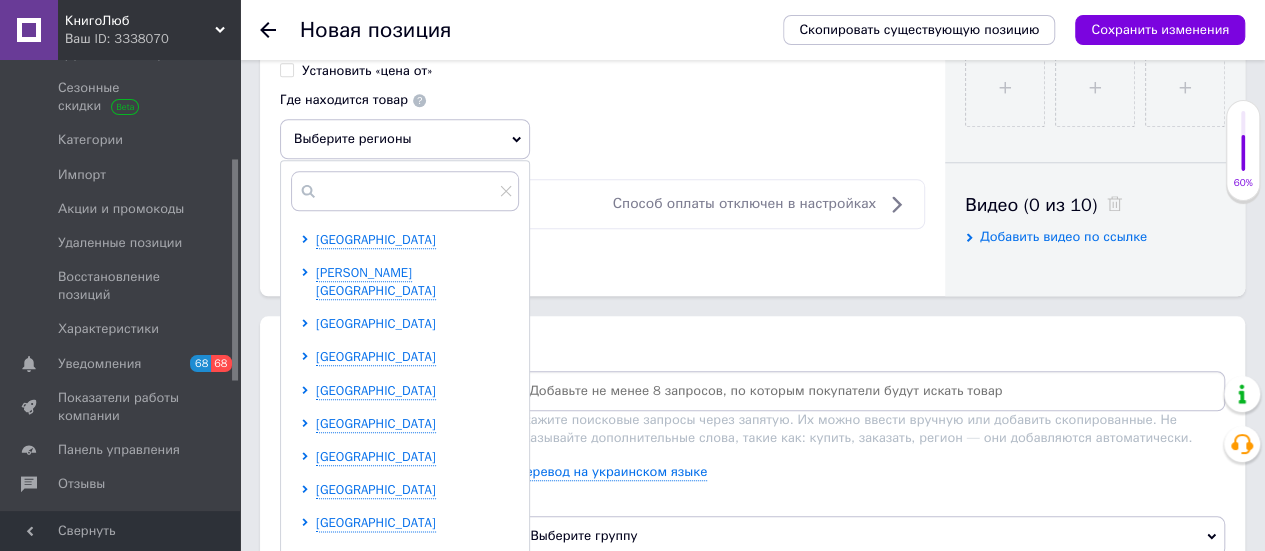 click on "Днепропетровская область" at bounding box center [376, 323] 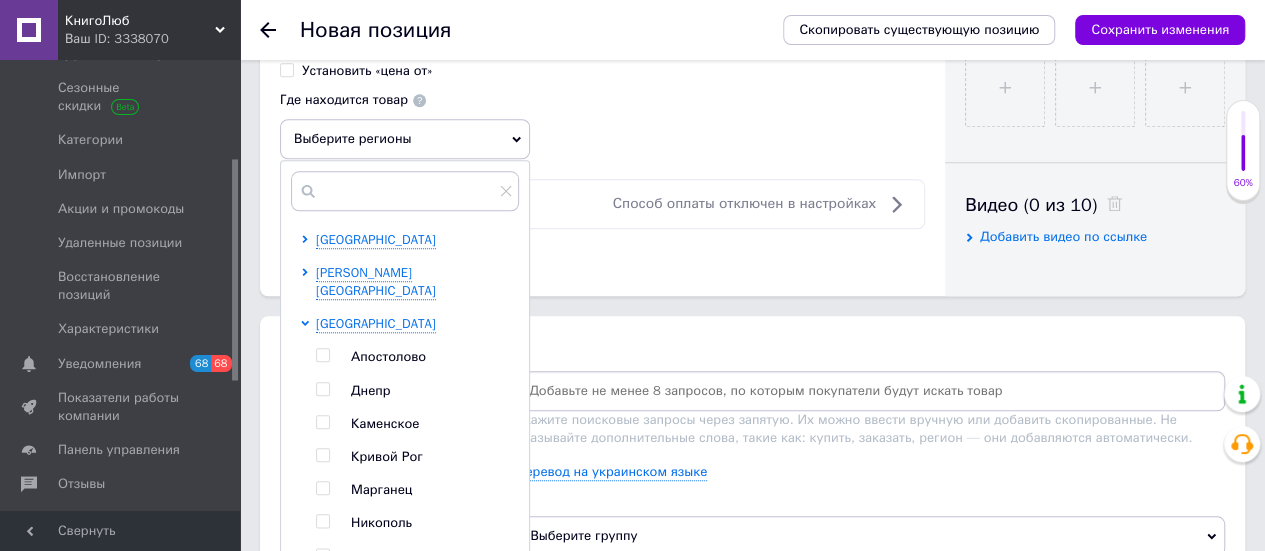 click at bounding box center (322, 389) 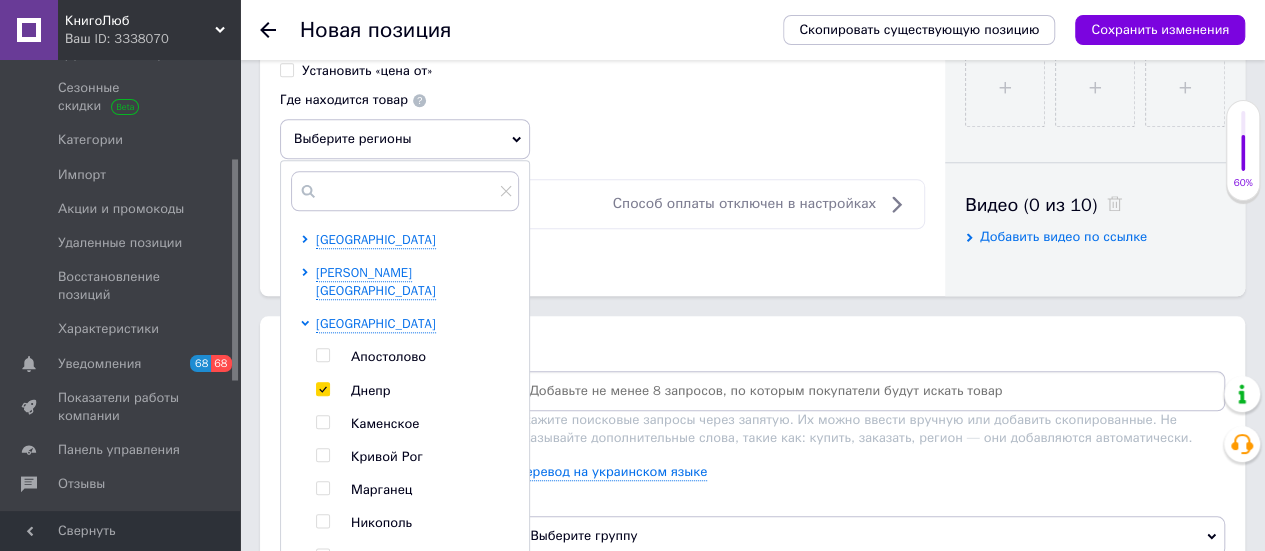 checkbox on "true" 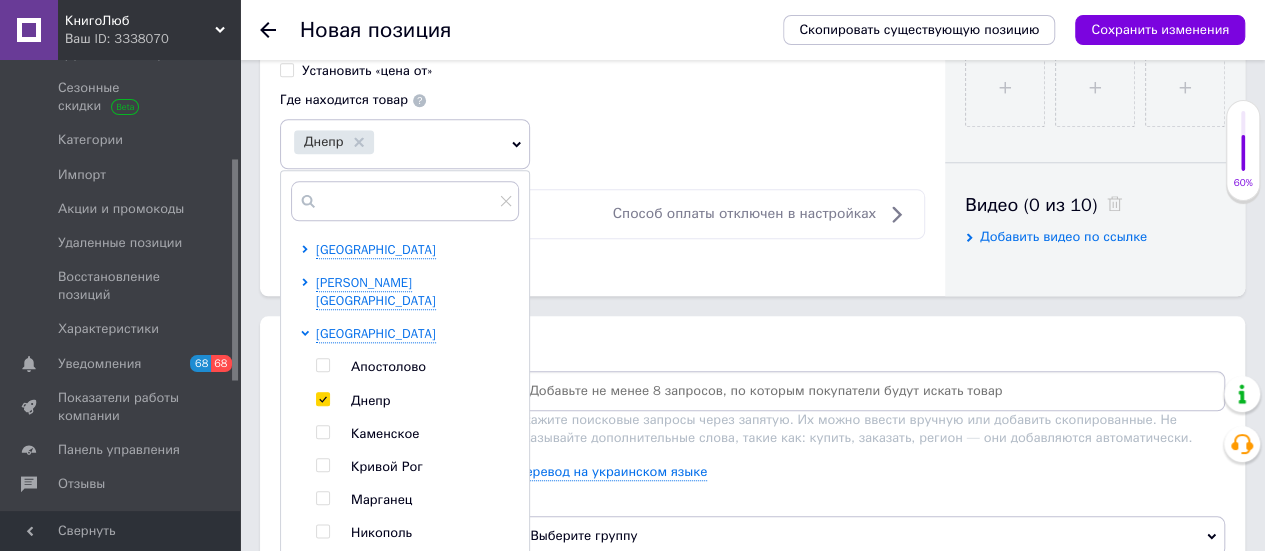 click on "Розничная цена 150 ₴ $ € CHF £ ¥ PLN ₸ MDL HUF KGS CN¥ TRY ₩ lei Установить «цена от» Единица шт. Популярное комплект упаковка кв.м пара м кг пог.м услуга т а автоцистерна ампула б баллон банка блистер бобина бочка бут бухта в ватт ведро выезд г г га гигакалория год гр/кв.м д дал два месяца день доза е еврокуб ед. к кВт канистра карат кв.дм кв.м кв.см кв.фут квартал кг кг/кв.м км колесо комплект коробка куб.дм куб.м л л лист м м мВт месяц мешок минута мл мм моток н набор неделя номер о объект п паллетоместо пара партия пач пог.м полгода посевная единица птицеместо р рейс рулон с т" at bounding box center (602, 69) 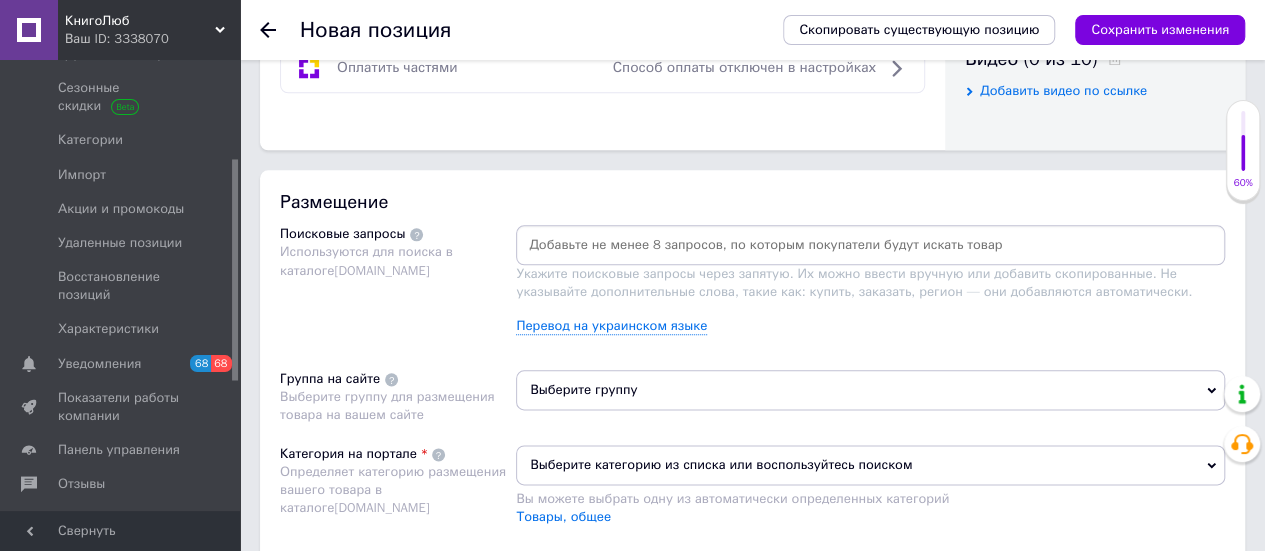 scroll, scrollTop: 1100, scrollLeft: 0, axis: vertical 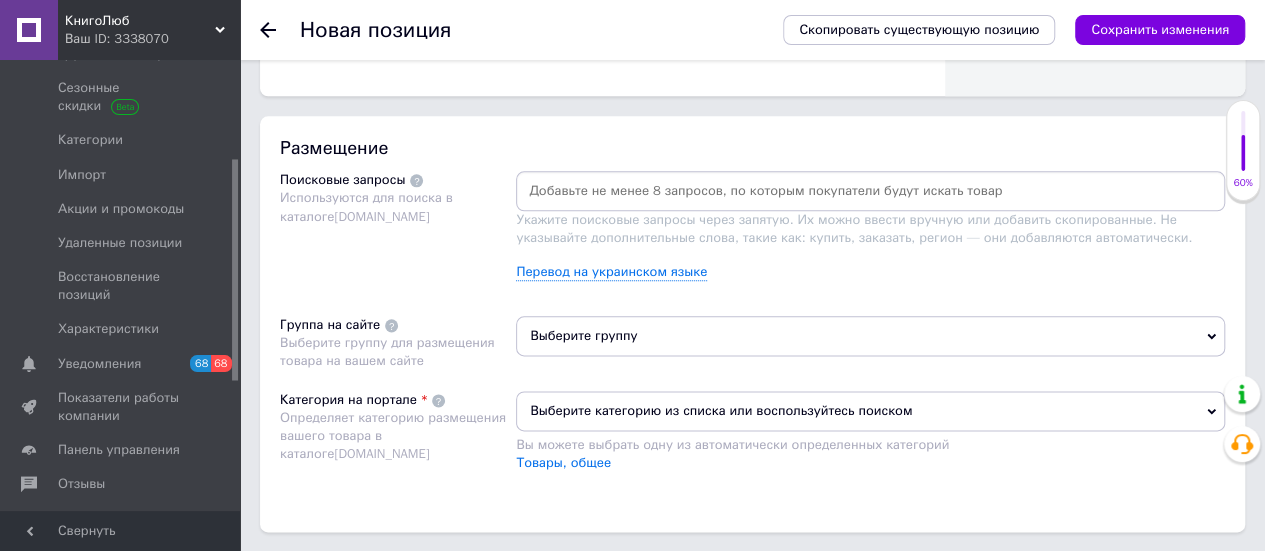 click at bounding box center [870, 191] 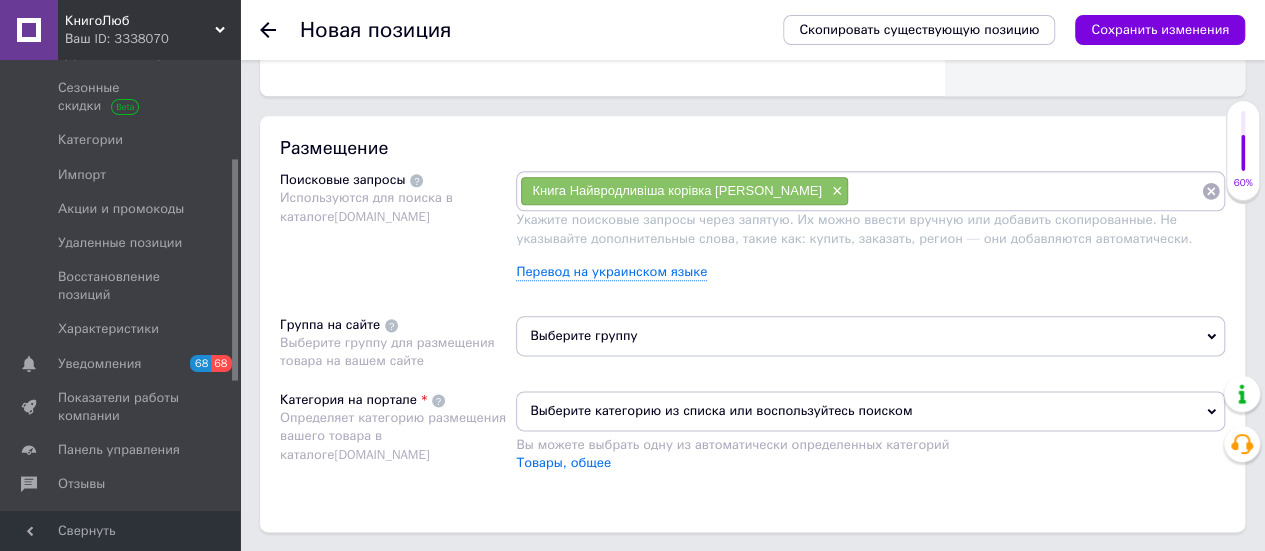 paste on "Книга Найвродливіша корівка [PERSON_NAME]" 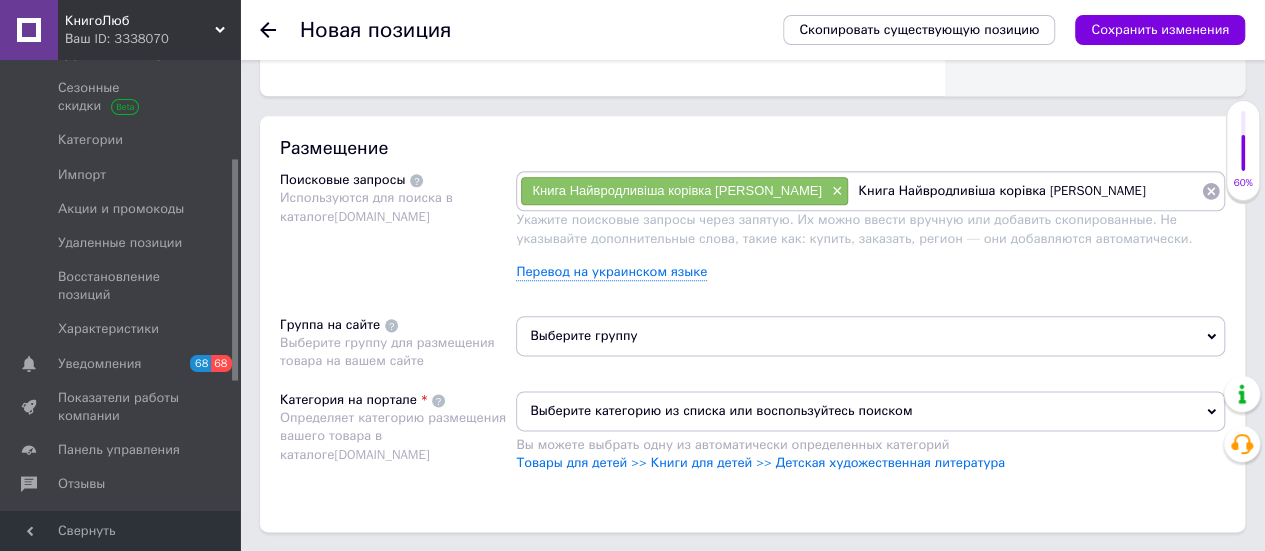 scroll, scrollTop: 0, scrollLeft: 0, axis: both 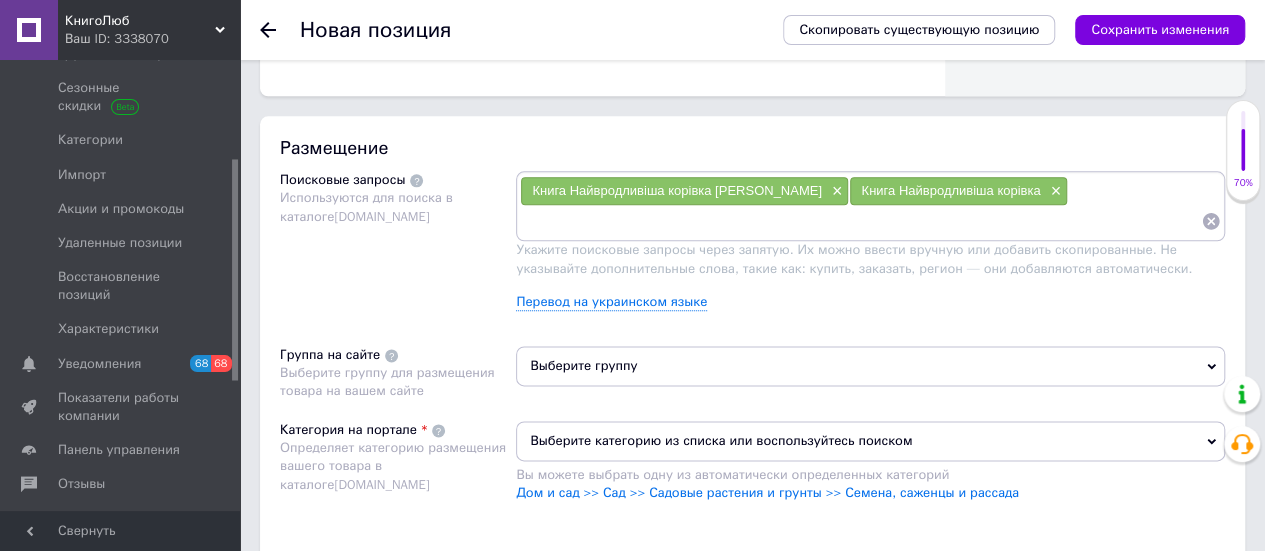 paste on "Книга Найвродливіша корівка [PERSON_NAME]" 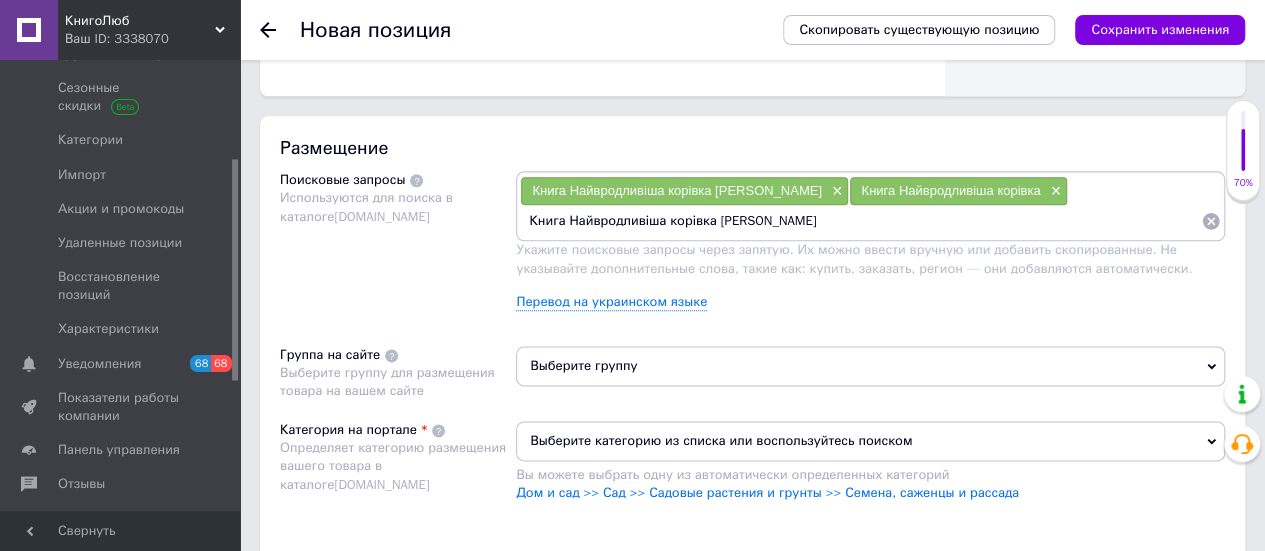 scroll, scrollTop: 0, scrollLeft: 0, axis: both 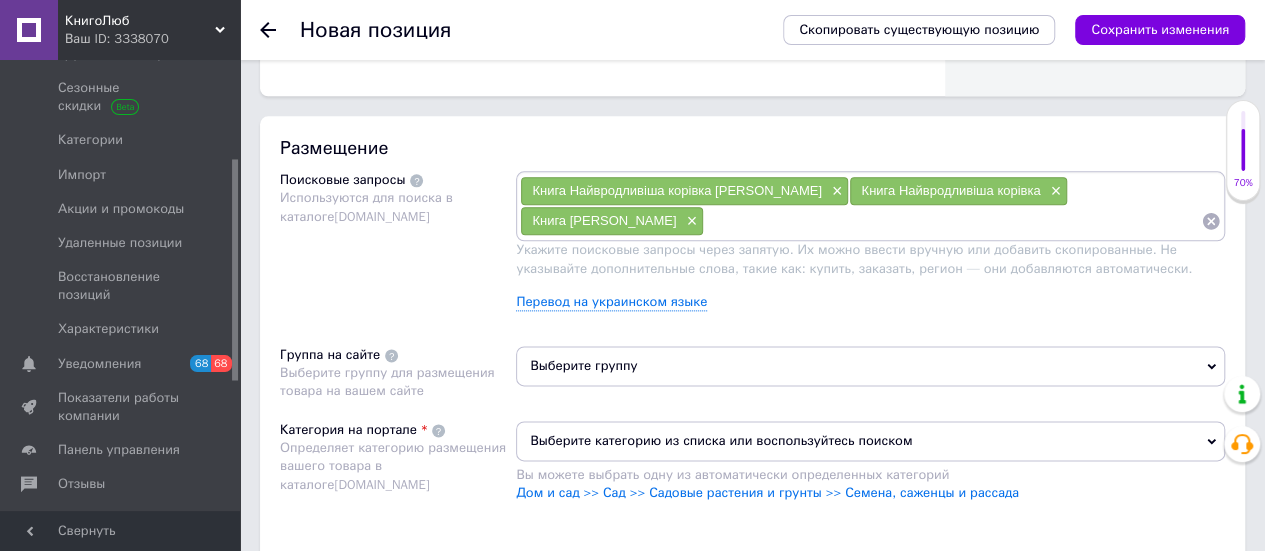 paste on "Книга Найвродливіша корівка [PERSON_NAME]" 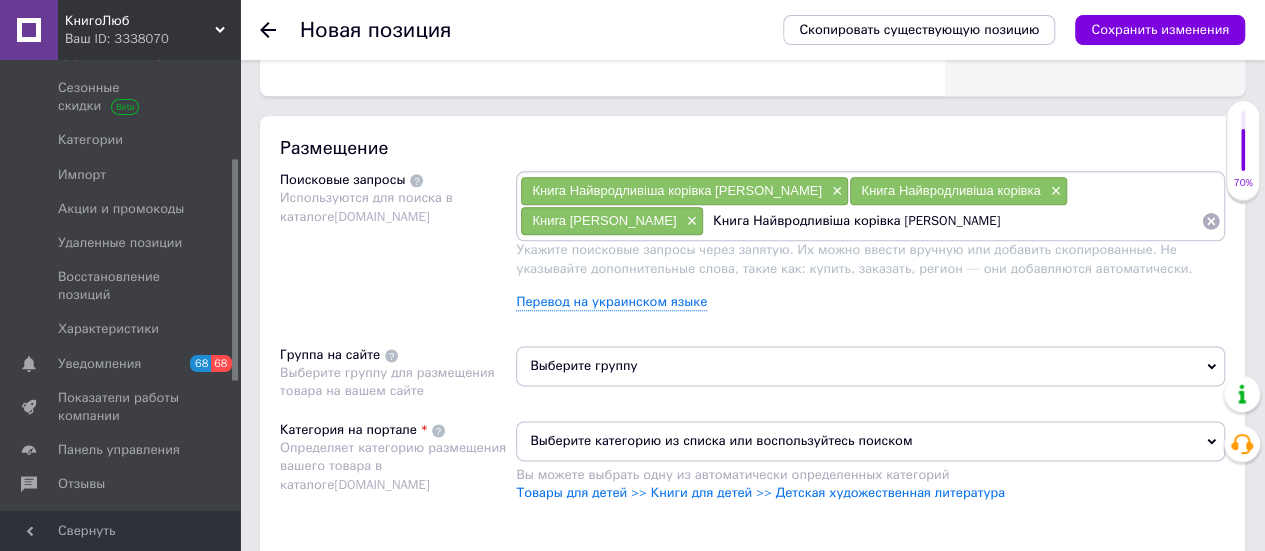 scroll, scrollTop: 0, scrollLeft: 0, axis: both 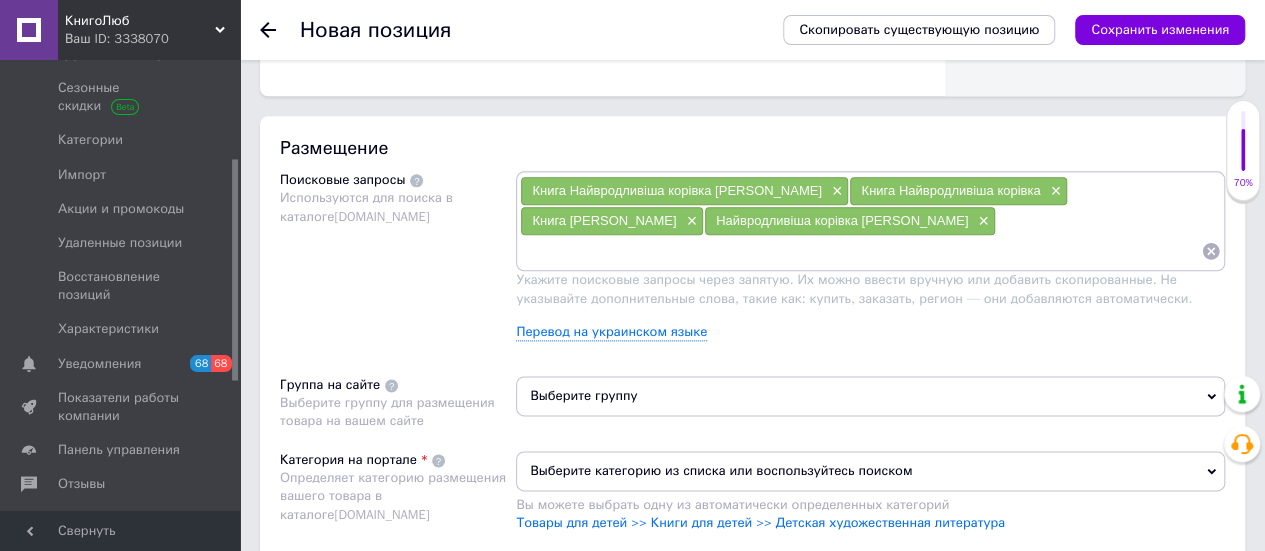 paste on "Книга Найвродливіша корівка [PERSON_NAME]" 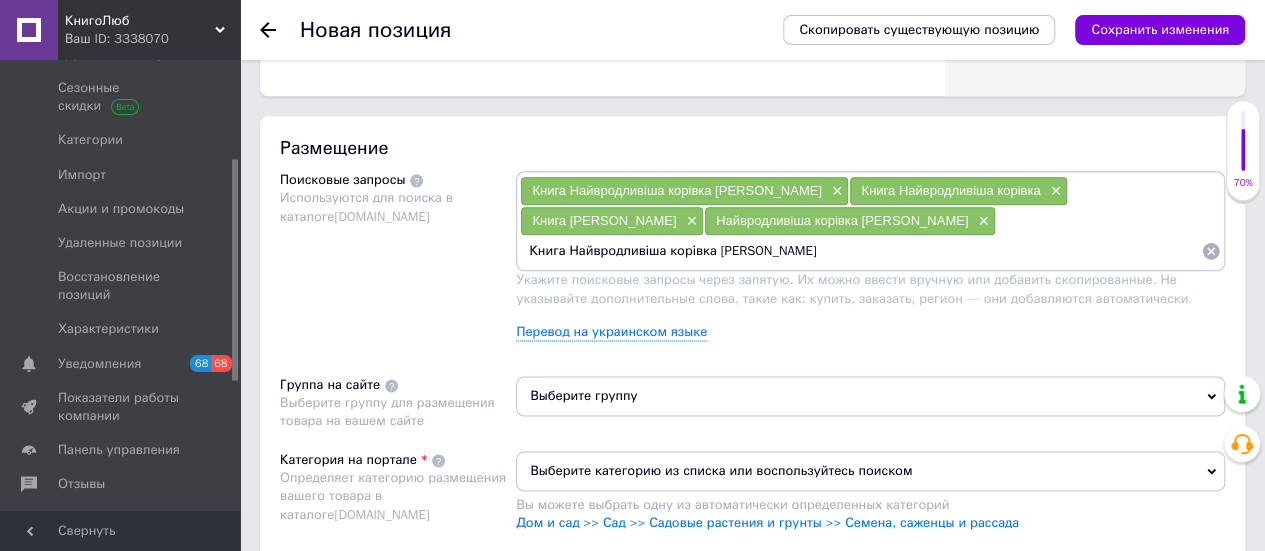 drag, startPoint x: 706, startPoint y: 245, endPoint x: 856, endPoint y: 239, distance: 150.11995 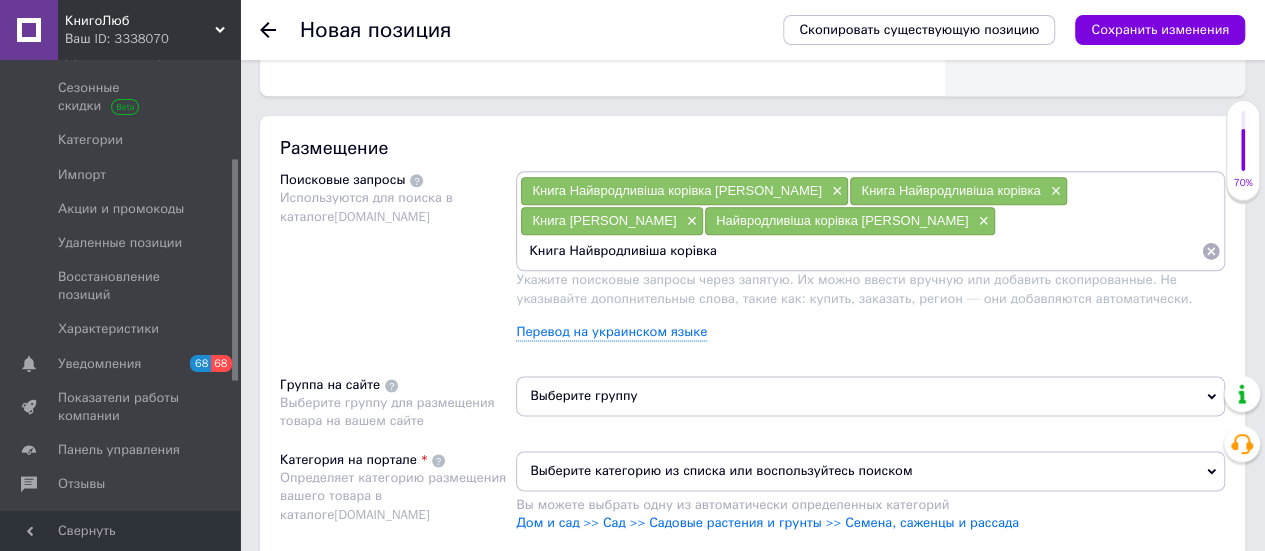 click on "Книга Найвродливіша корівка" at bounding box center (860, 251) 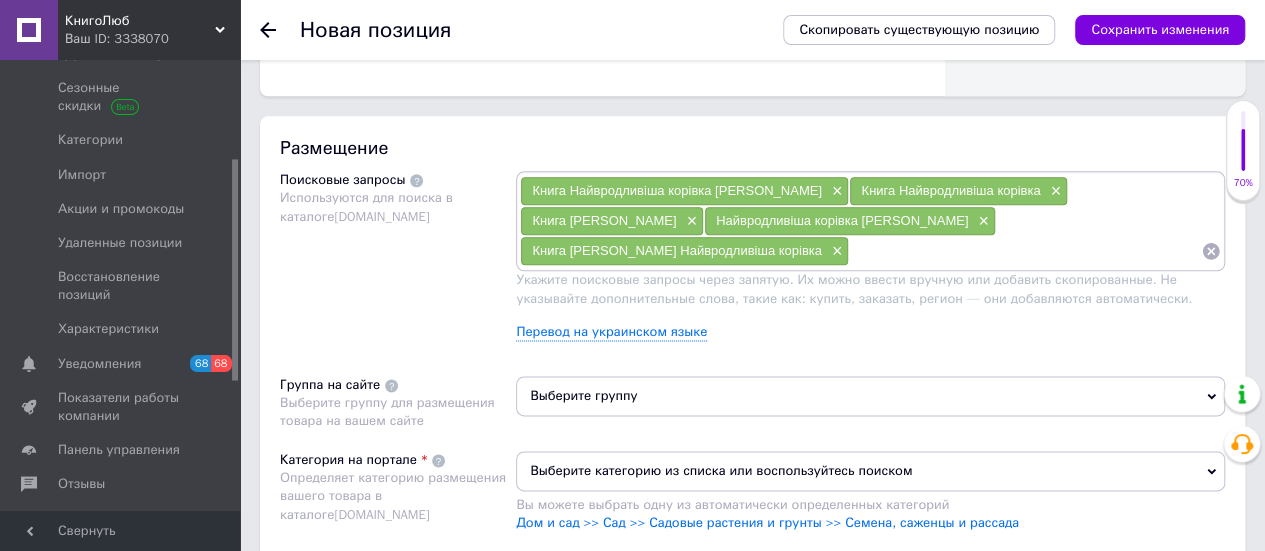 drag, startPoint x: 565, startPoint y: 237, endPoint x: 818, endPoint y: 243, distance: 253.07114 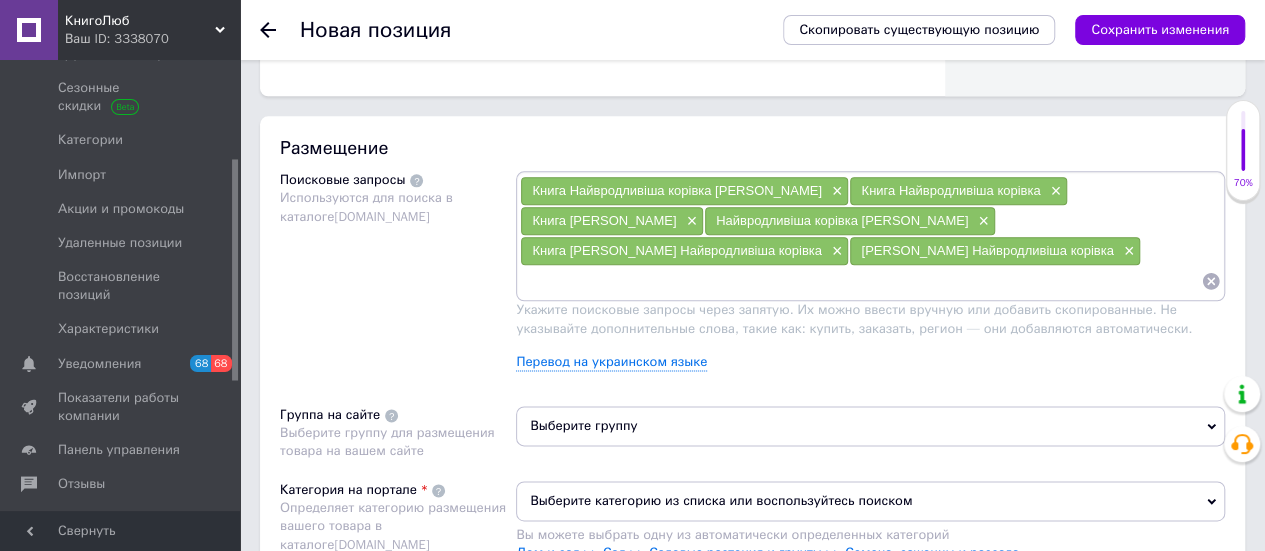 drag, startPoint x: 822, startPoint y: 183, endPoint x: 538, endPoint y: 191, distance: 284.11264 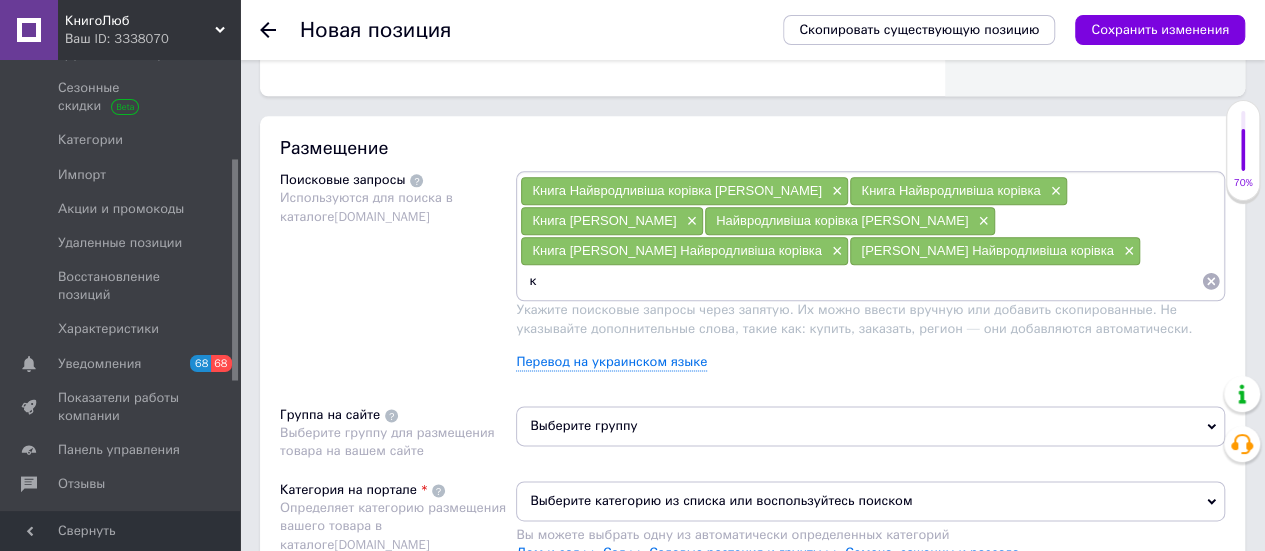 paste on "нига Найвродливіша корівка Оксана Демченко" 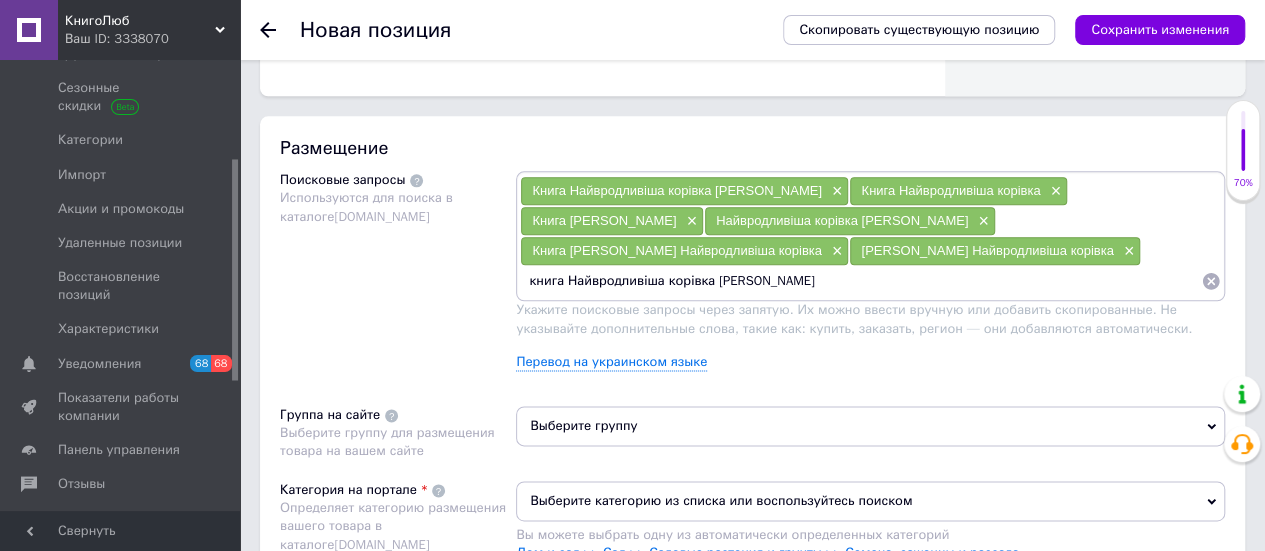 click on "книга Найвродливіша корівка Оксана Демченко" at bounding box center [860, 281] 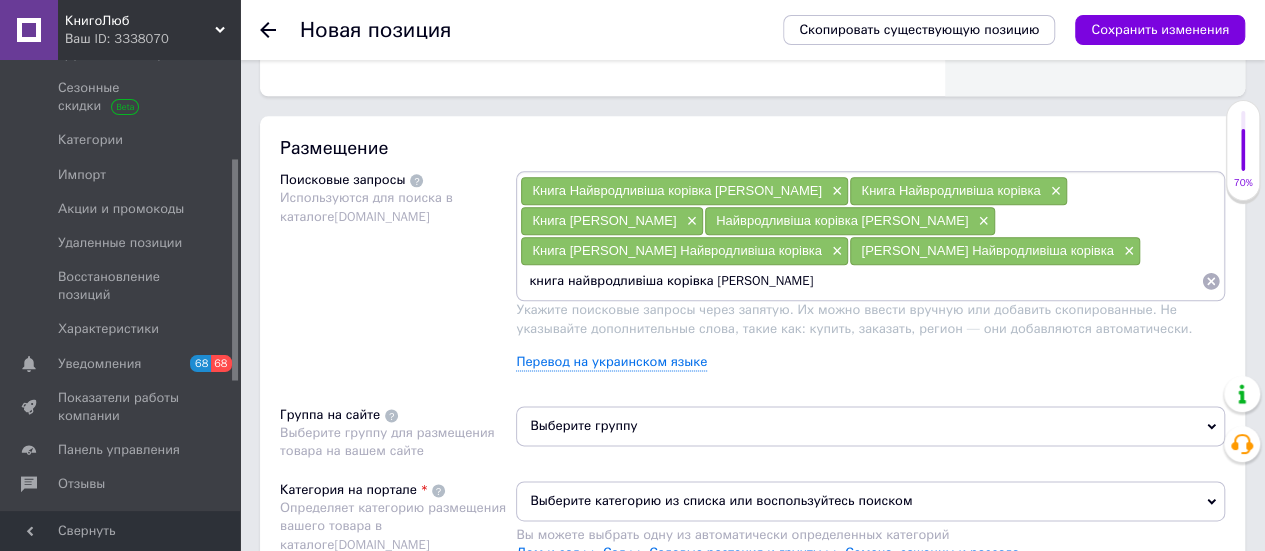 click on "книга найвродливіша корівка Оксана Демченко" at bounding box center (860, 281) 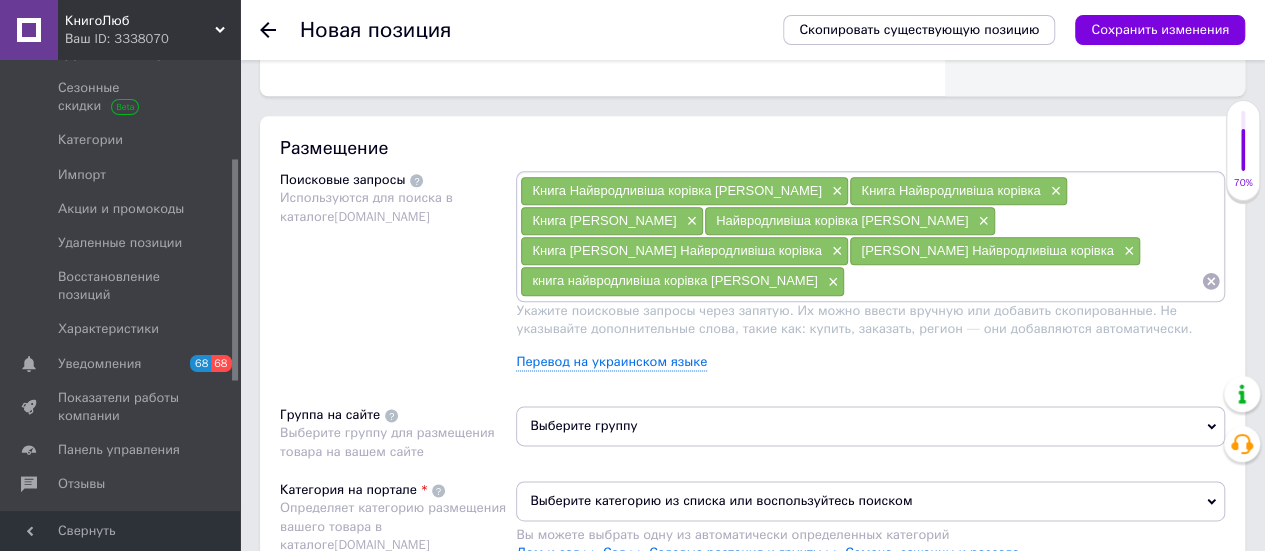 paste on "книга найвродливіша корівка оксана демченко" 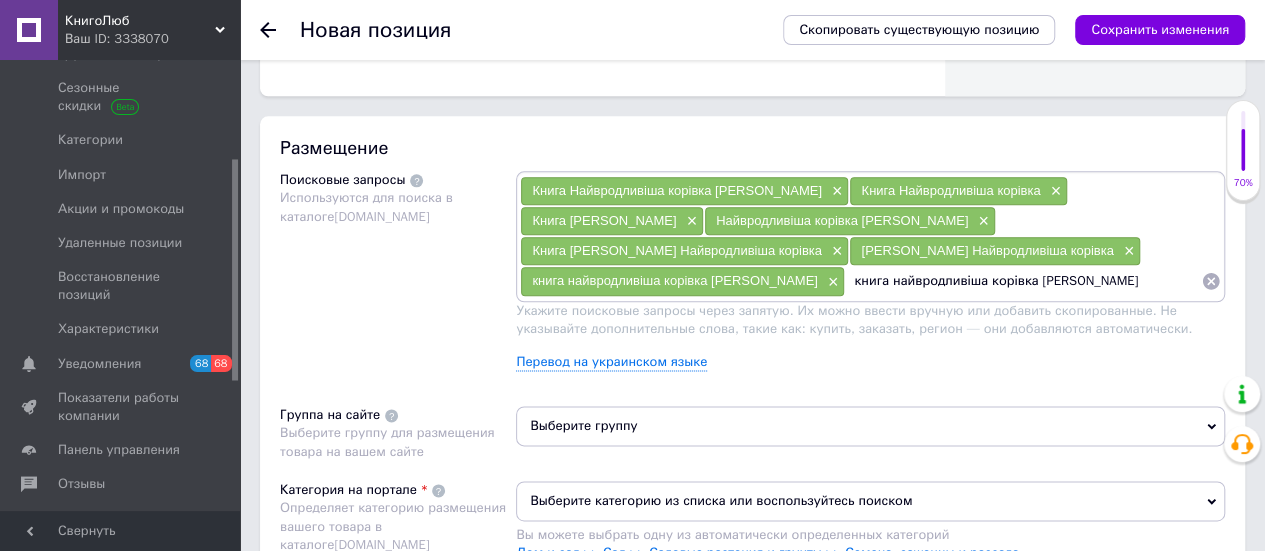 drag, startPoint x: 1024, startPoint y: 276, endPoint x: 1156, endPoint y: 279, distance: 132.03409 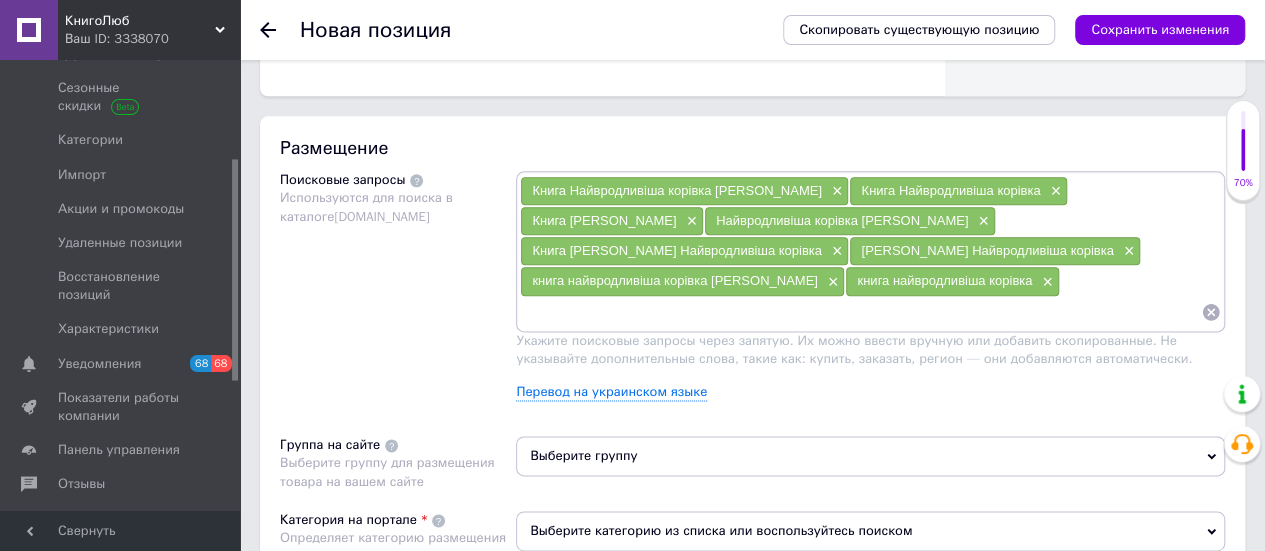 paste on "книга найвродливіша корівка оксана демченко" 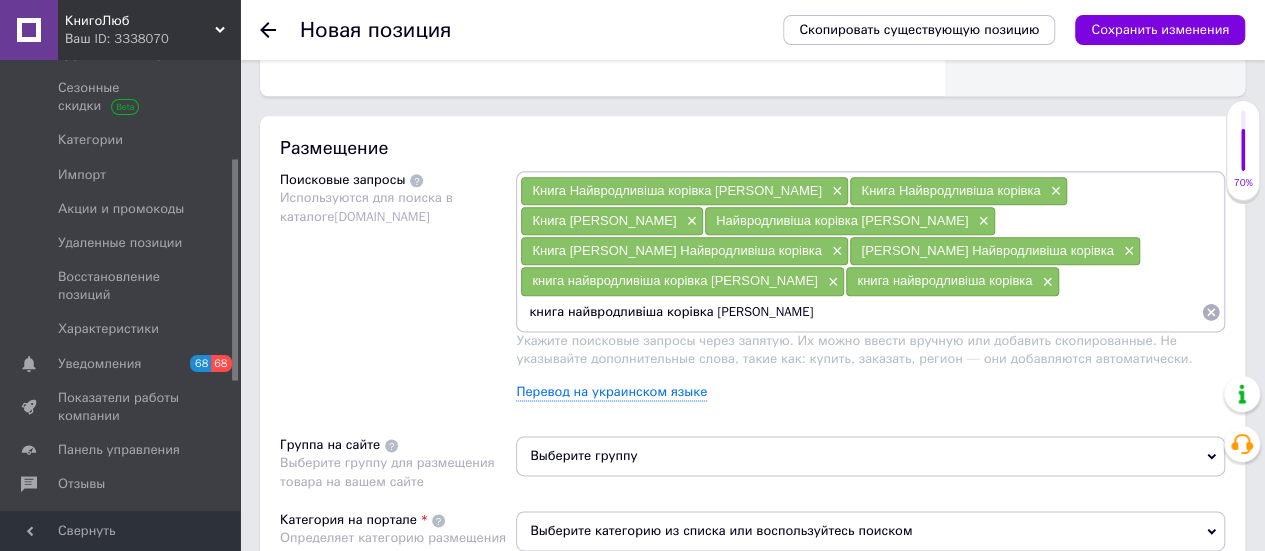 drag, startPoint x: 566, startPoint y: 306, endPoint x: 490, endPoint y: 303, distance: 76.05919 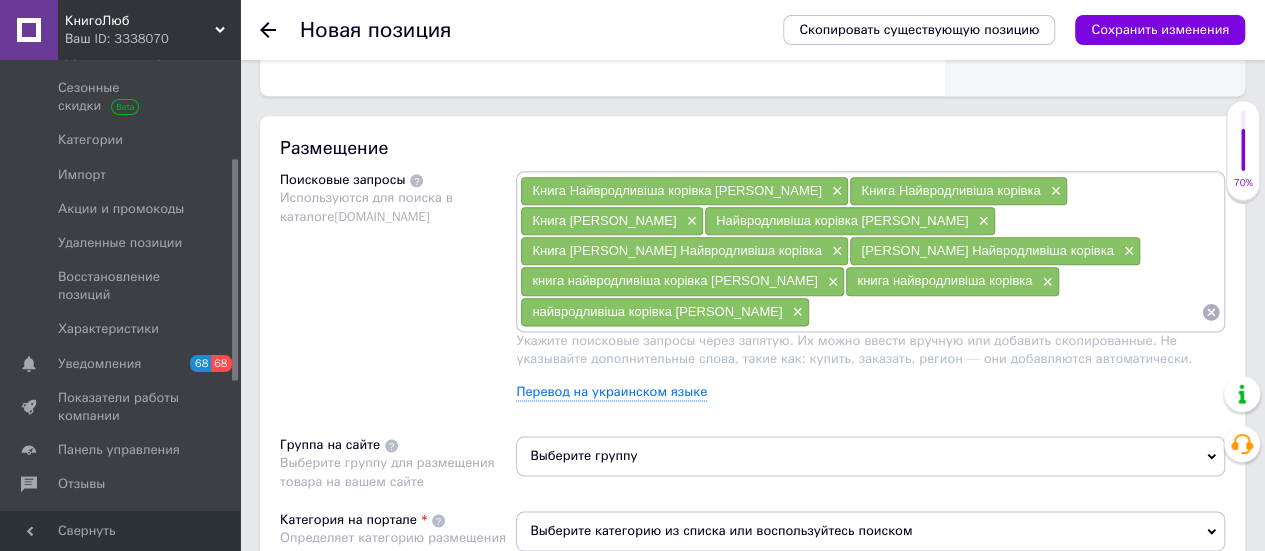 paste on "книга найвродливіша корівка оксана демченко" 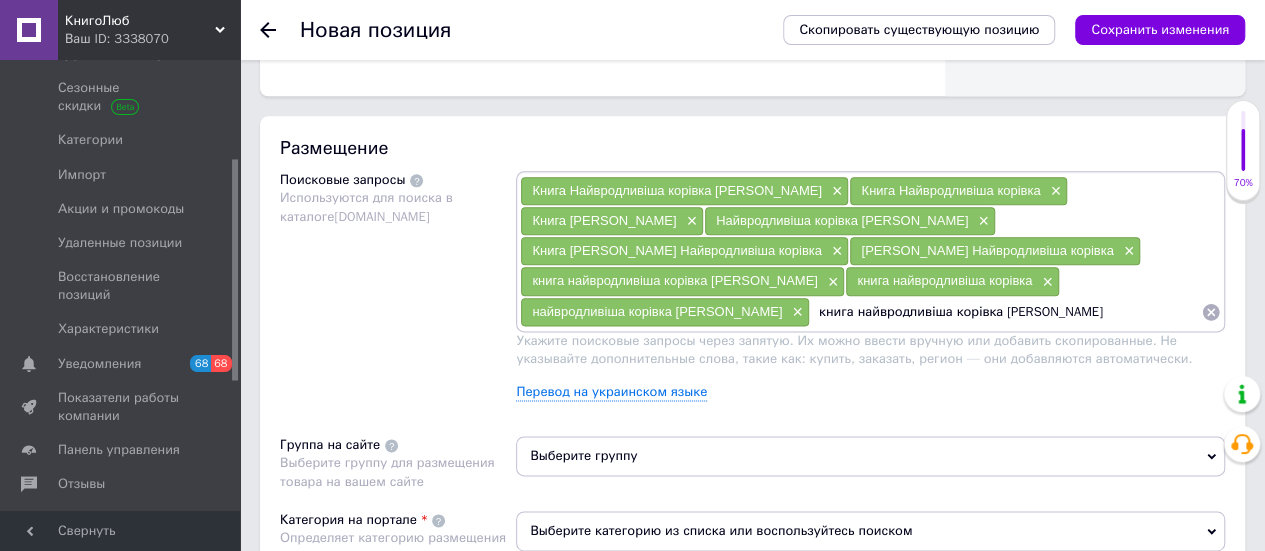 click on "книга найвродливіша корівка оксана демченко" at bounding box center (1005, 312) 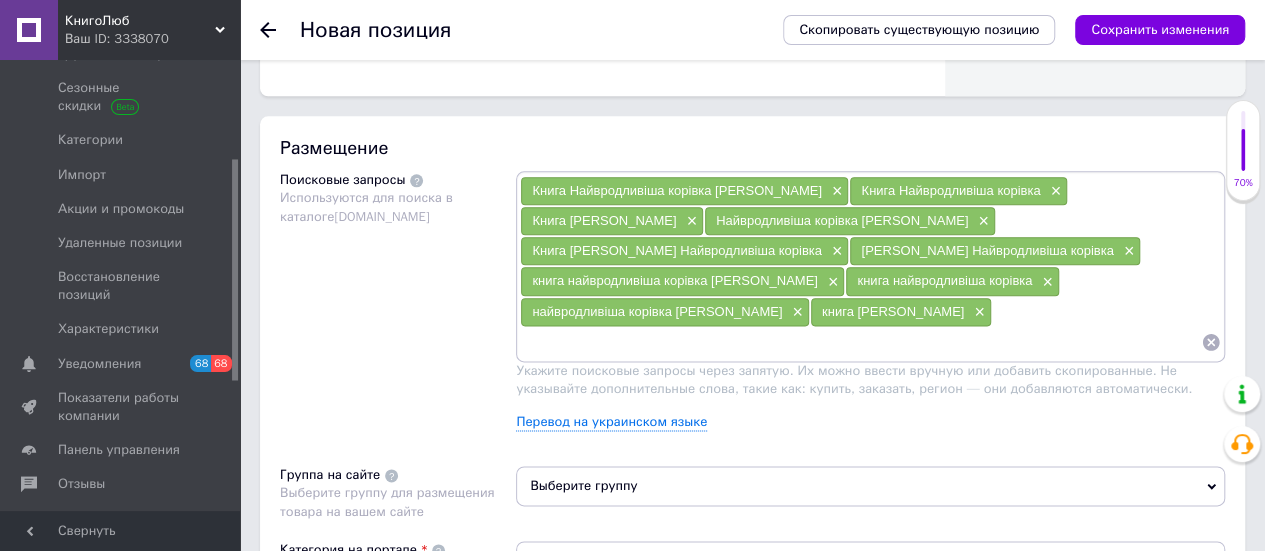 paste on "книга найвродливіша корівка оксана демченко" 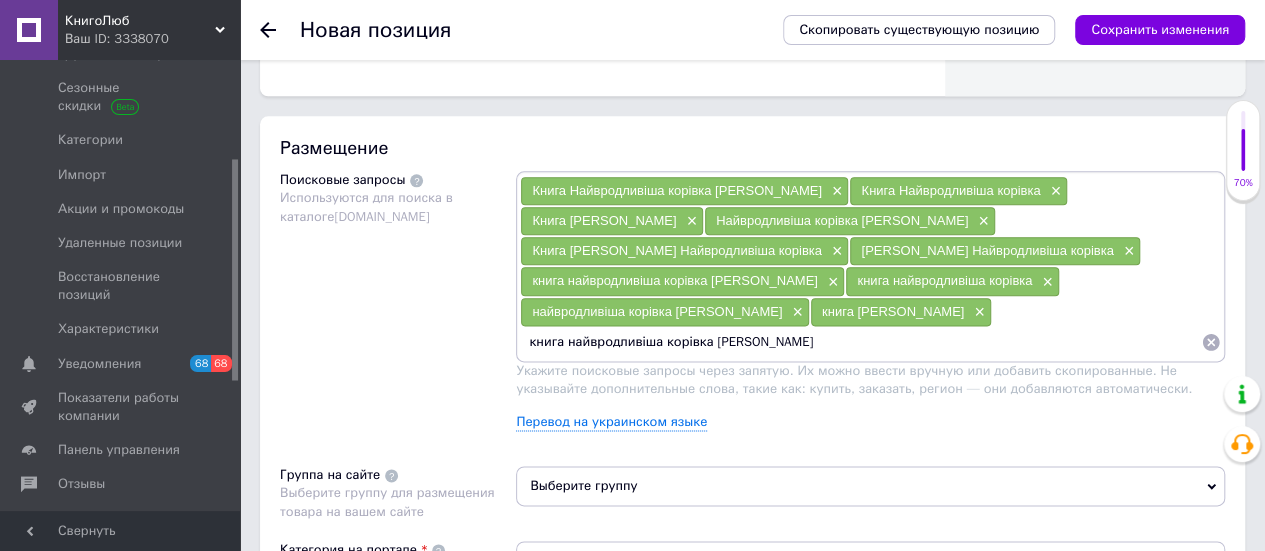 scroll, scrollTop: 0, scrollLeft: 0, axis: both 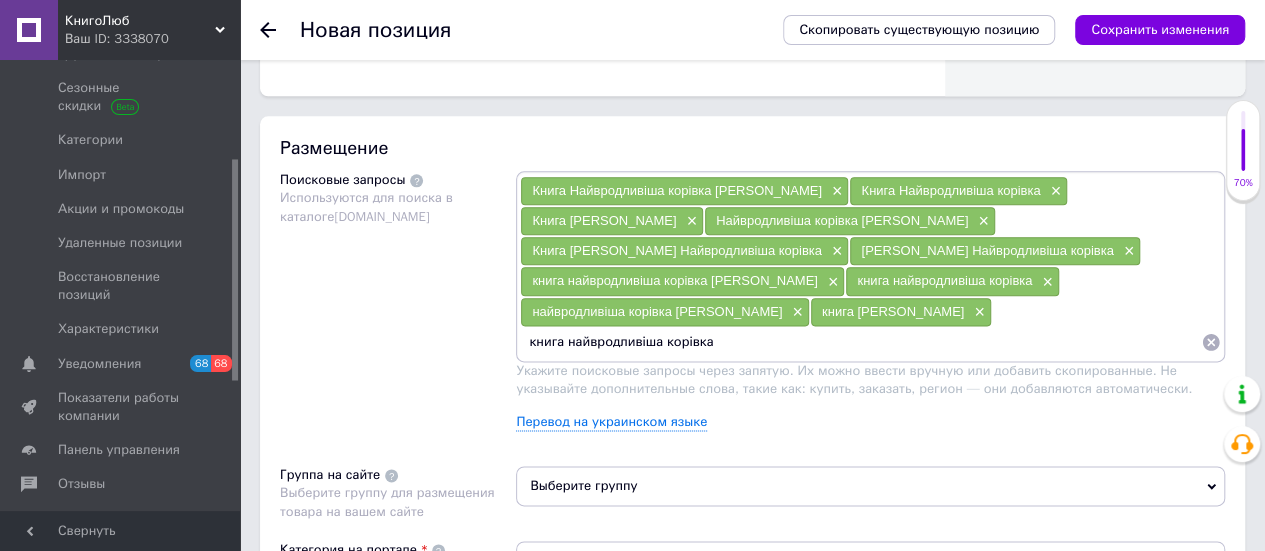 click on "книга найвродливіша корівка" at bounding box center [860, 342] 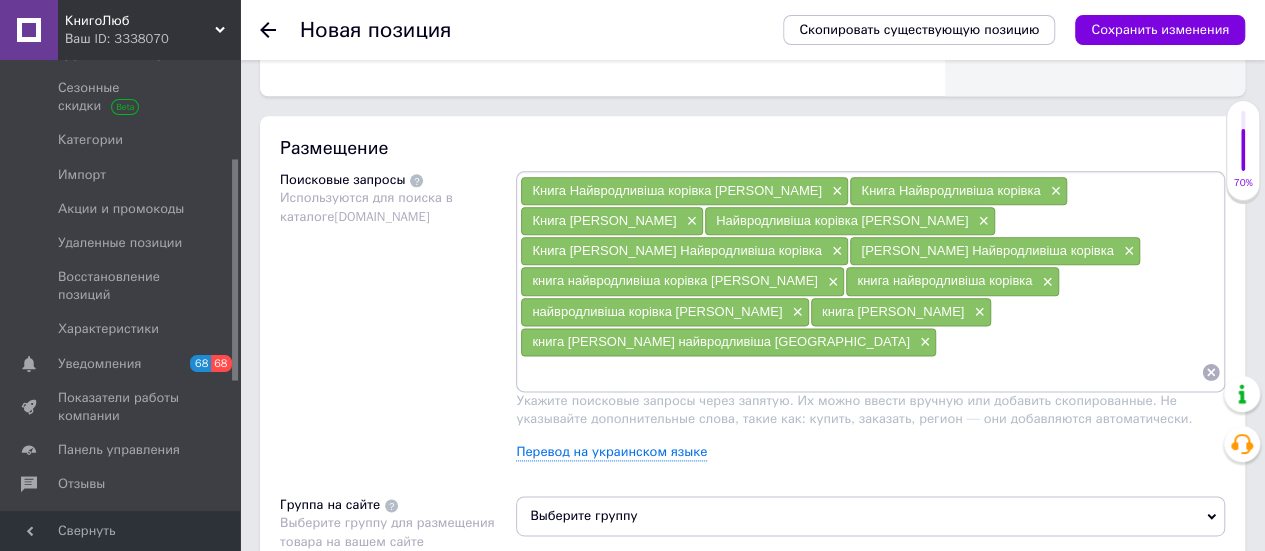 scroll, scrollTop: 0, scrollLeft: 0, axis: both 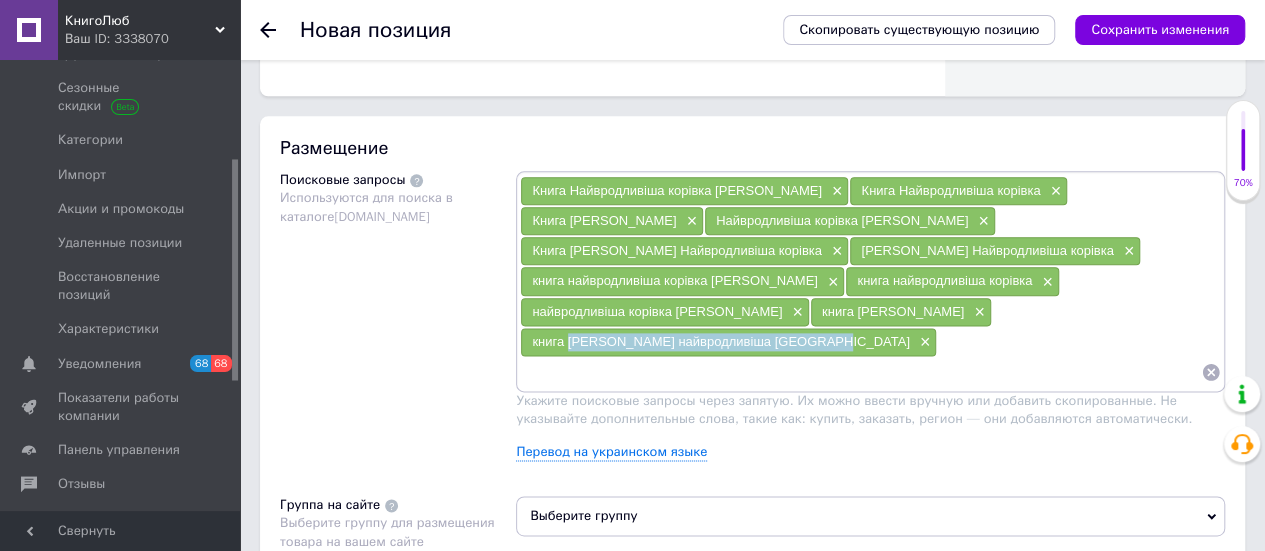 drag, startPoint x: 566, startPoint y: 329, endPoint x: 777, endPoint y: 325, distance: 211.03792 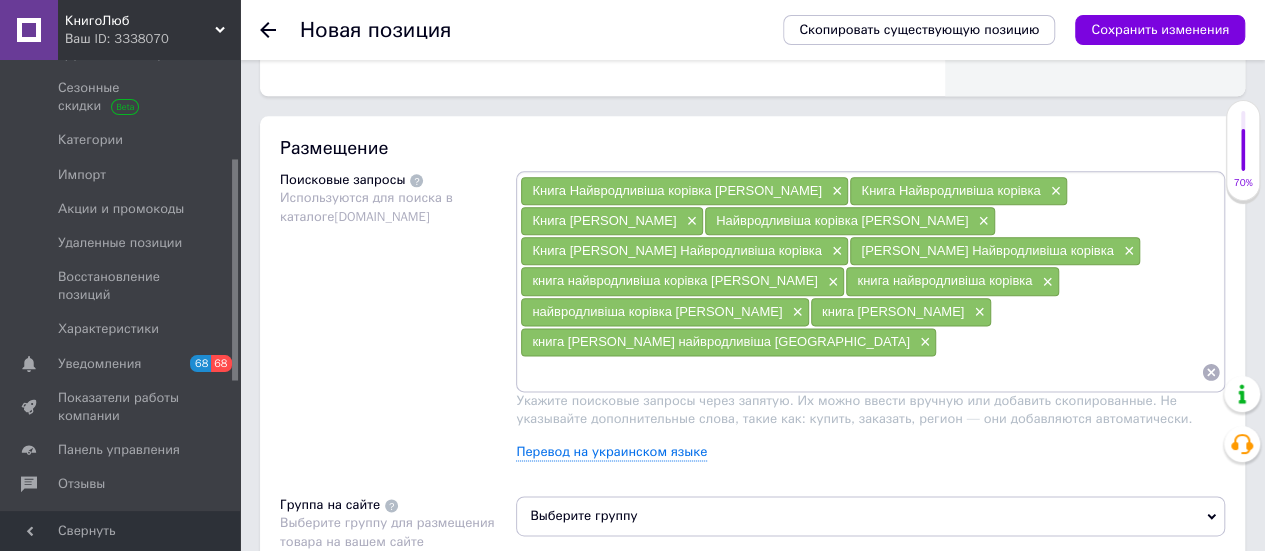 click at bounding box center [860, 372] 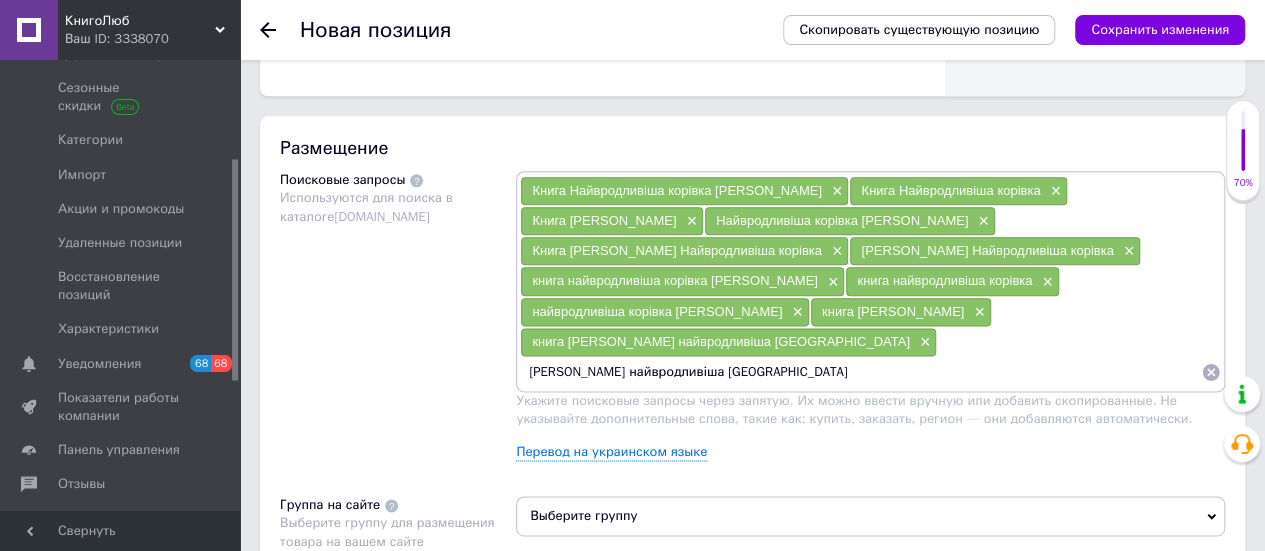 type 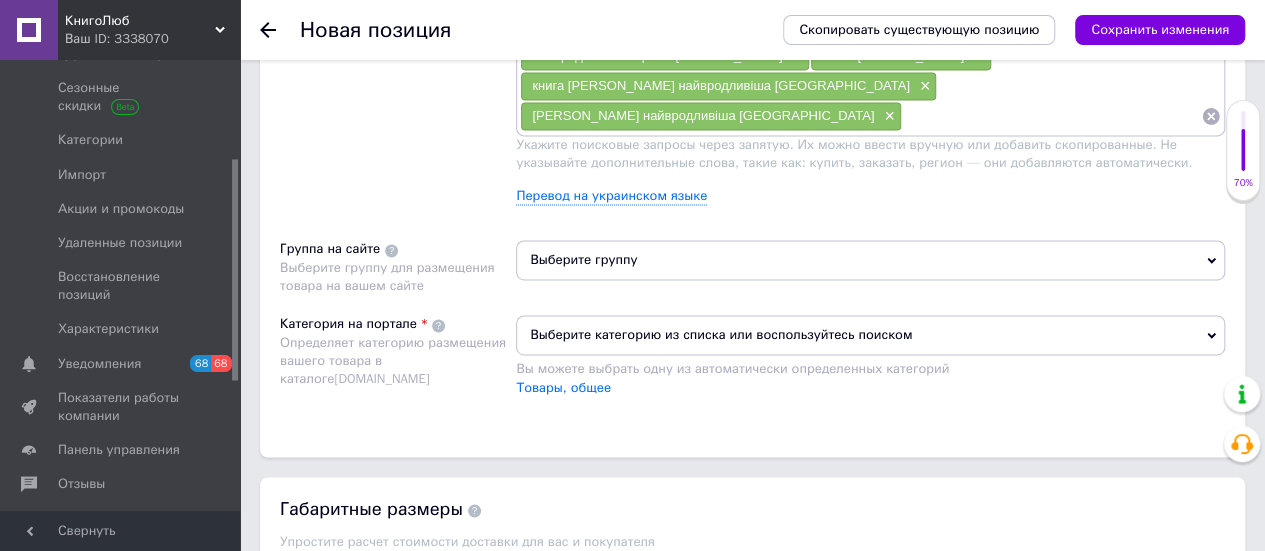 scroll, scrollTop: 1400, scrollLeft: 0, axis: vertical 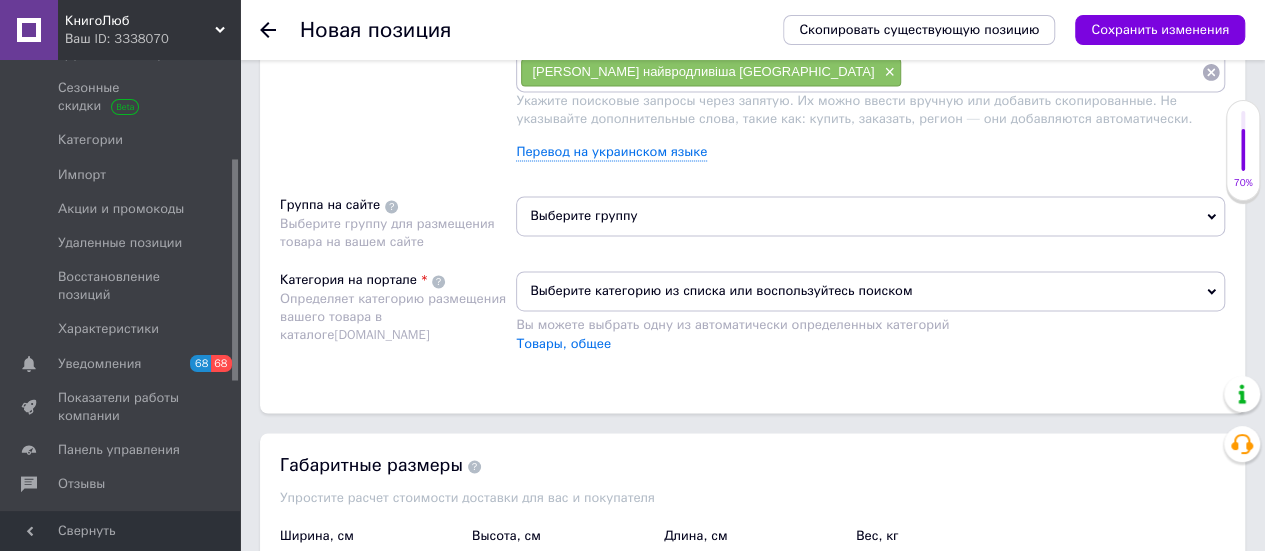 click on "Выберите группу" at bounding box center [870, 216] 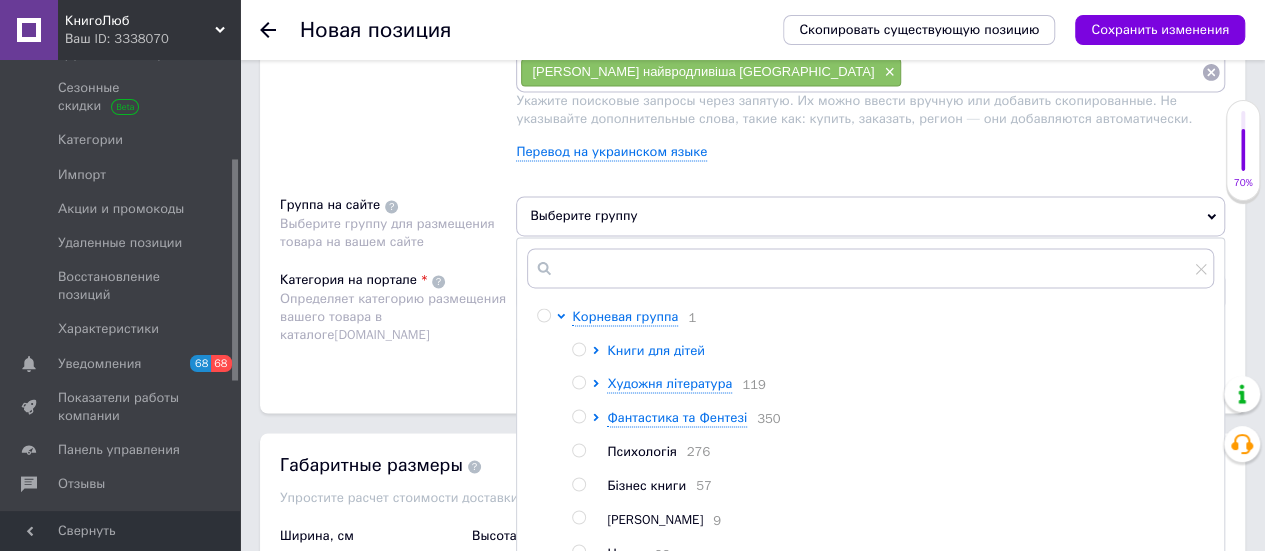 click on "Книги для дітей" at bounding box center (656, 350) 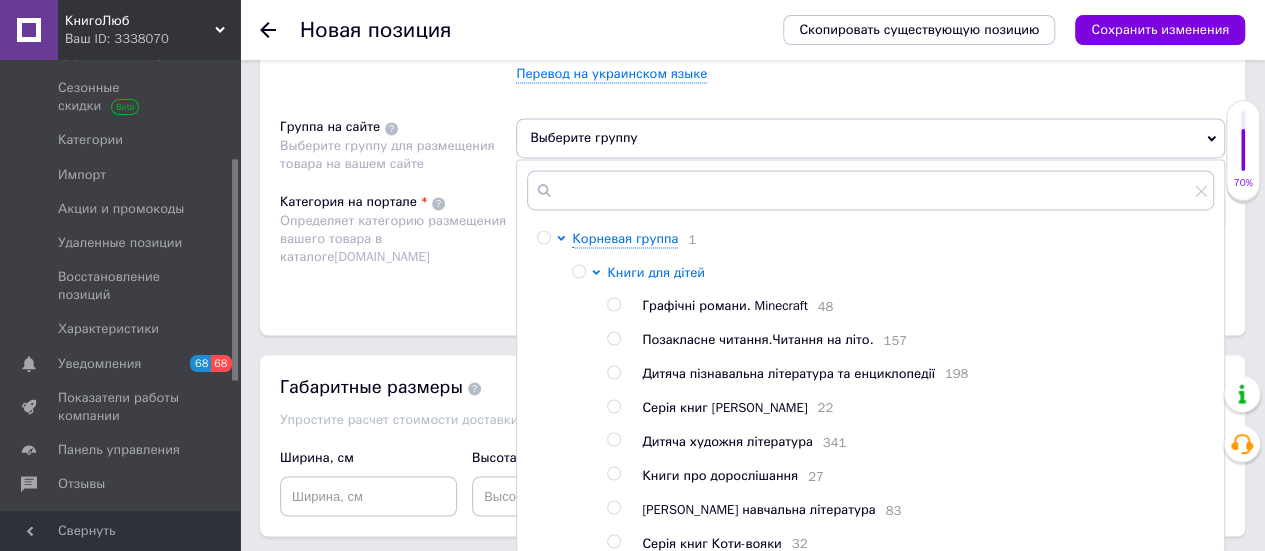 scroll, scrollTop: 1600, scrollLeft: 0, axis: vertical 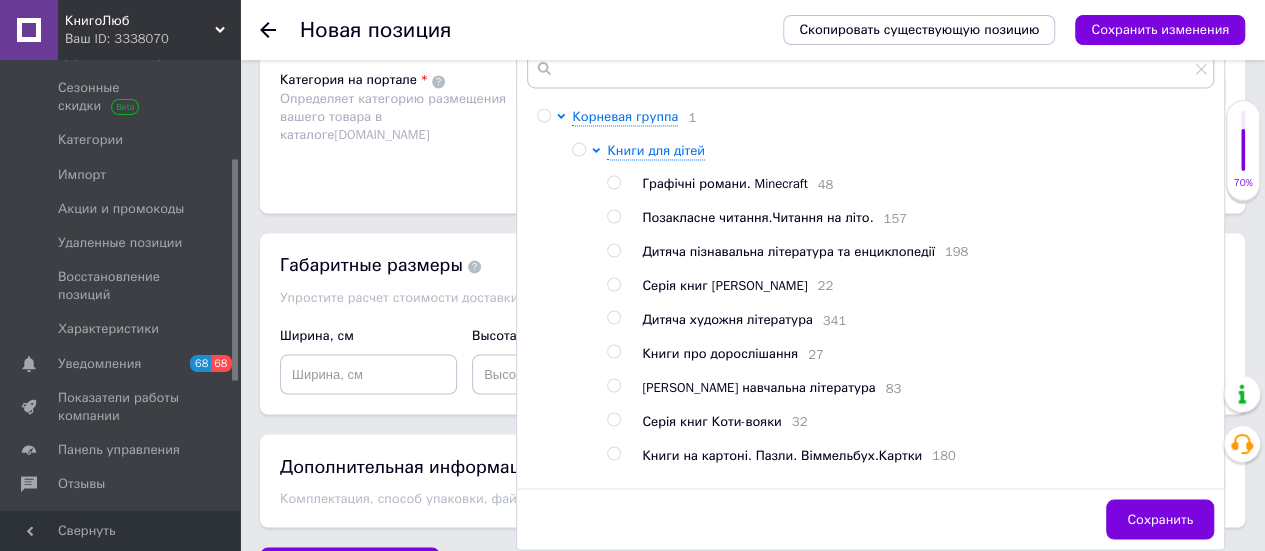 click at bounding box center (613, 317) 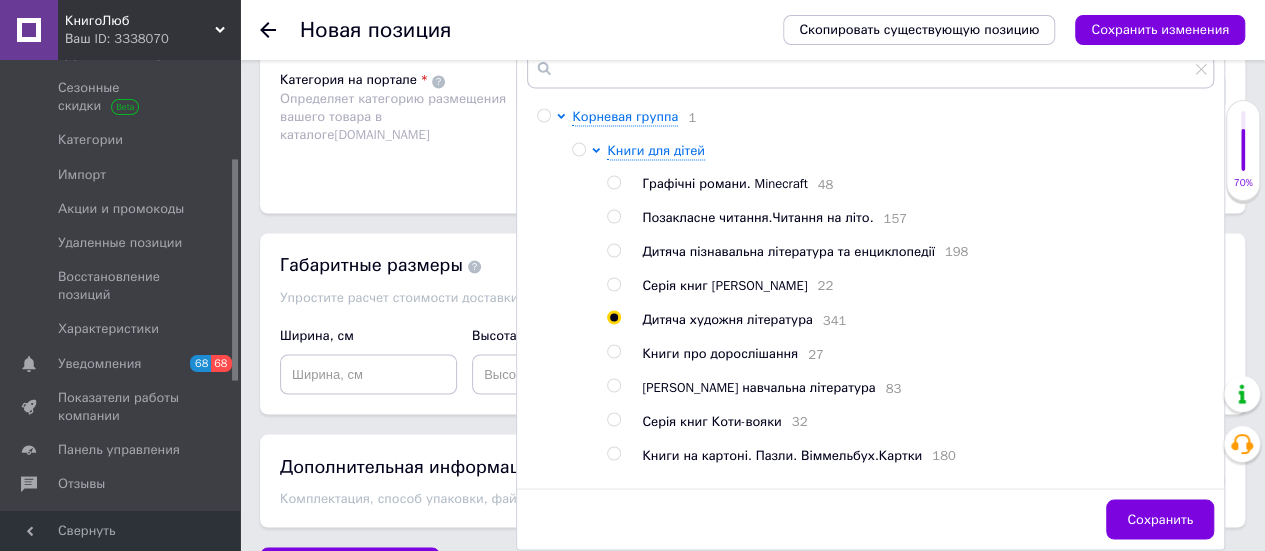 radio on "true" 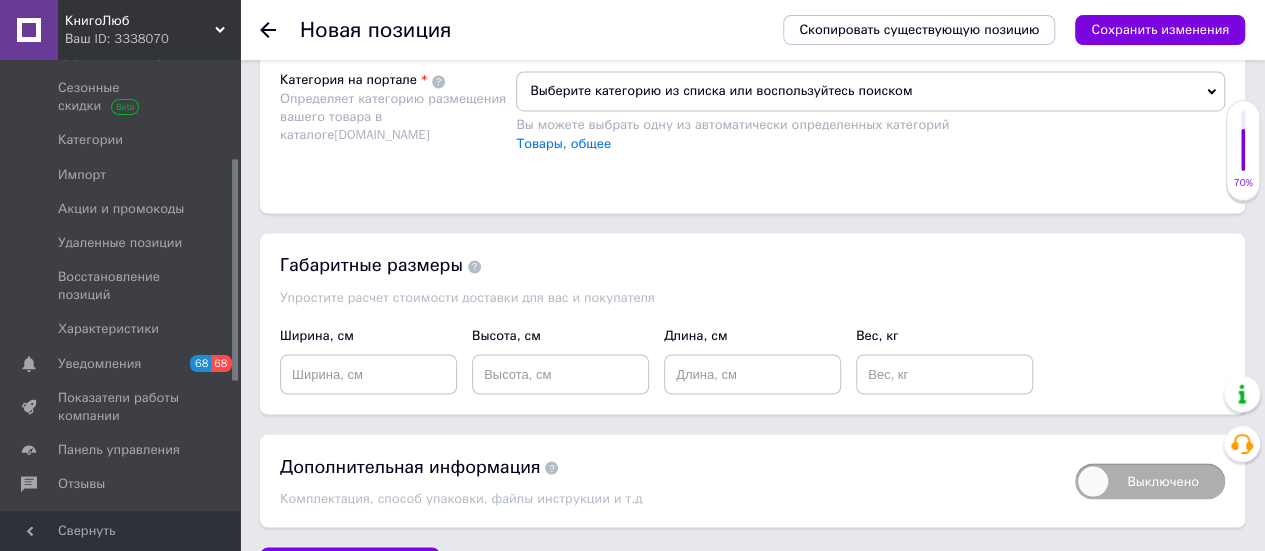 click on "Выберите категорию из списка или воспользуйтесь поиском" at bounding box center (870, 91) 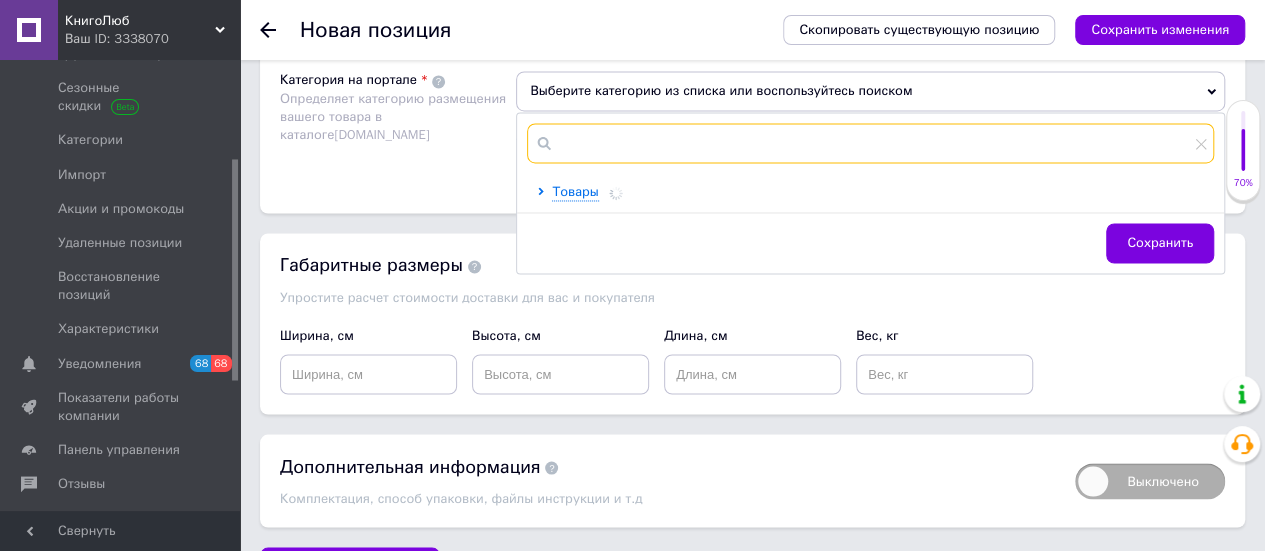 click at bounding box center [870, 143] 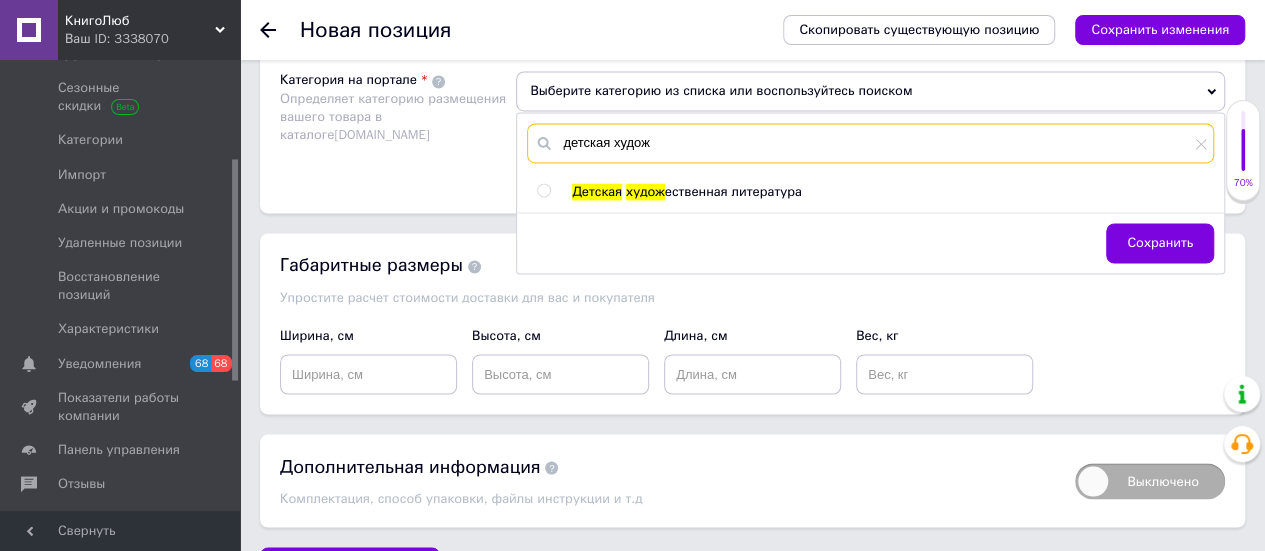 type on "детская худож" 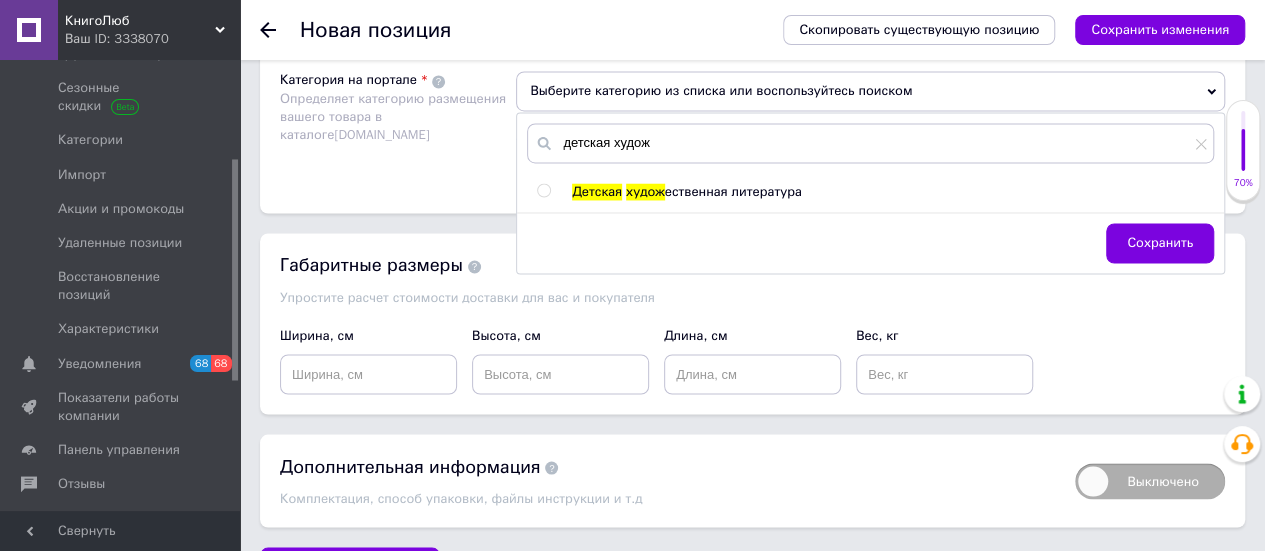 click at bounding box center (543, 190) 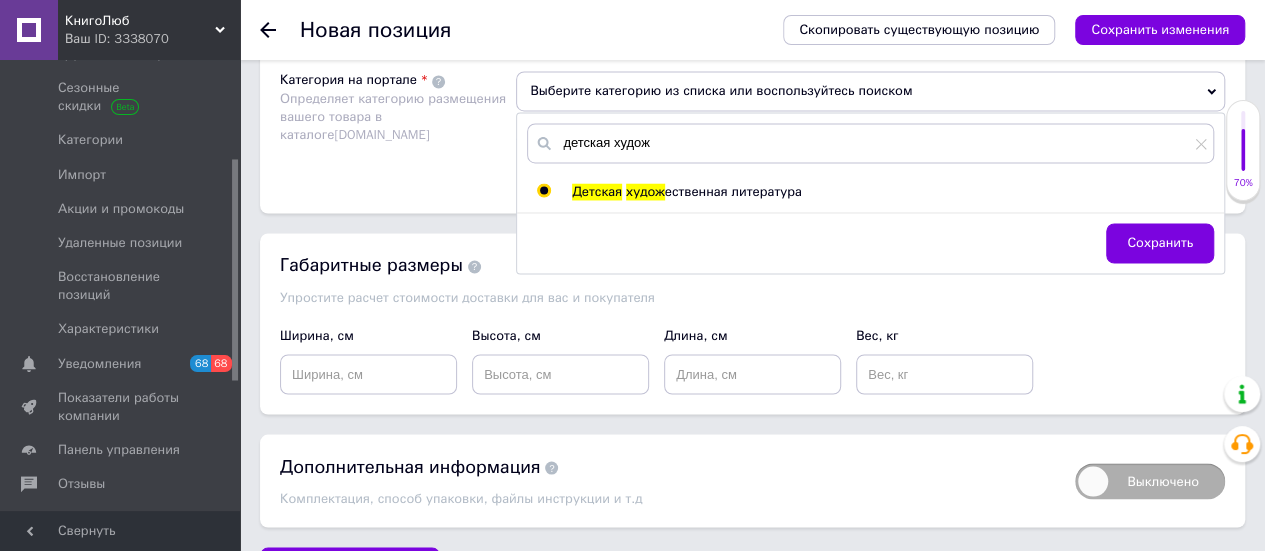 radio on "true" 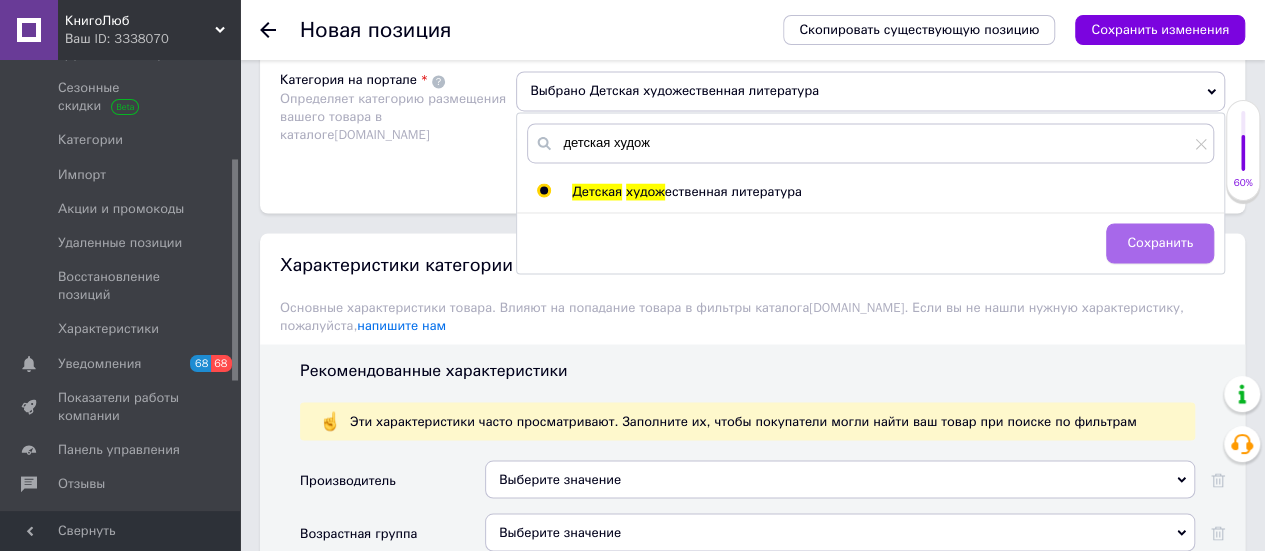 click on "Сохранить" at bounding box center [1160, 243] 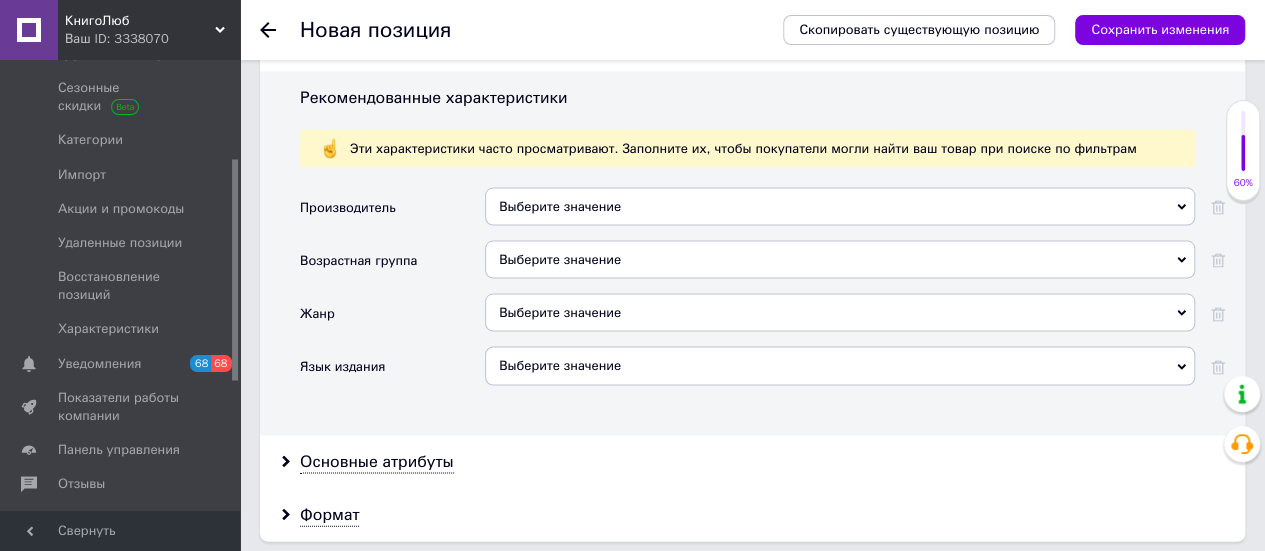 scroll, scrollTop: 1900, scrollLeft: 0, axis: vertical 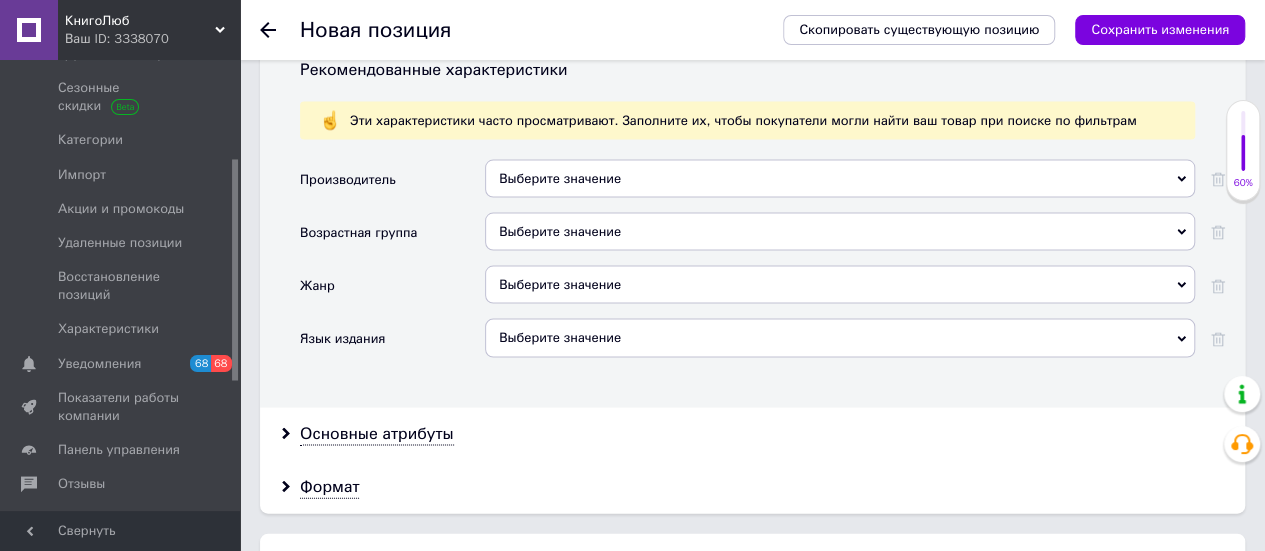 click on "Выберите значение" at bounding box center [840, 179] 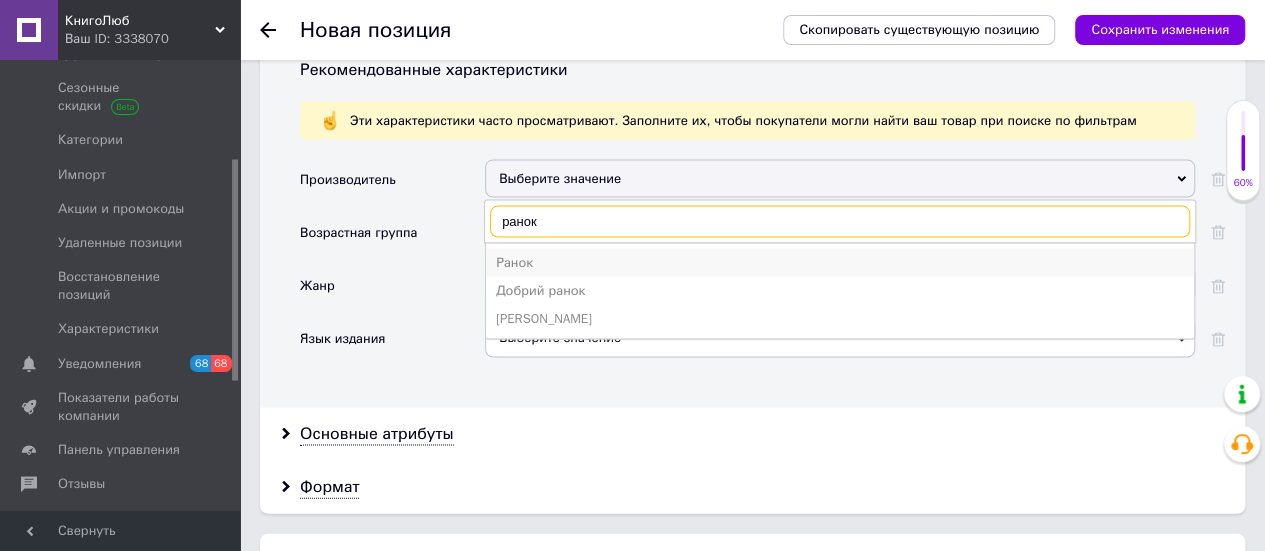 type on "ранок" 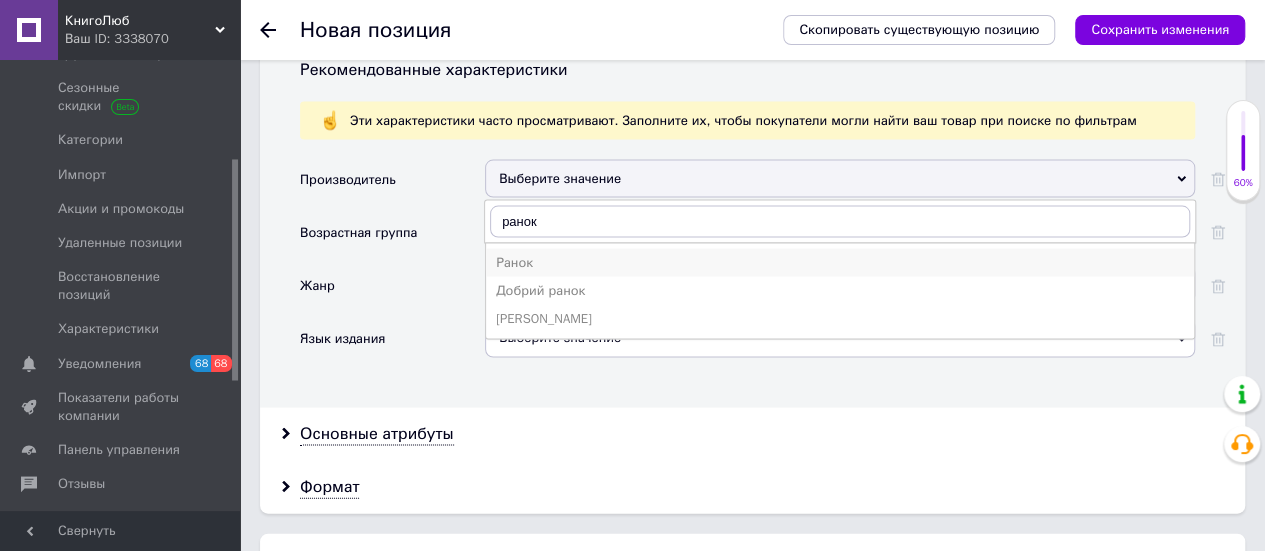 click on "Ранок" at bounding box center [840, 263] 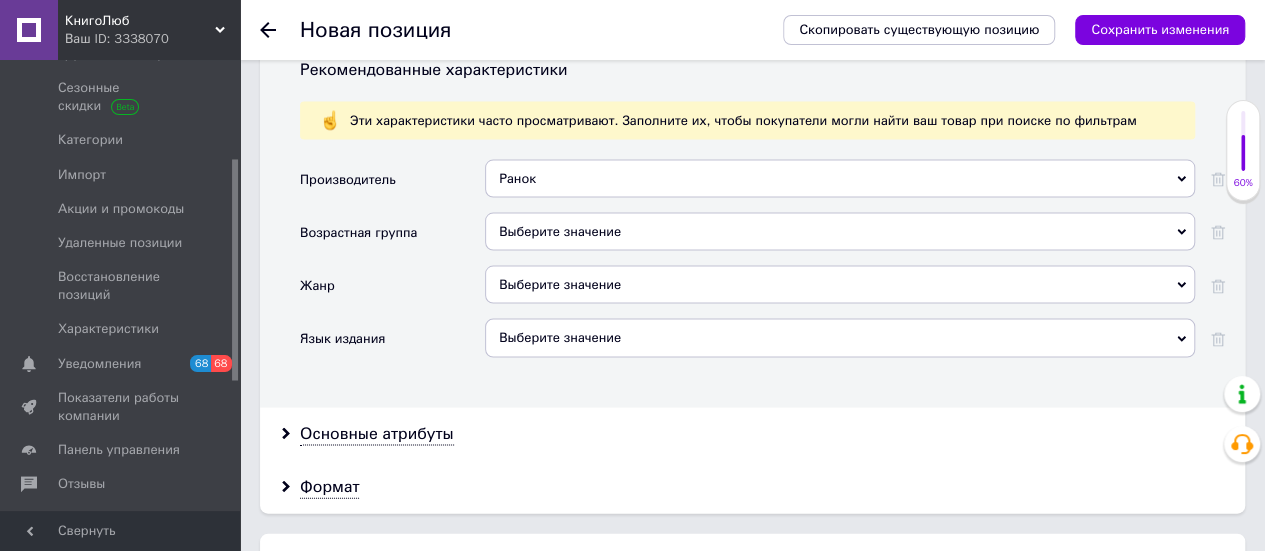click on "Выберите значение" at bounding box center [840, 232] 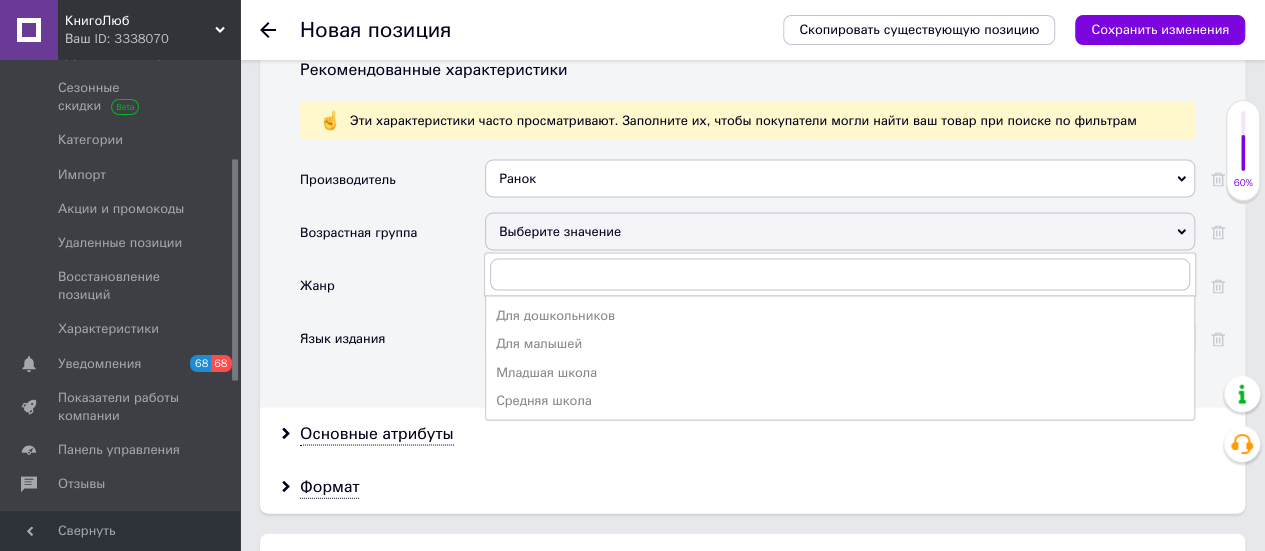 click on "Младшая школа" at bounding box center (840, 373) 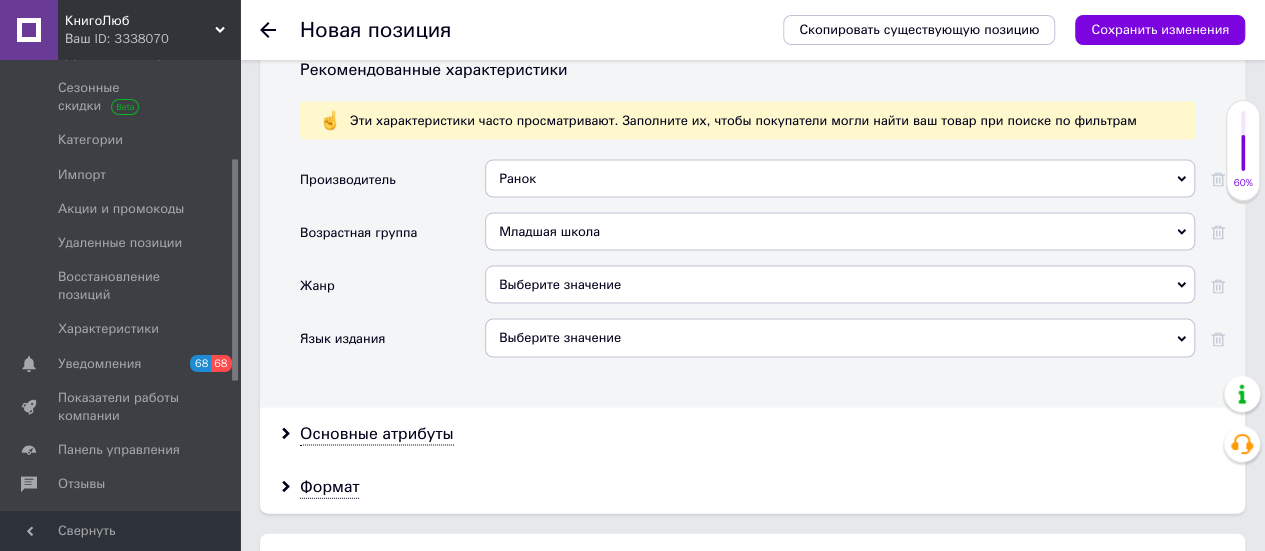 click on "Выберите значение" at bounding box center (840, 285) 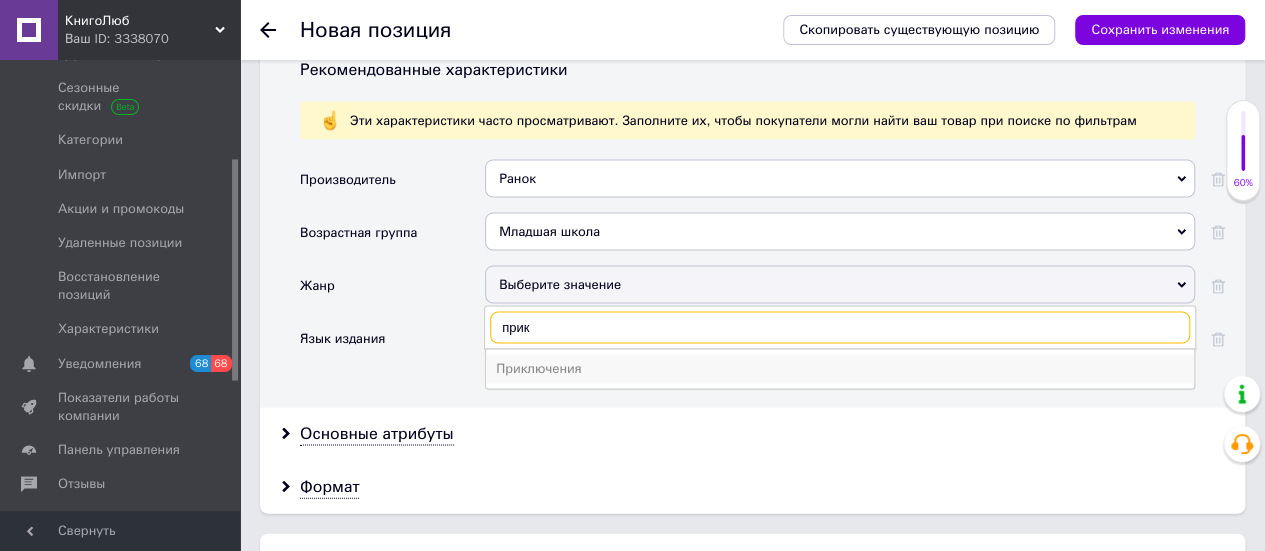 type on "прик" 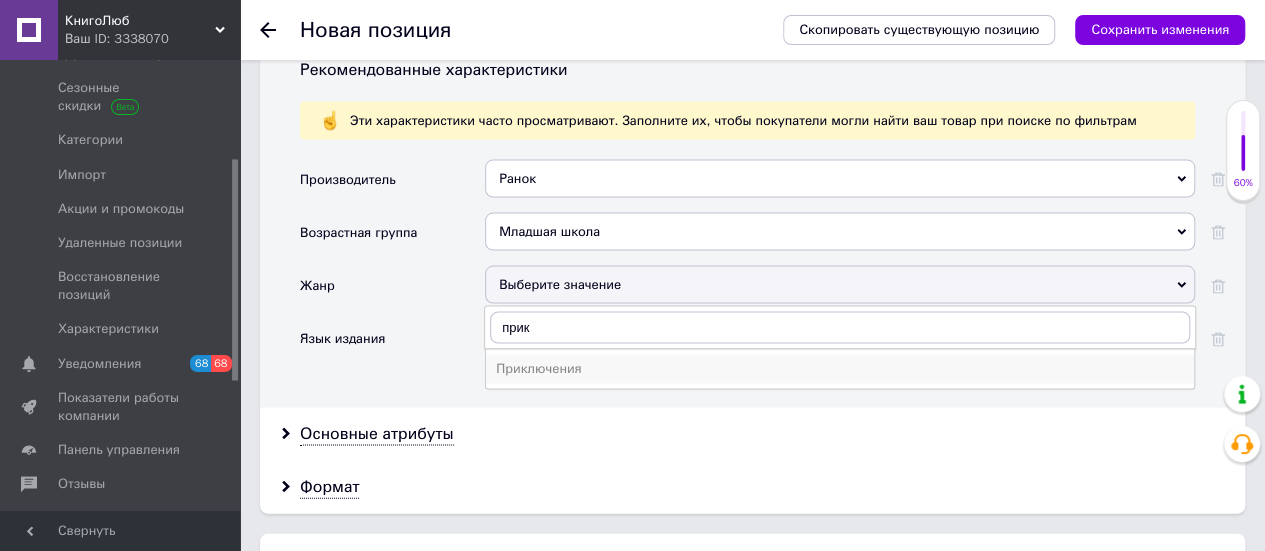 click on "Приключения" at bounding box center (840, 369) 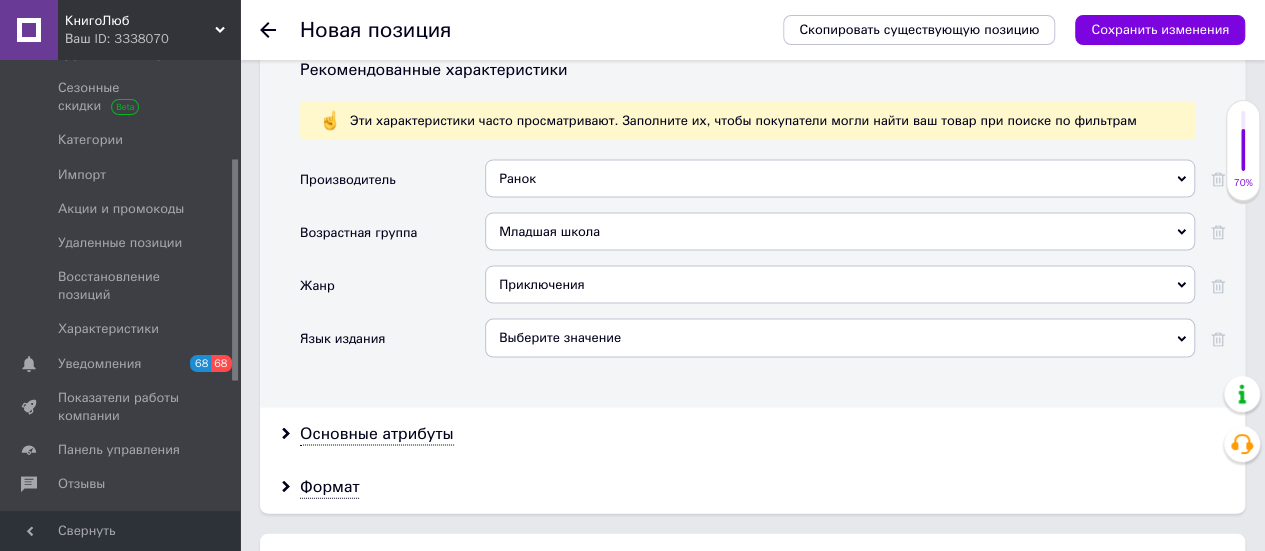 click on "Выберите значение" at bounding box center (840, 338) 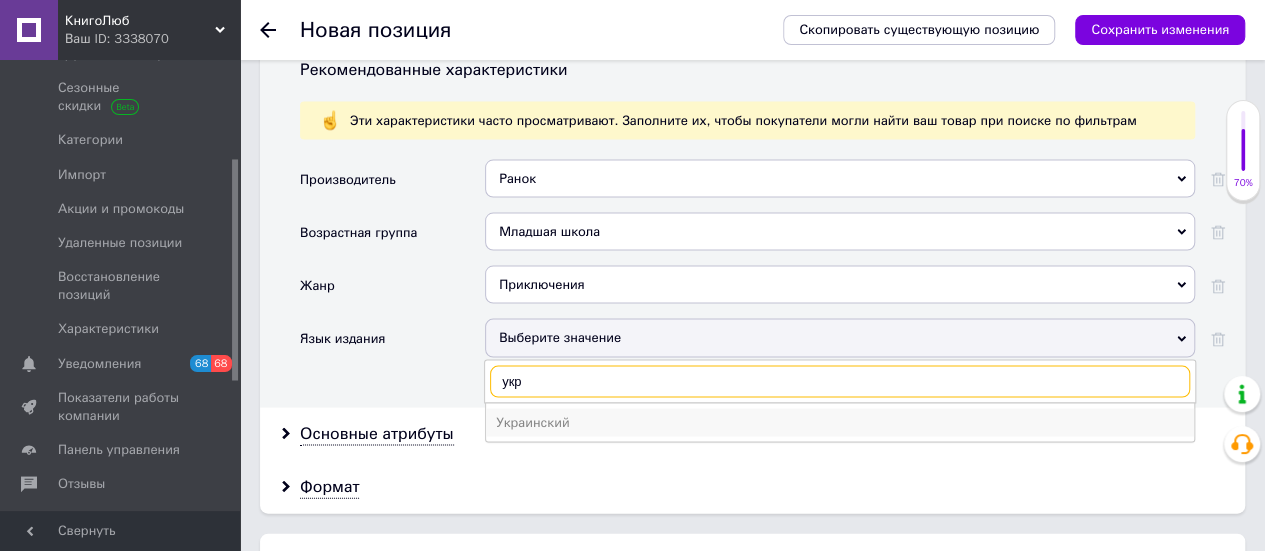 type on "укр" 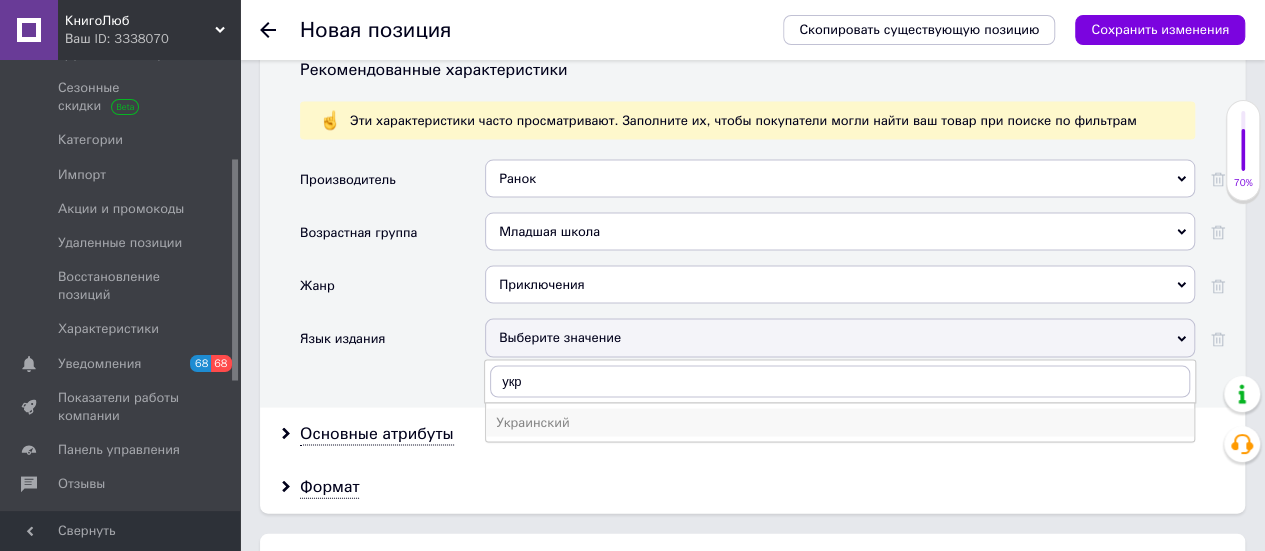 click on "Украинский" at bounding box center [840, 423] 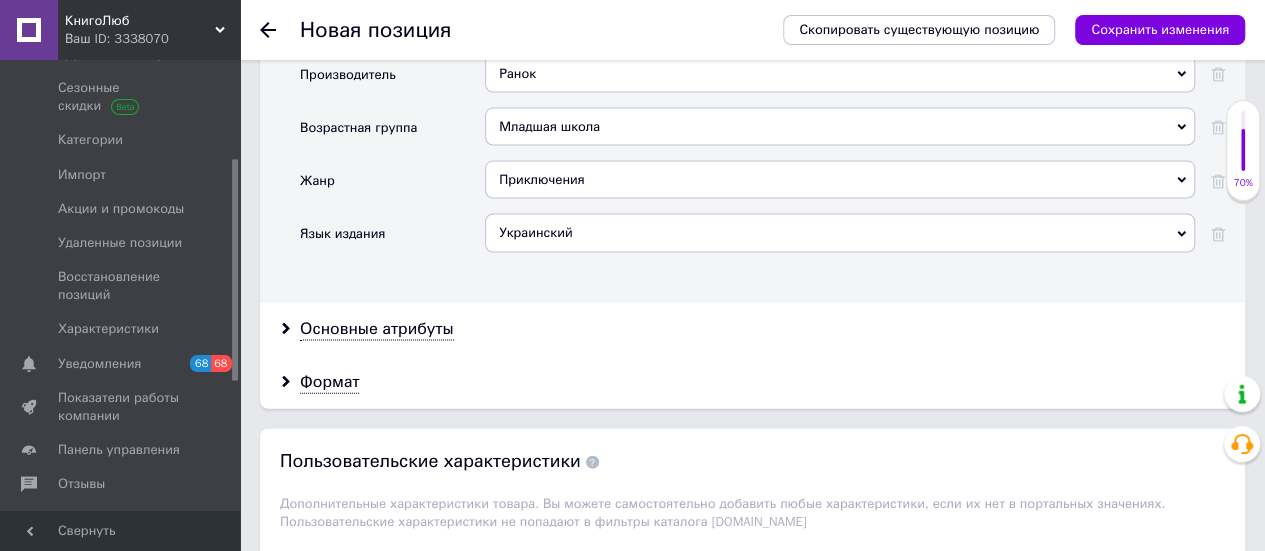 scroll, scrollTop: 2100, scrollLeft: 0, axis: vertical 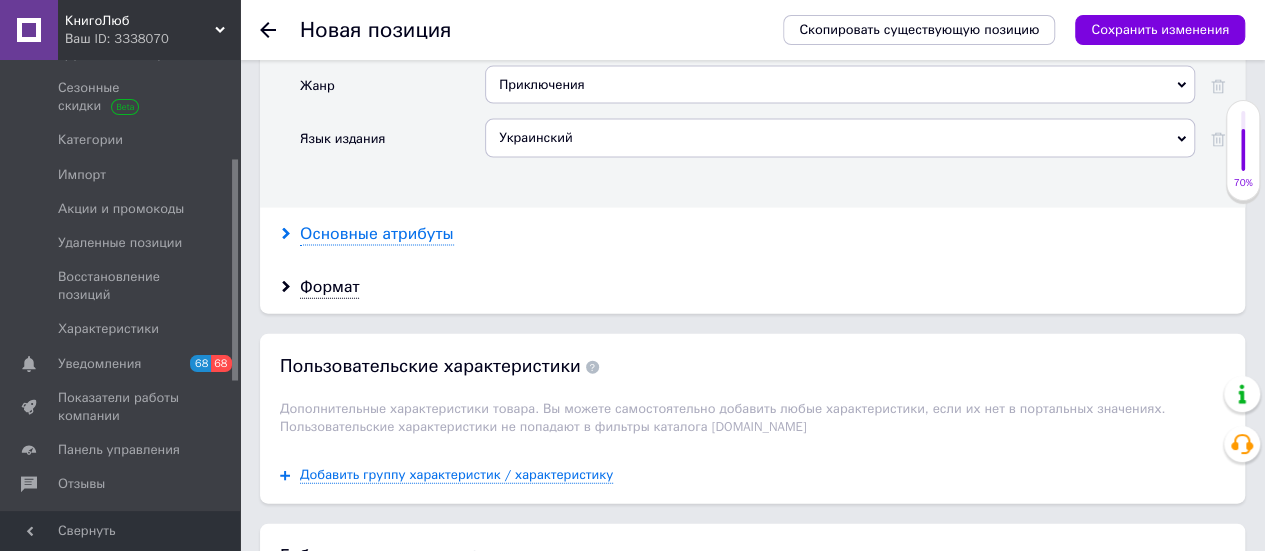 click on "Основные атрибуты" at bounding box center (377, 234) 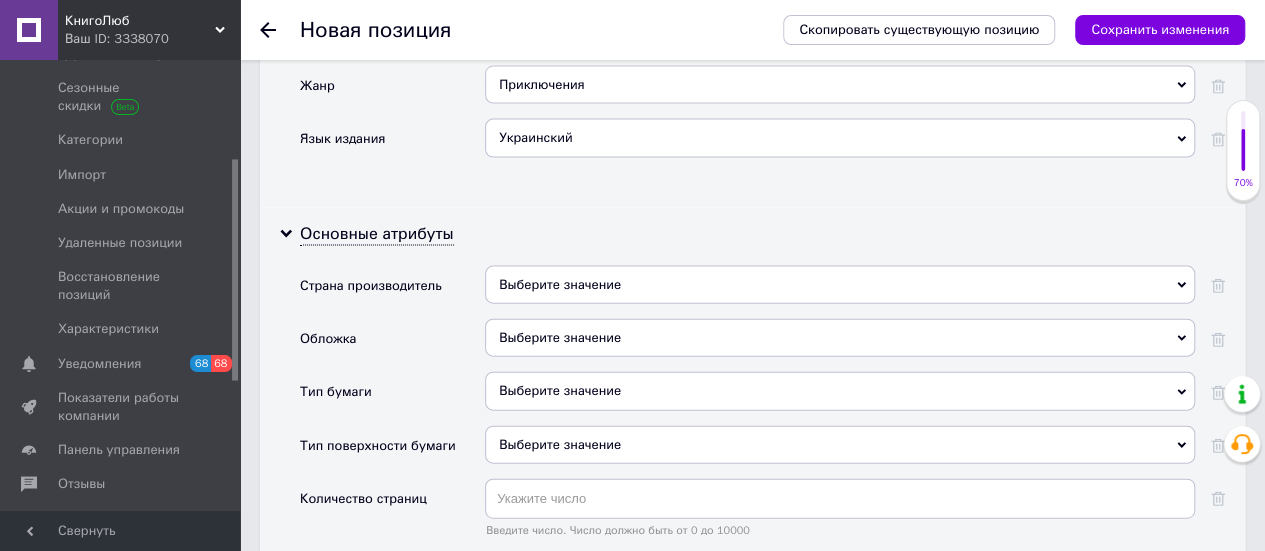 click on "Выберите значение" at bounding box center [840, 285] 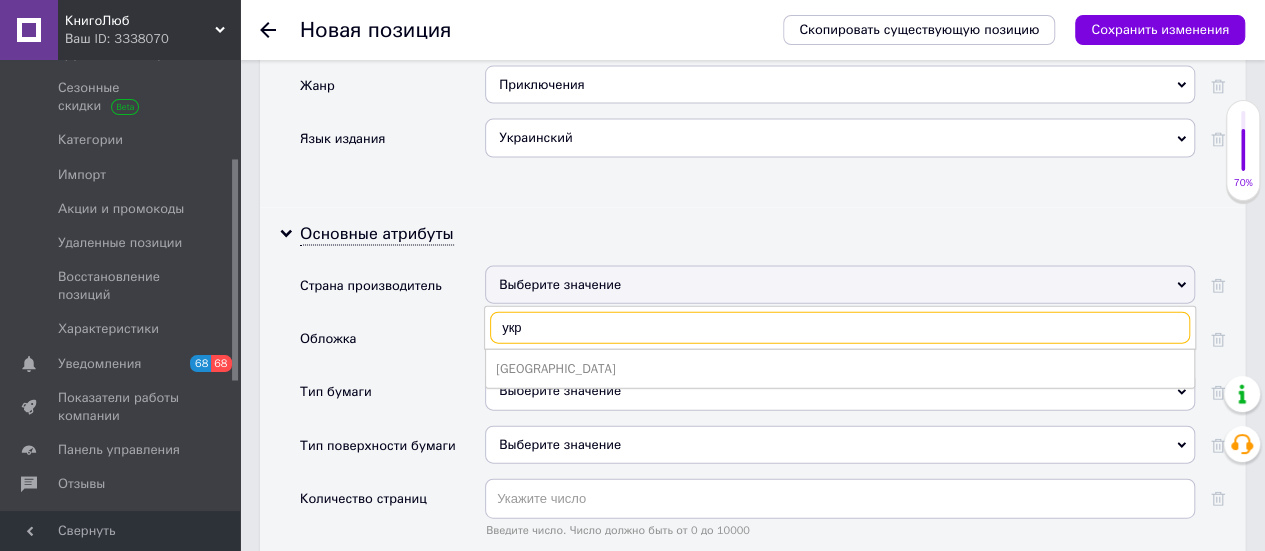 type on "укр" 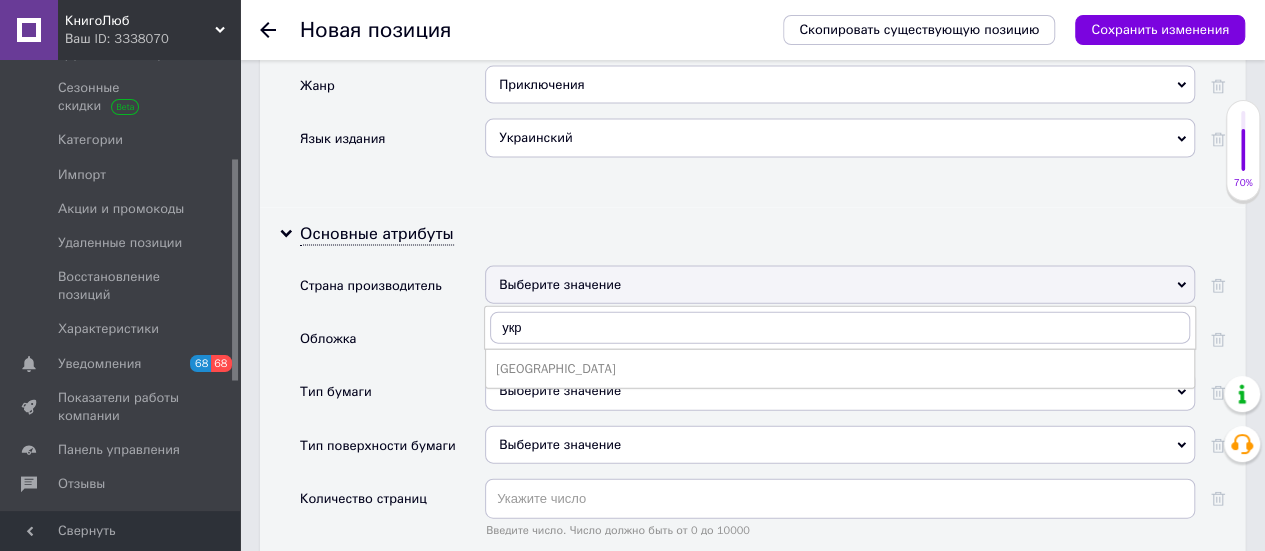 click on "Украина" at bounding box center [840, 369] 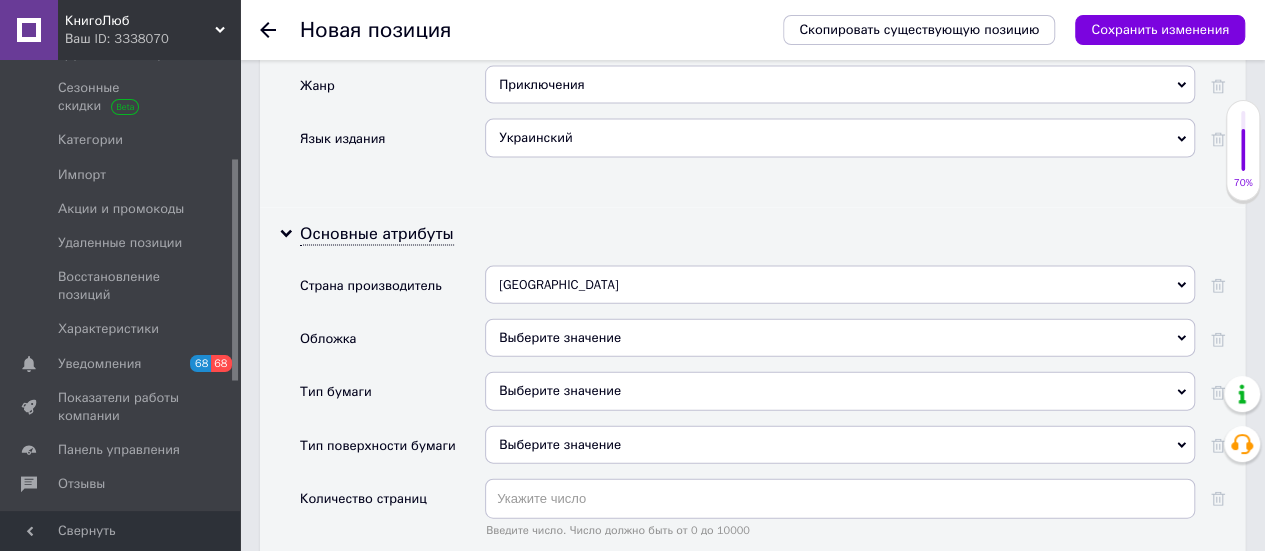 click on "Выберите значение" at bounding box center [840, 338] 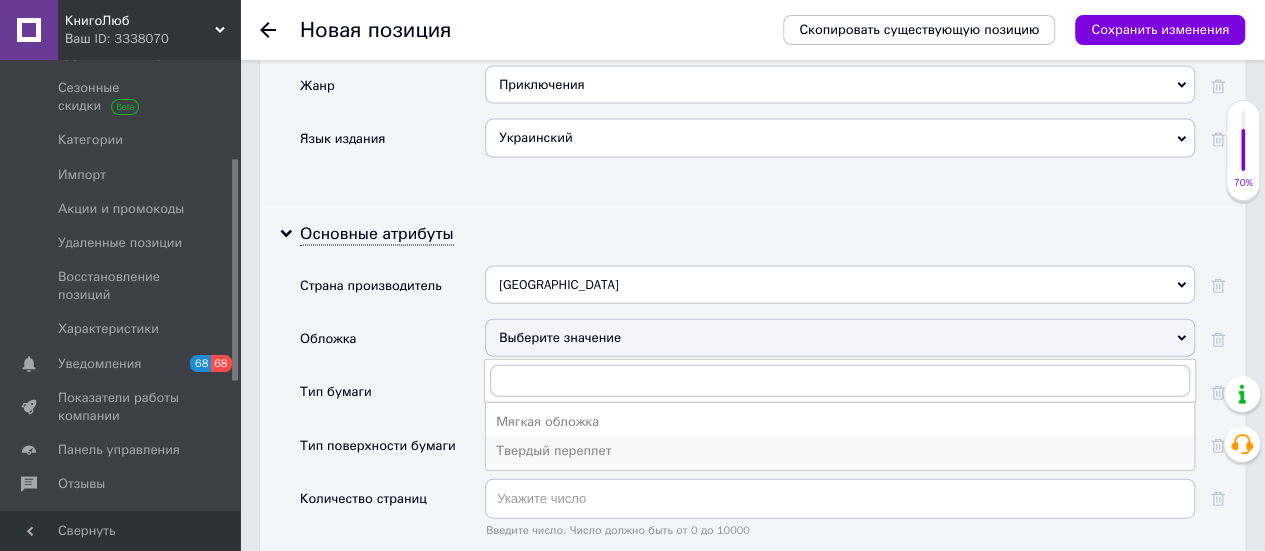 click on "Твердый переплет" at bounding box center (840, 451) 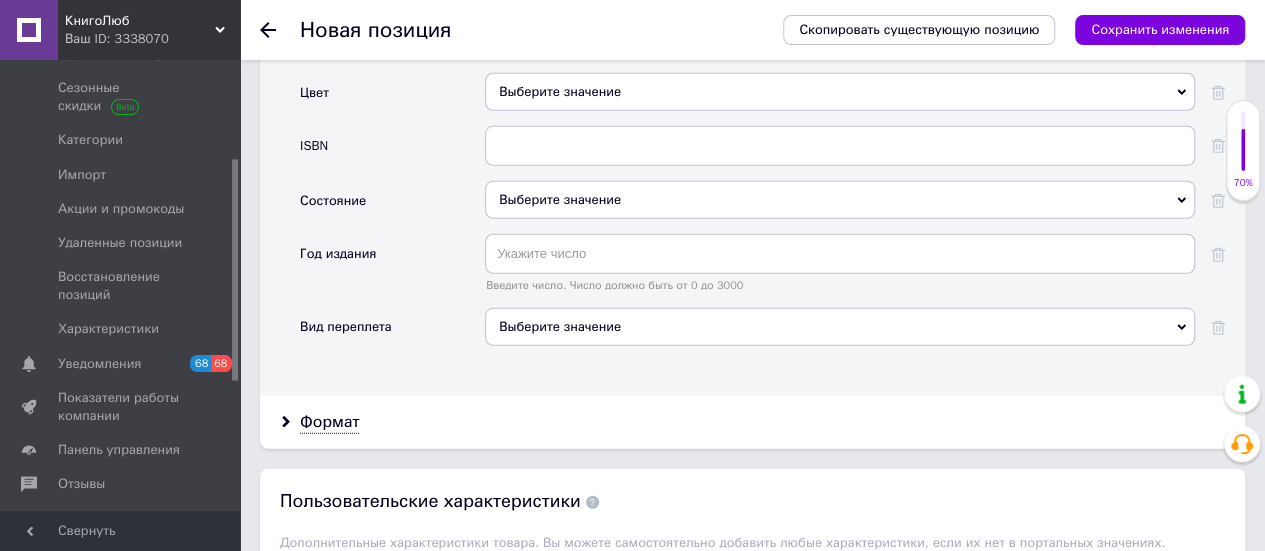 scroll, scrollTop: 2700, scrollLeft: 0, axis: vertical 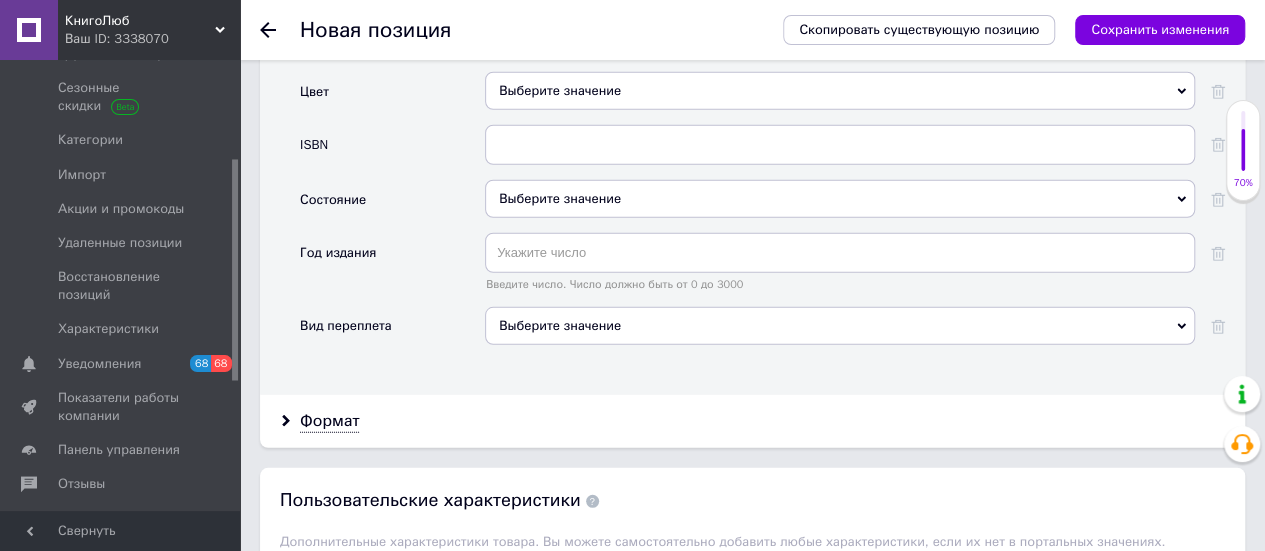 click on "Выберите значение" at bounding box center [840, 199] 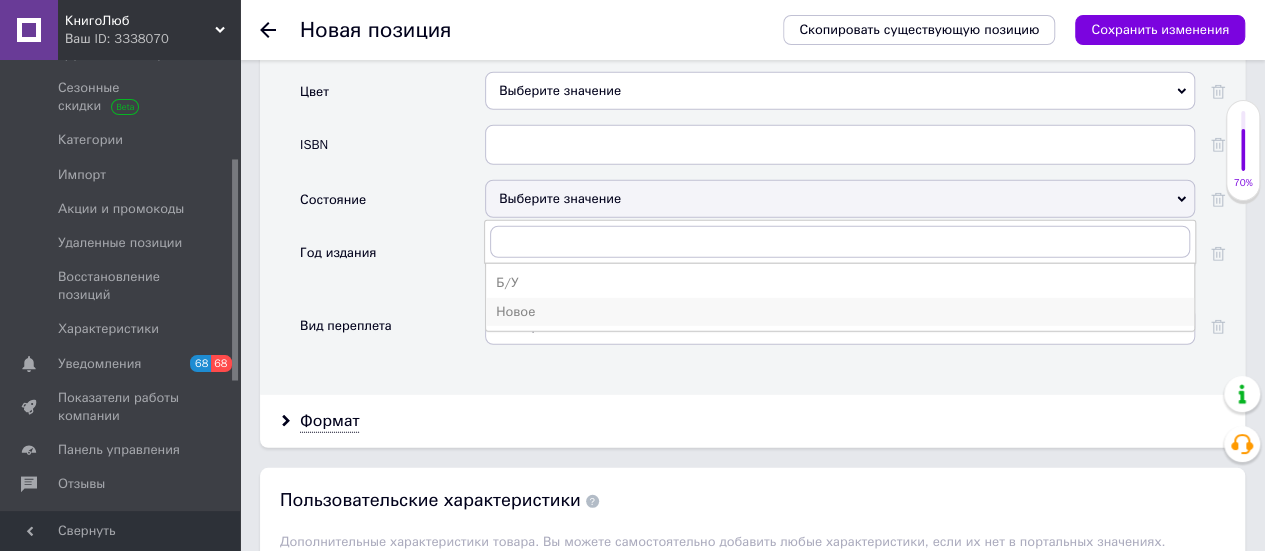 click on "Новое" at bounding box center (840, 312) 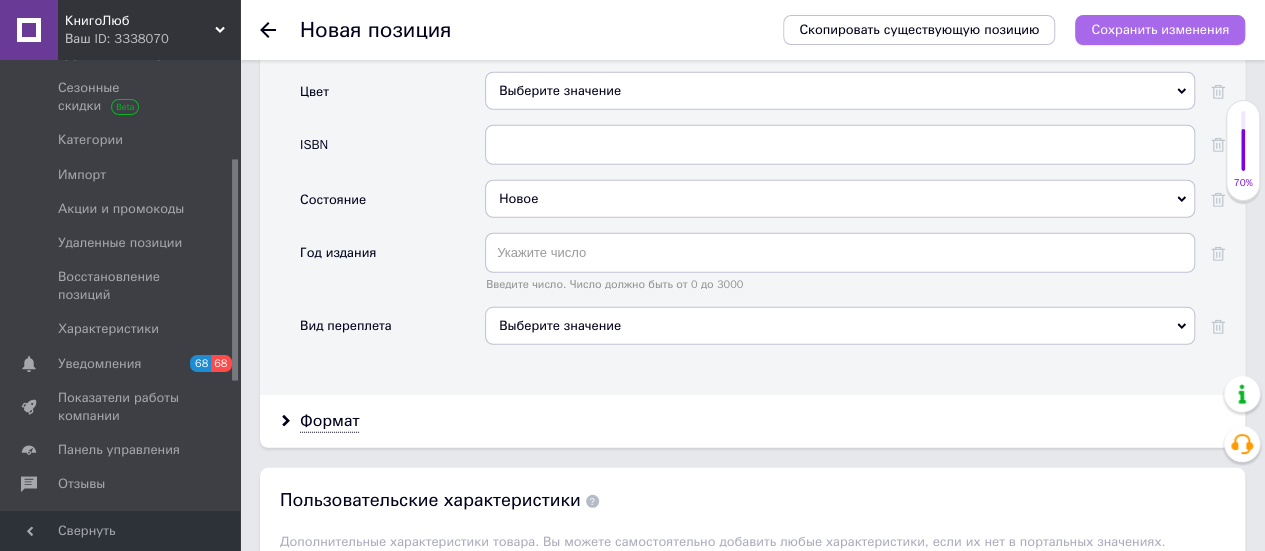 click on "Сохранить изменения" at bounding box center [1160, 29] 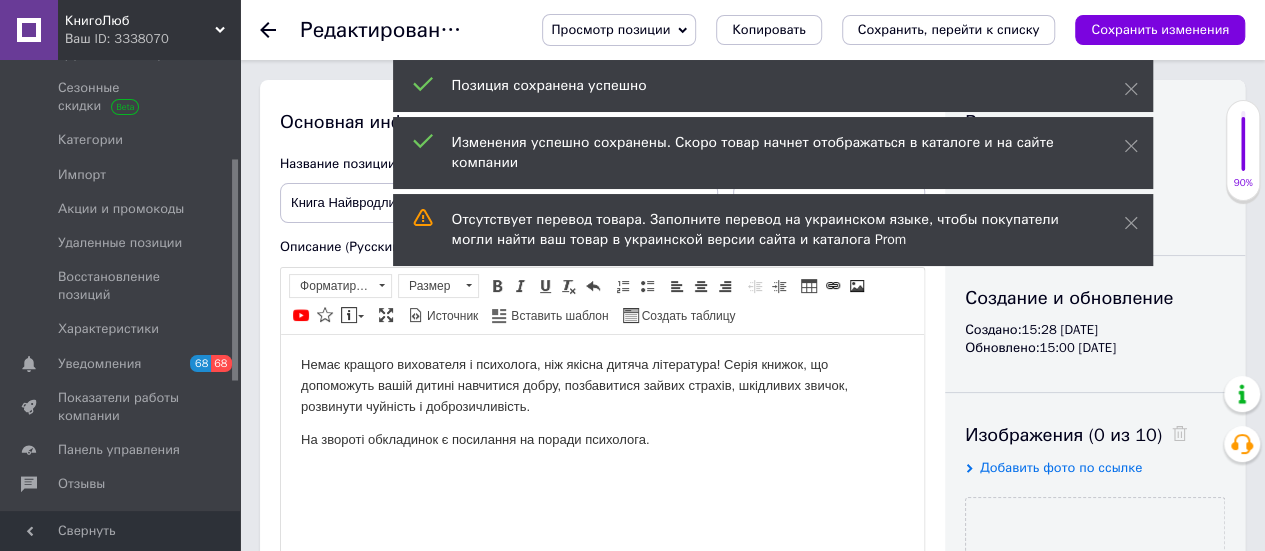 scroll, scrollTop: 0, scrollLeft: 0, axis: both 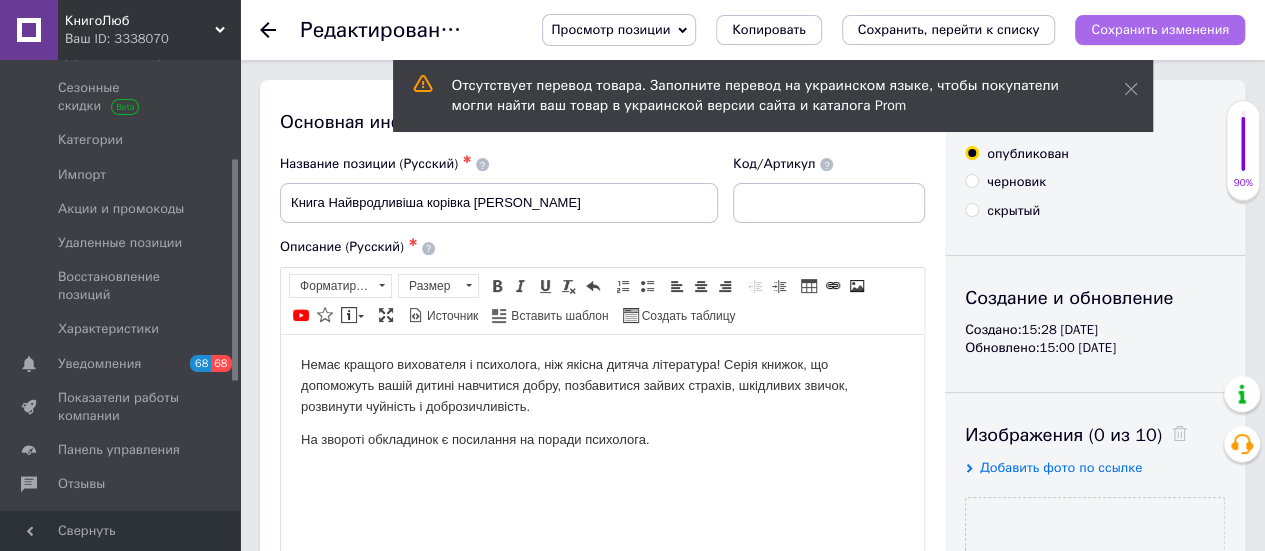 click on "Сохранить изменения" at bounding box center (1160, 30) 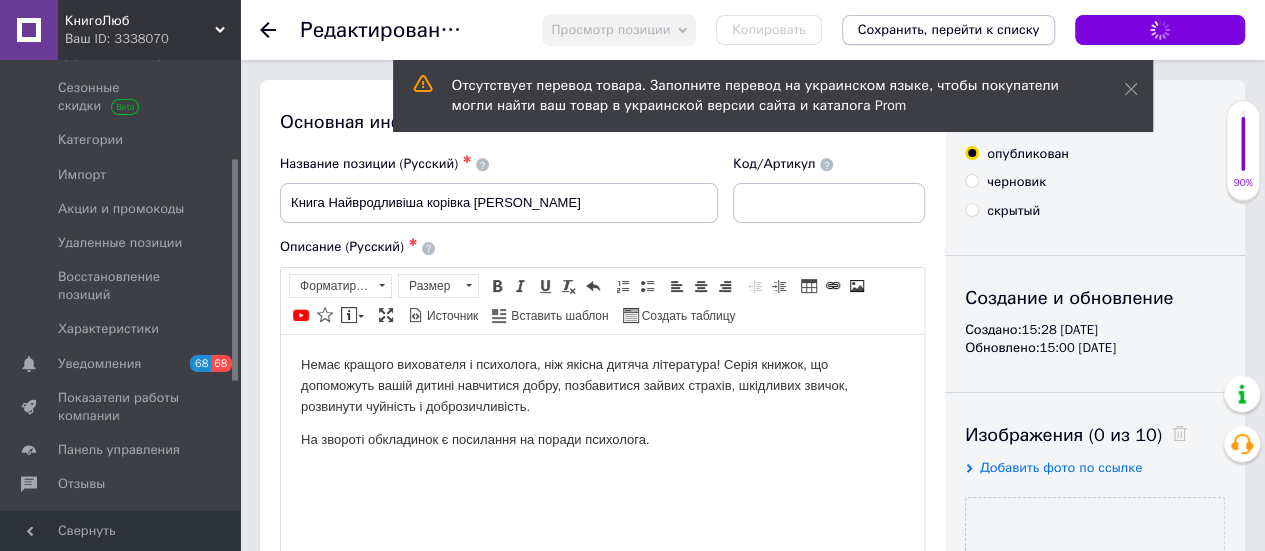 click on "Сохранить, перейти к списку" at bounding box center (949, 29) 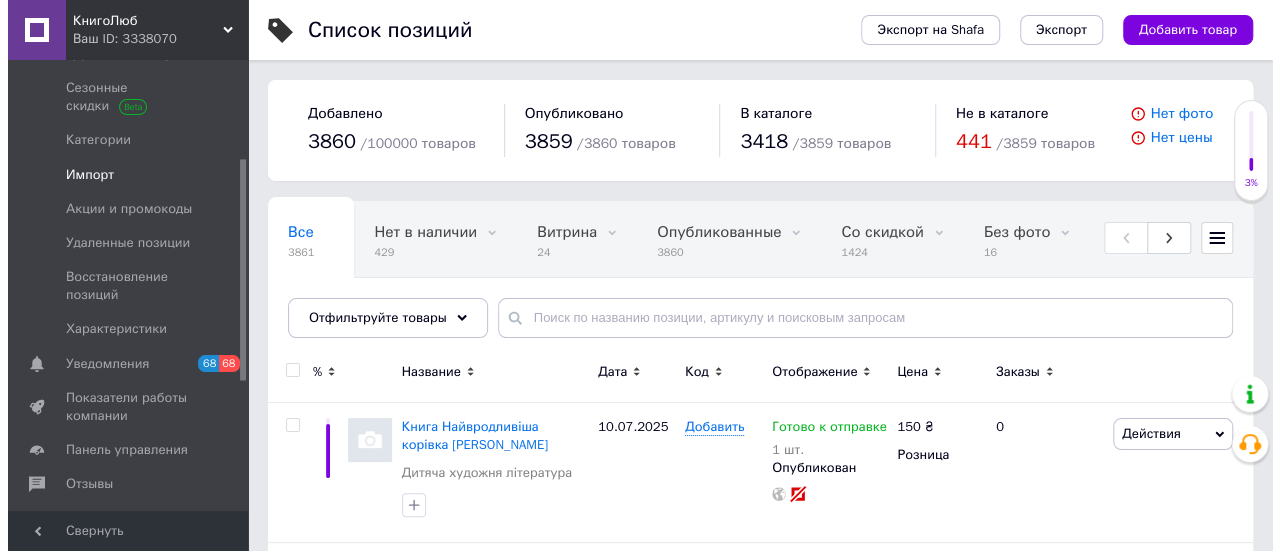 scroll, scrollTop: 0, scrollLeft: 0, axis: both 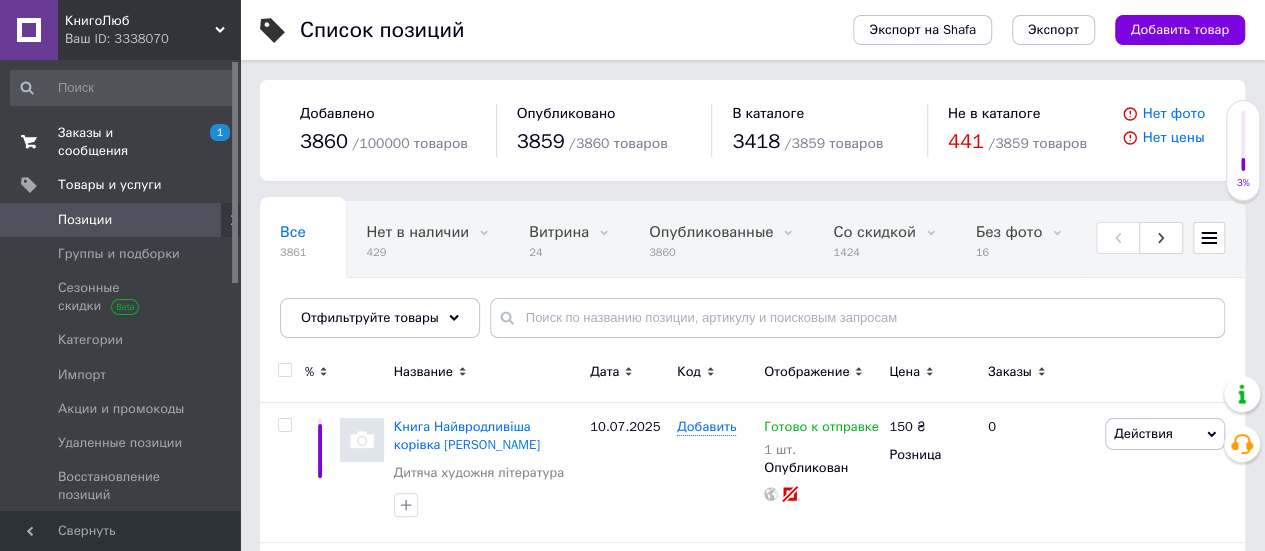 click on "Заказы и сообщения" at bounding box center (121, 142) 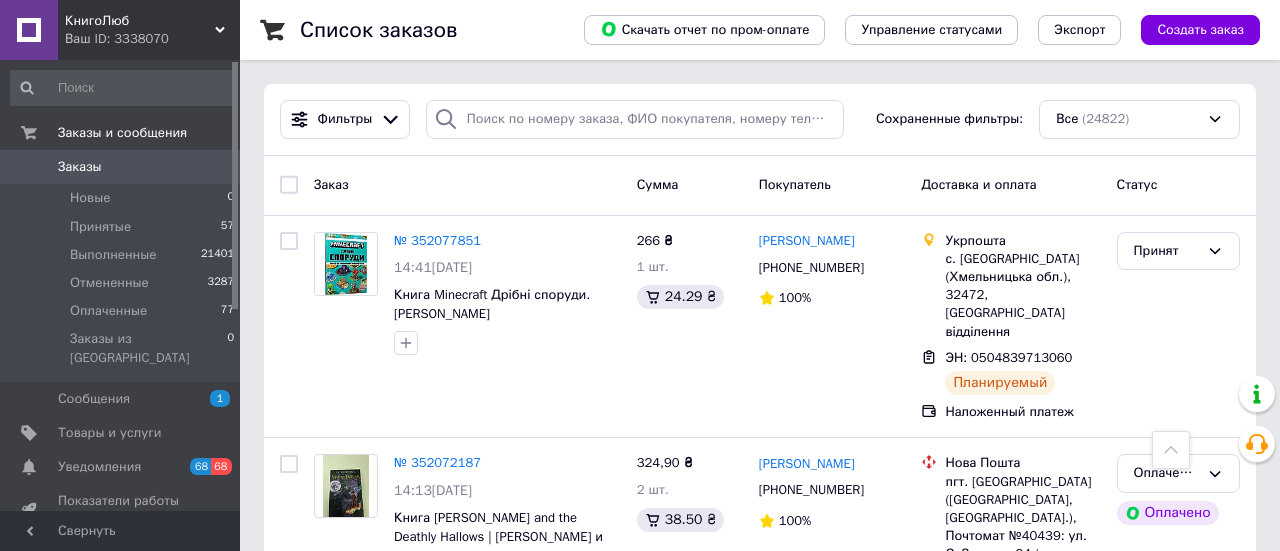 click on "КнигоЛюб Ваш ID: 3338070" at bounding box center [149, 30] 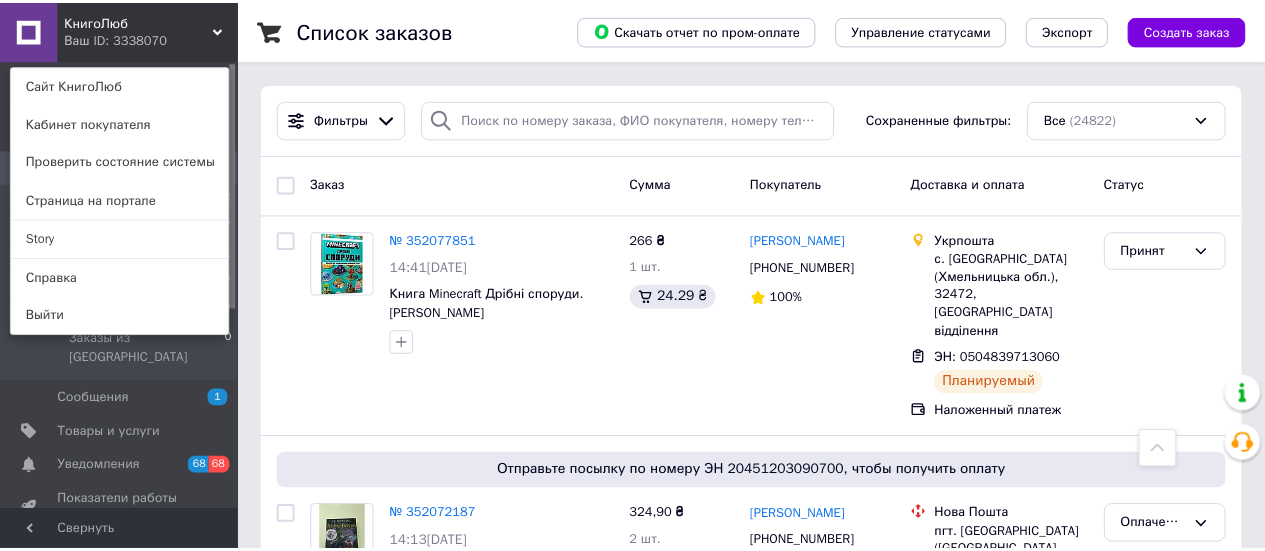 scroll, scrollTop: 2152, scrollLeft: 0, axis: vertical 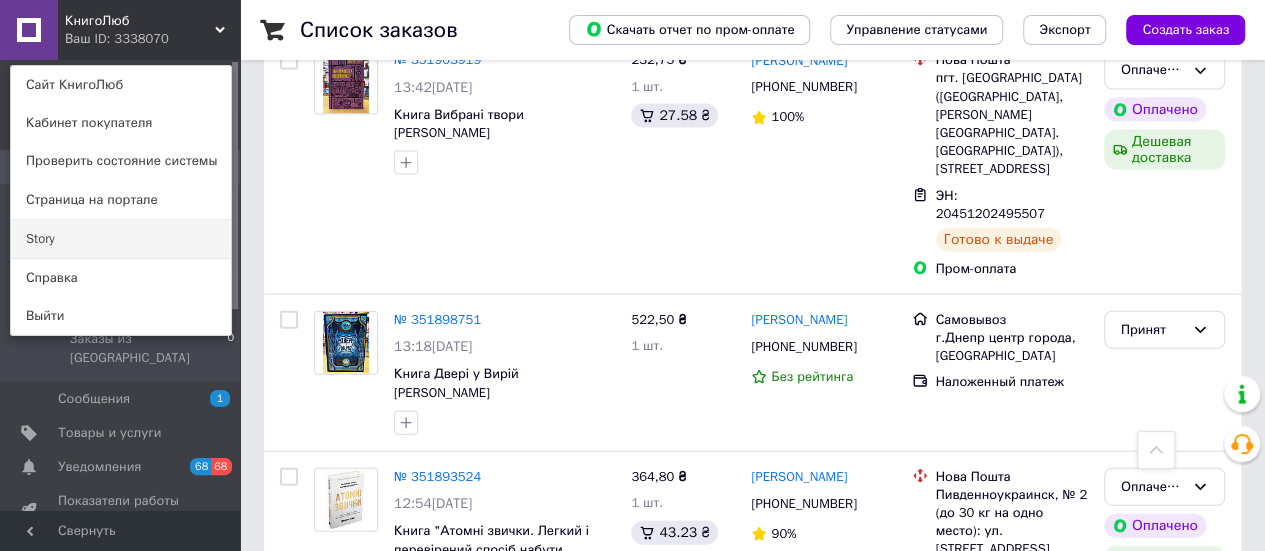 click on "Story" at bounding box center (121, 239) 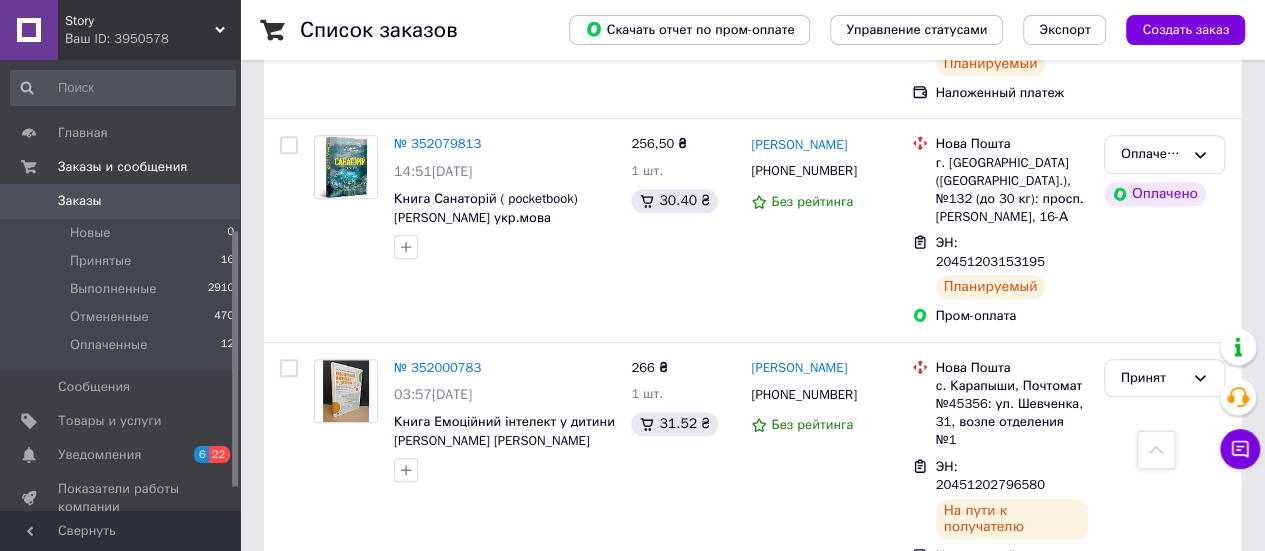 scroll, scrollTop: 1252, scrollLeft: 0, axis: vertical 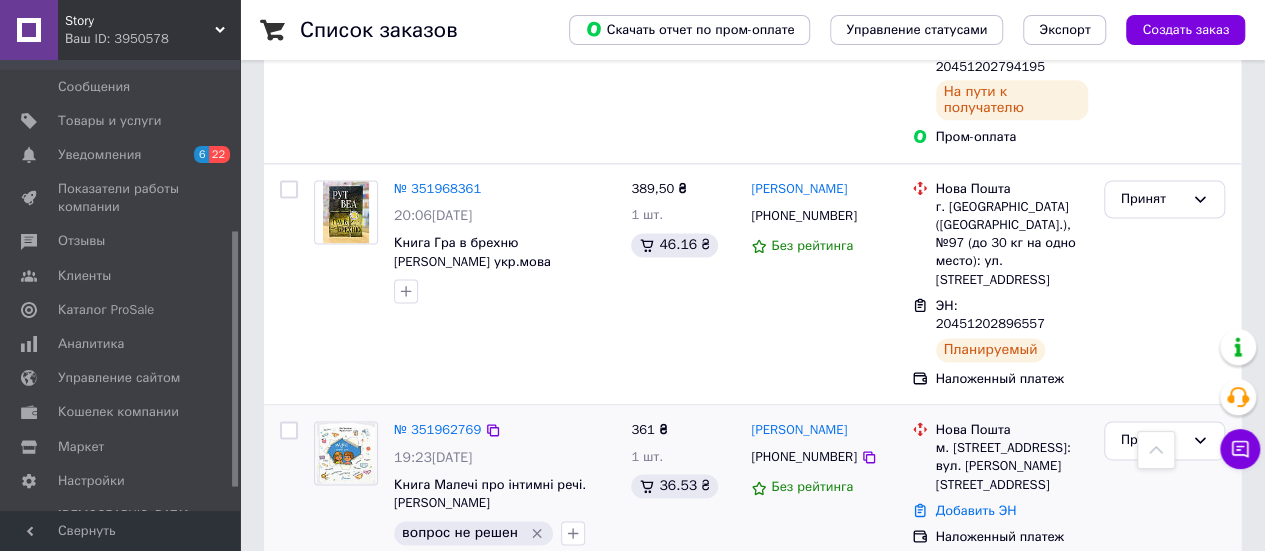 click 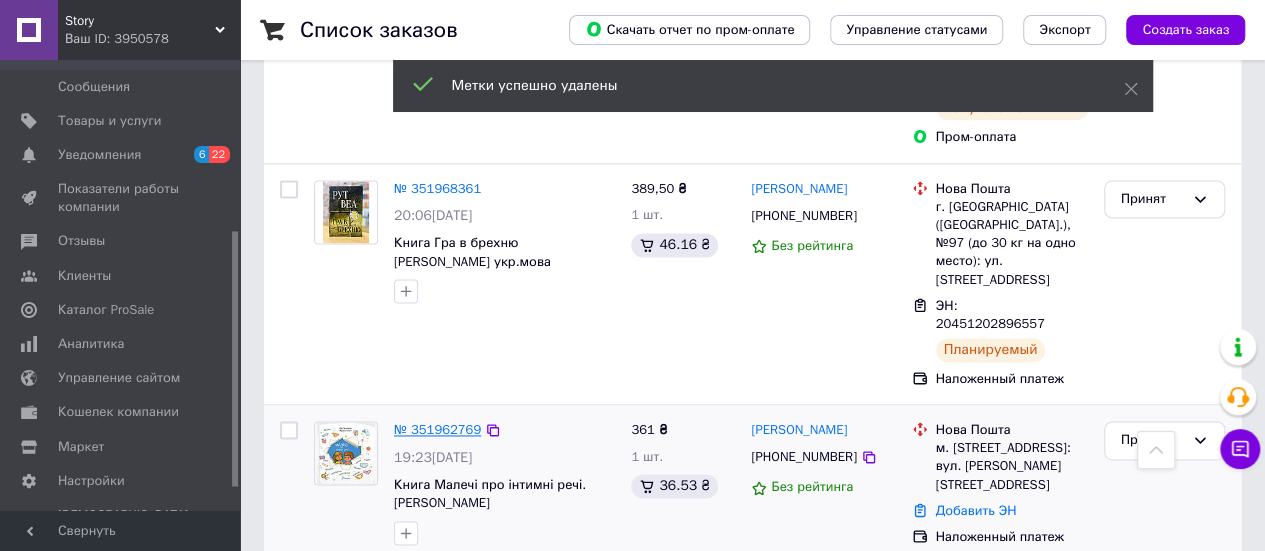 click on "№ 351962769" at bounding box center (437, 429) 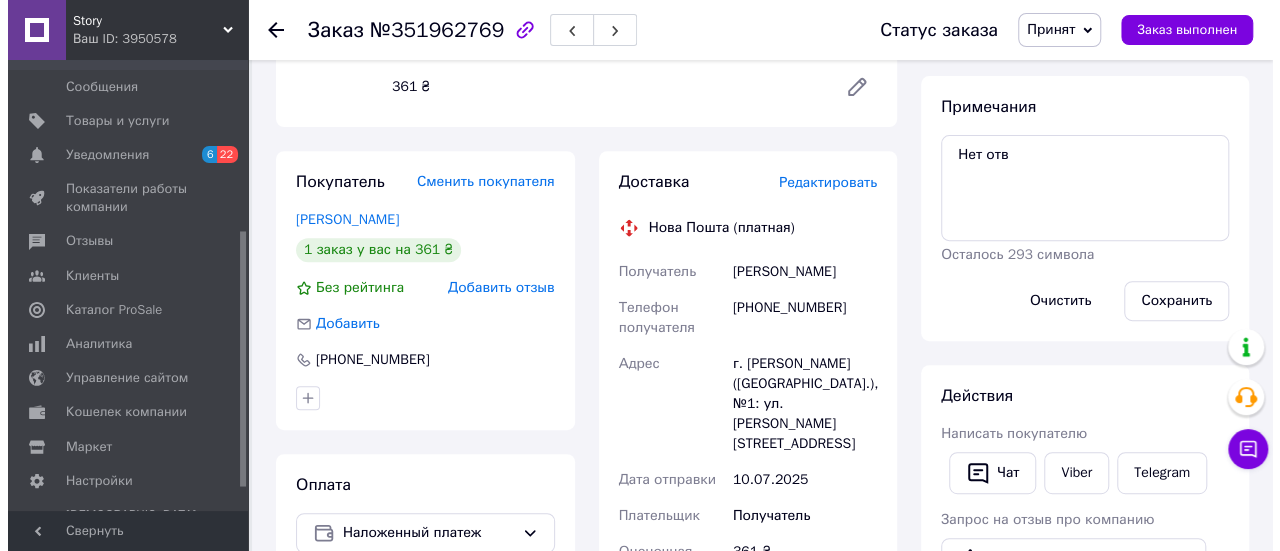 scroll, scrollTop: 200, scrollLeft: 0, axis: vertical 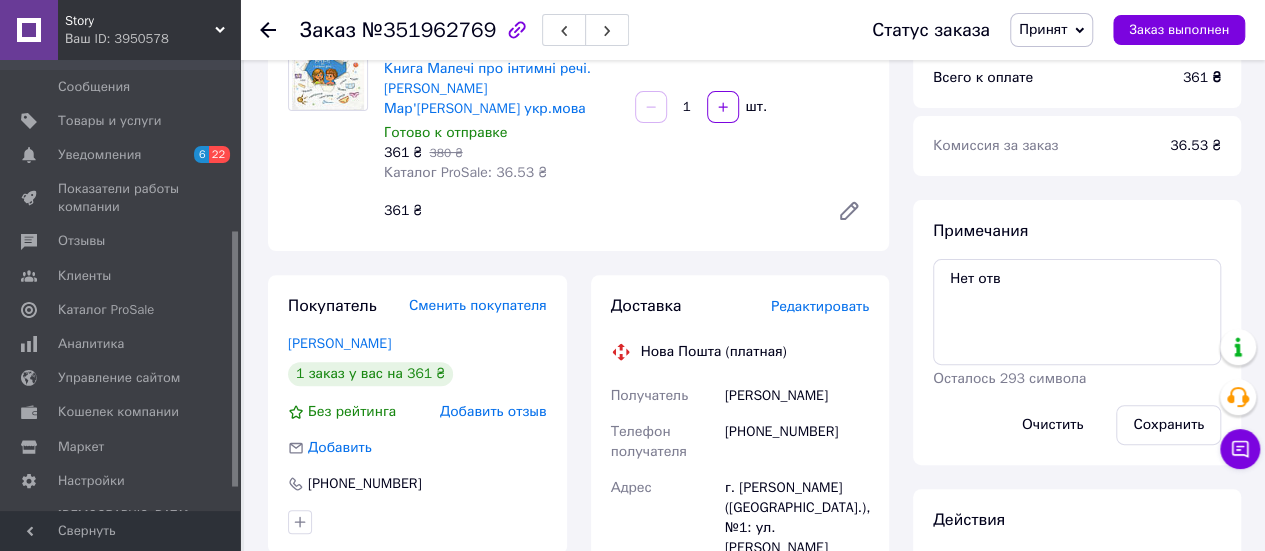 click on "Редактировать" at bounding box center (820, 306) 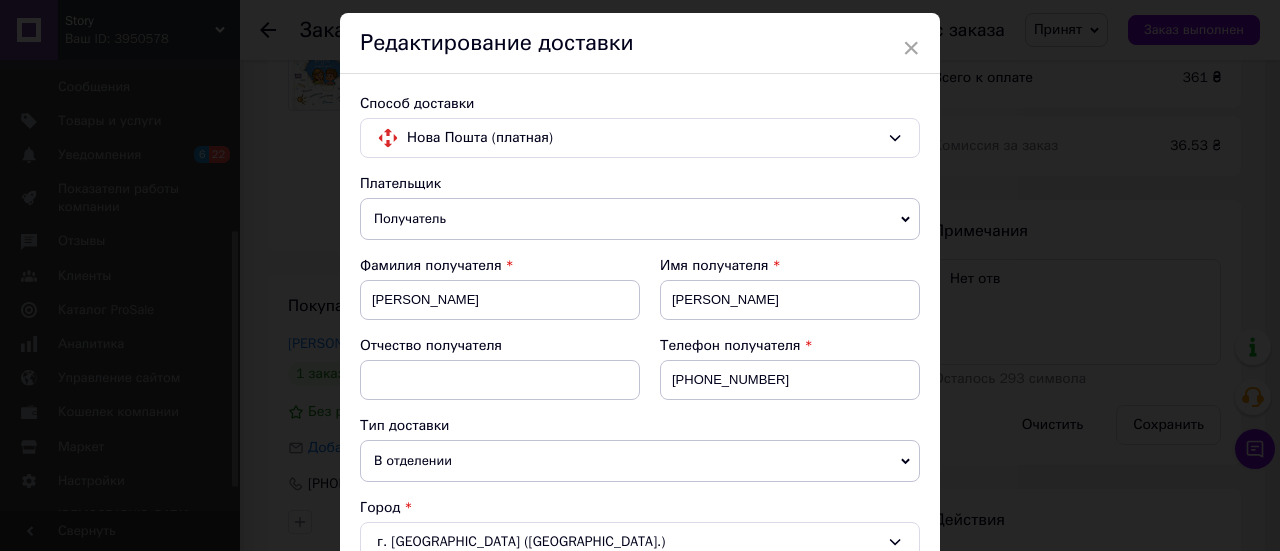 scroll, scrollTop: 100, scrollLeft: 0, axis: vertical 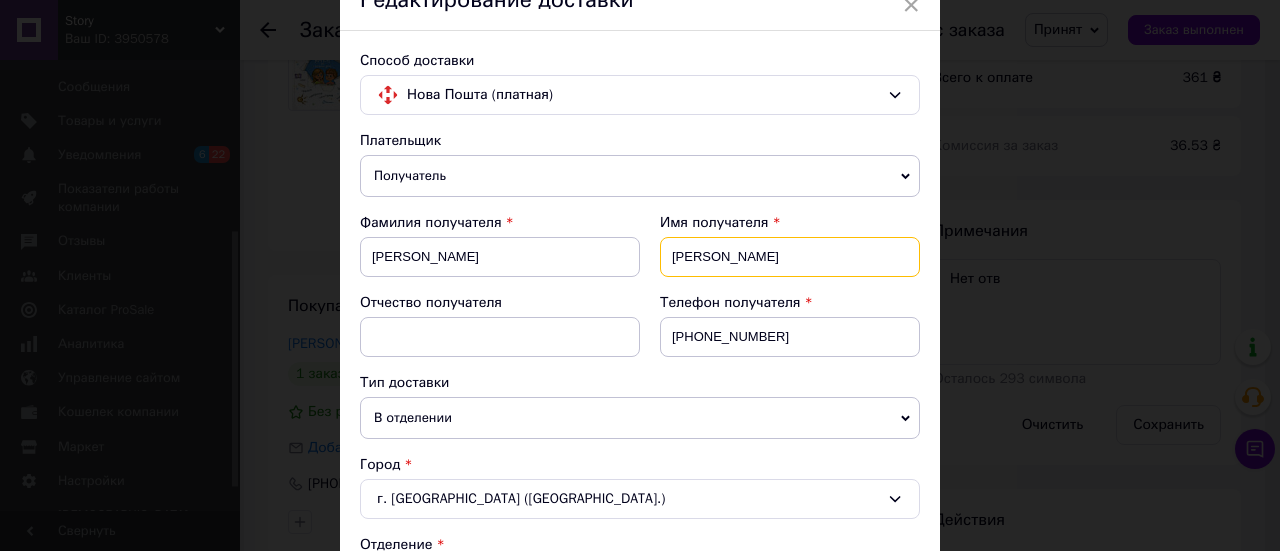 drag, startPoint x: 850, startPoint y: 263, endPoint x: 614, endPoint y: 260, distance: 236.01907 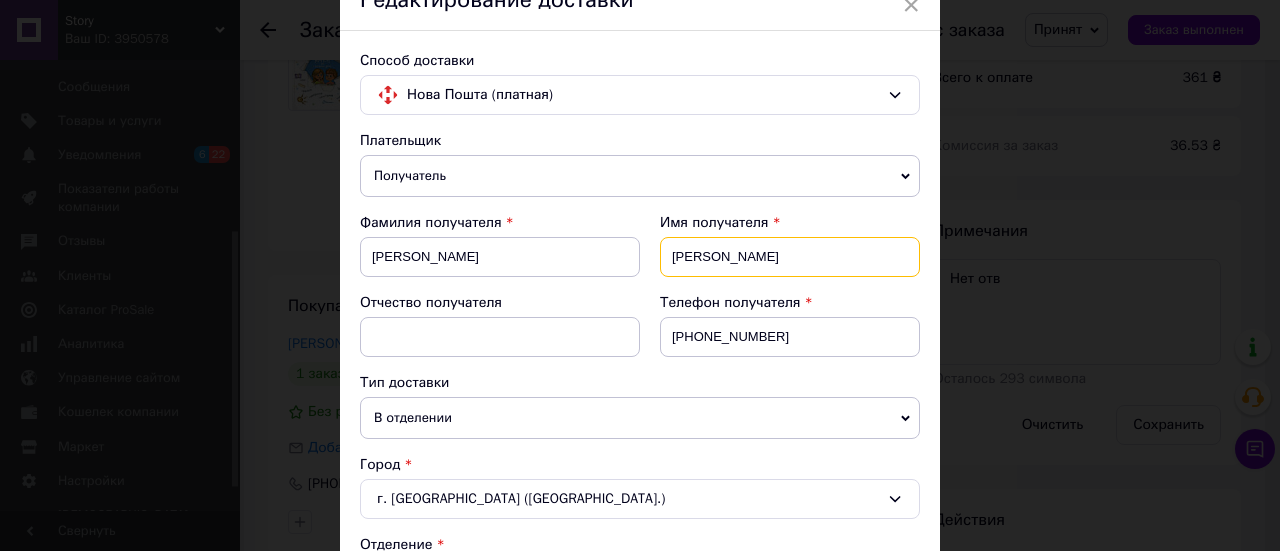 type on "Микола" 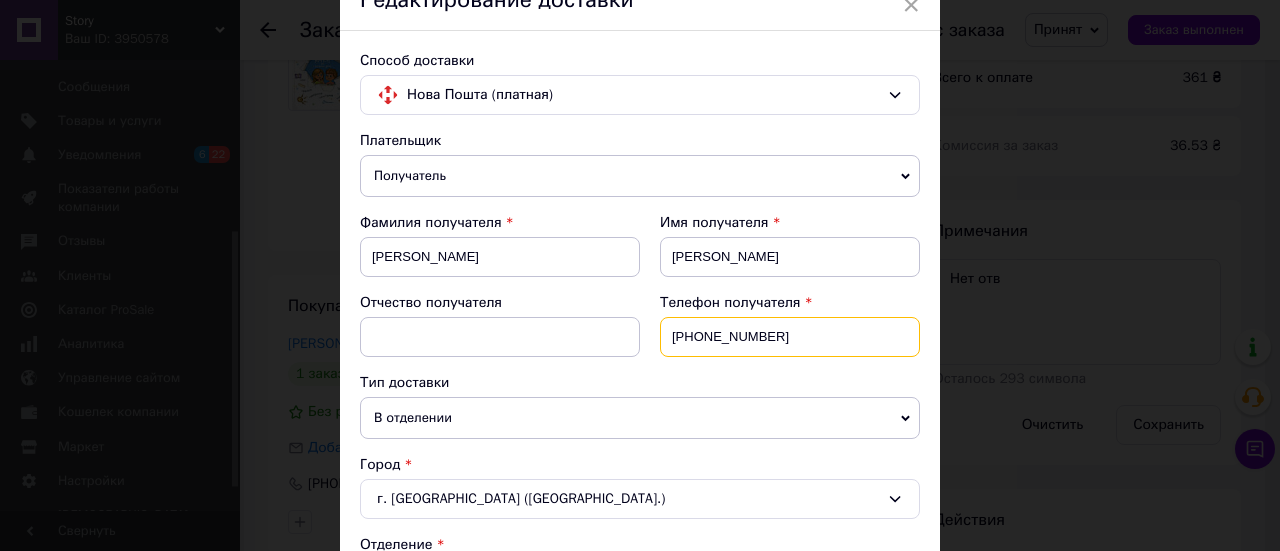 drag, startPoint x: 699, startPoint y: 335, endPoint x: 811, endPoint y: 337, distance: 112.01785 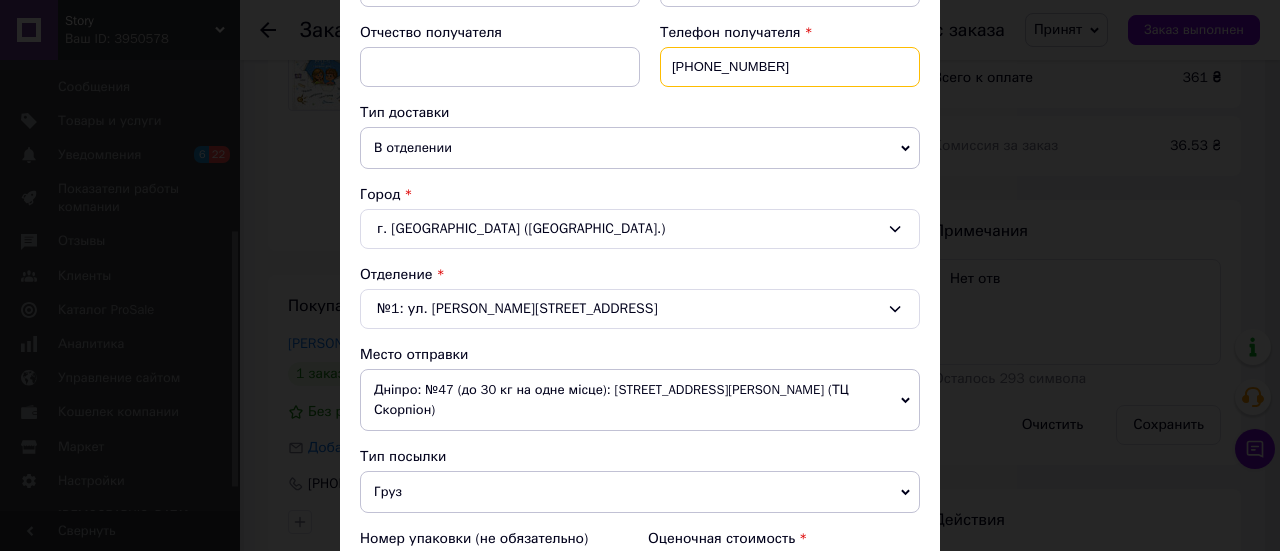 scroll, scrollTop: 400, scrollLeft: 0, axis: vertical 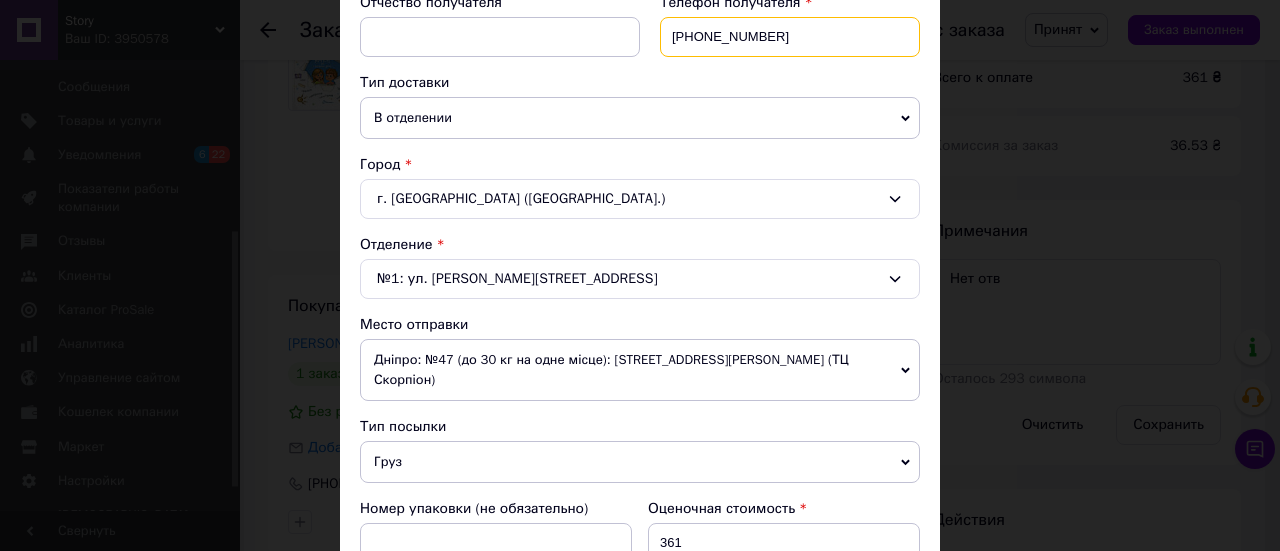type on "+380986511970" 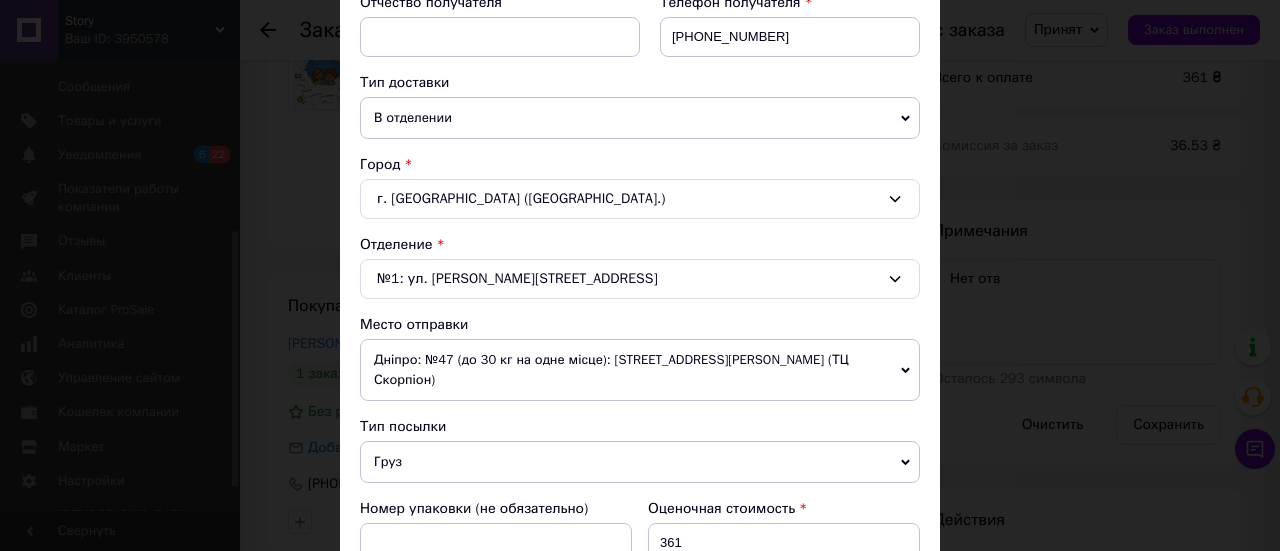click on "№1: ул. Горбового, 8" at bounding box center [640, 279] 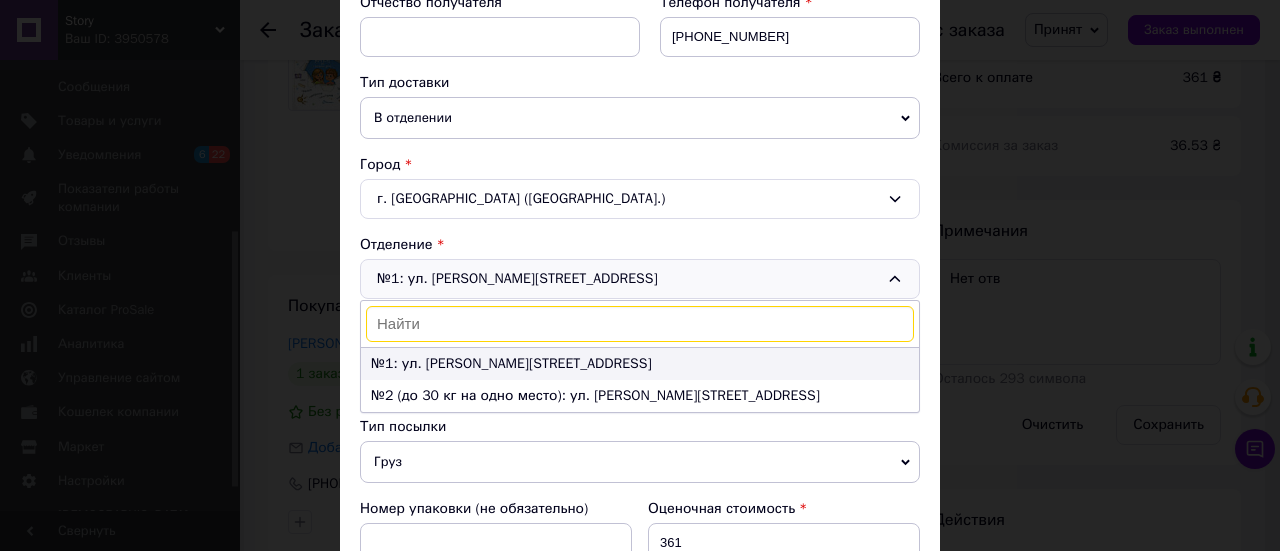 click on "№1: ул. Горбового, 8" at bounding box center [511, 363] 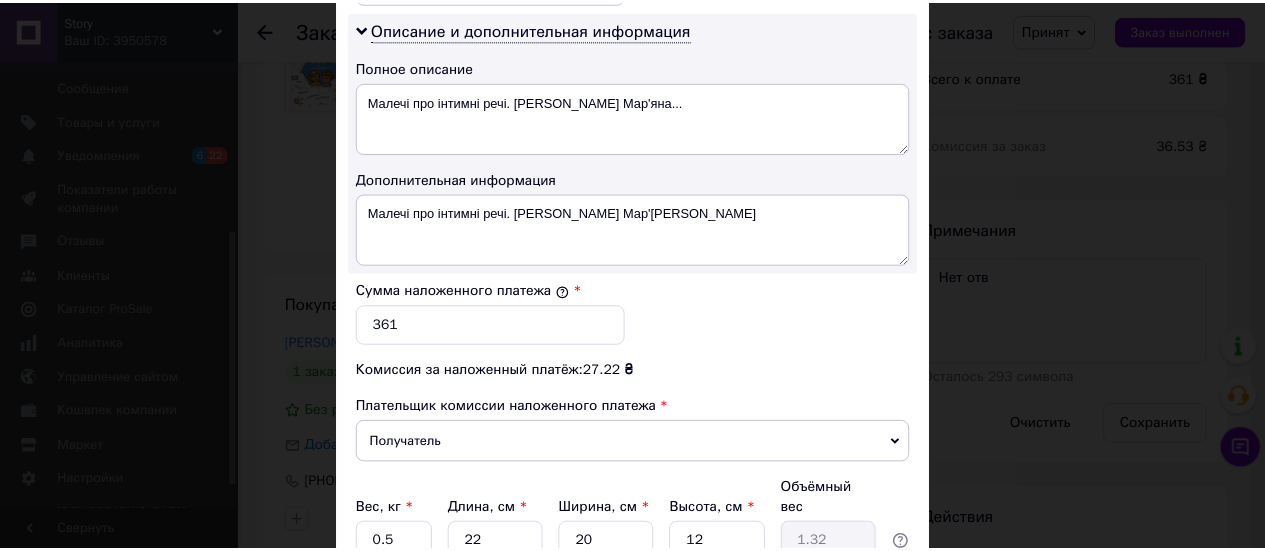 scroll, scrollTop: 1187, scrollLeft: 0, axis: vertical 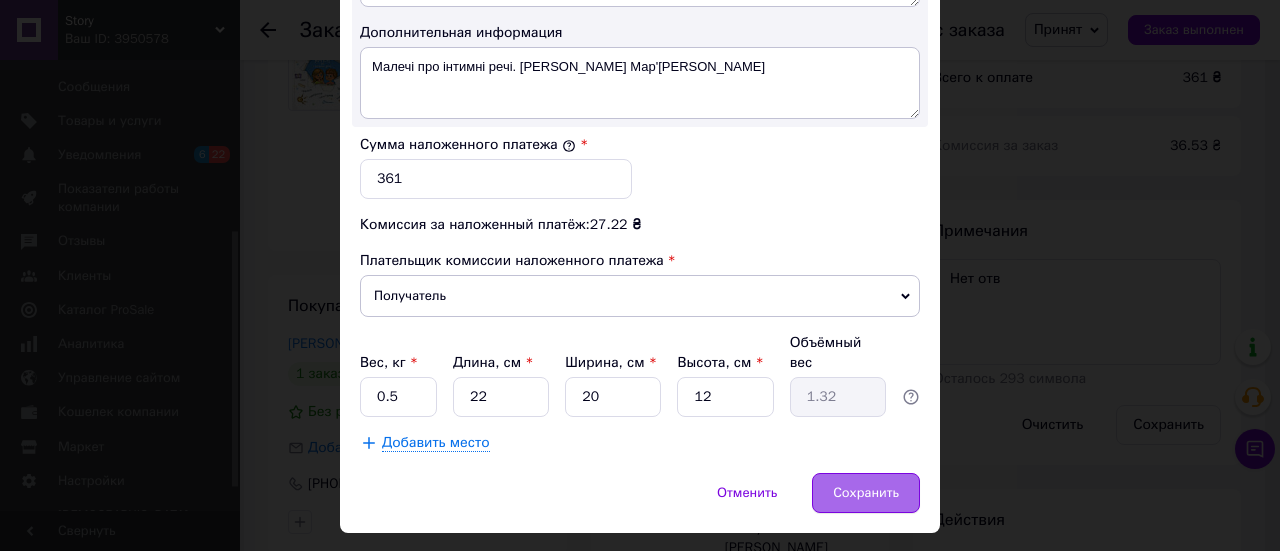 click on "Сохранить" at bounding box center (866, 493) 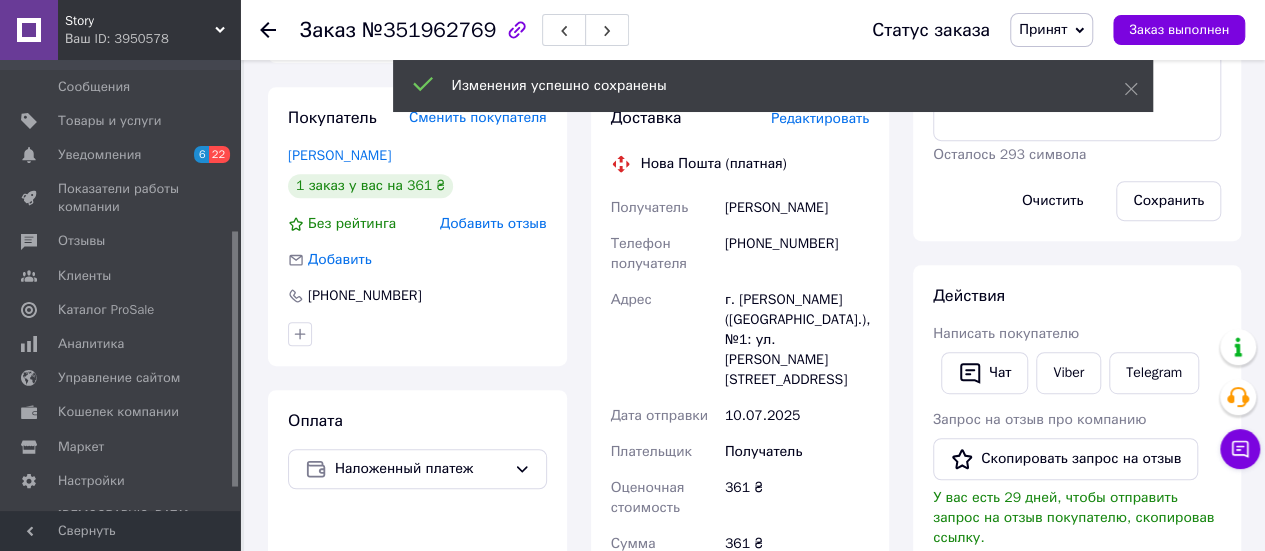 scroll, scrollTop: 400, scrollLeft: 0, axis: vertical 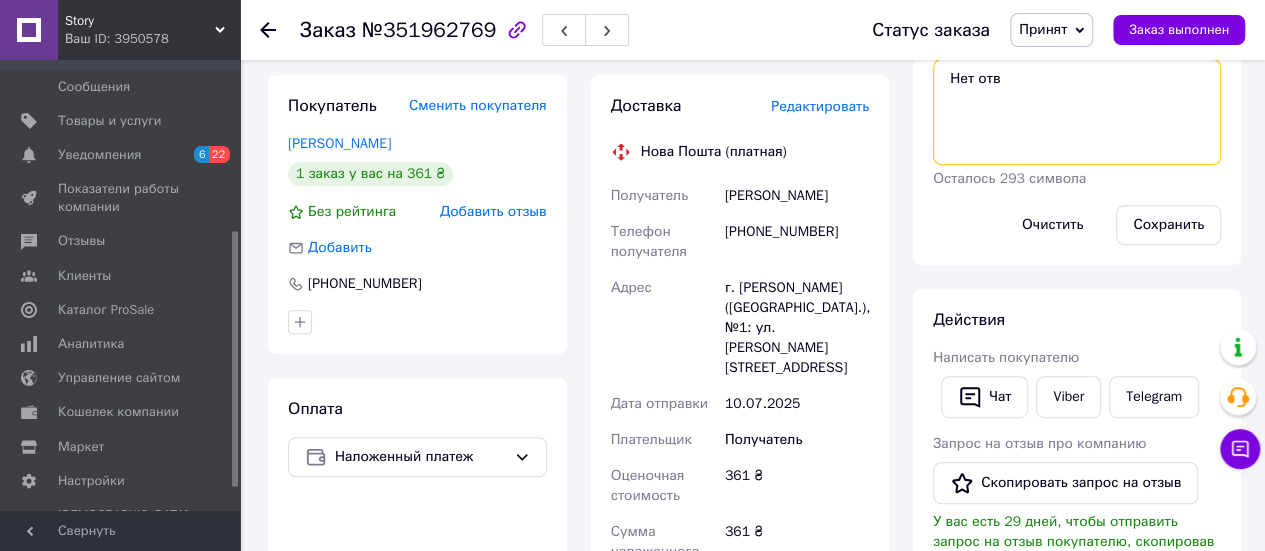 drag, startPoint x: 1088, startPoint y: 93, endPoint x: 734, endPoint y: 100, distance: 354.0692 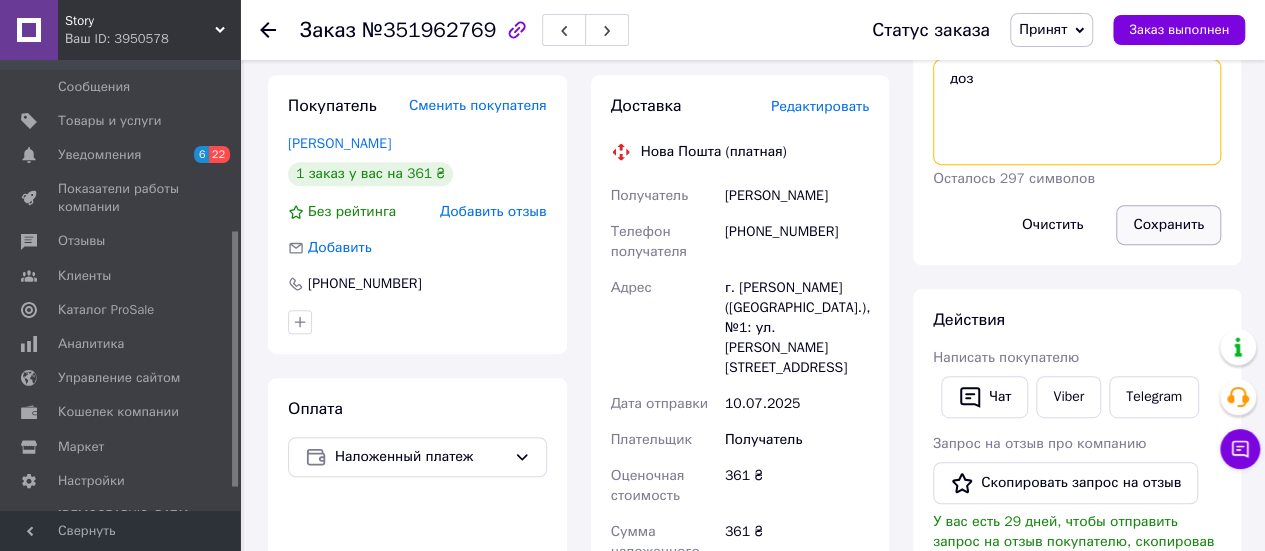 type on "доз" 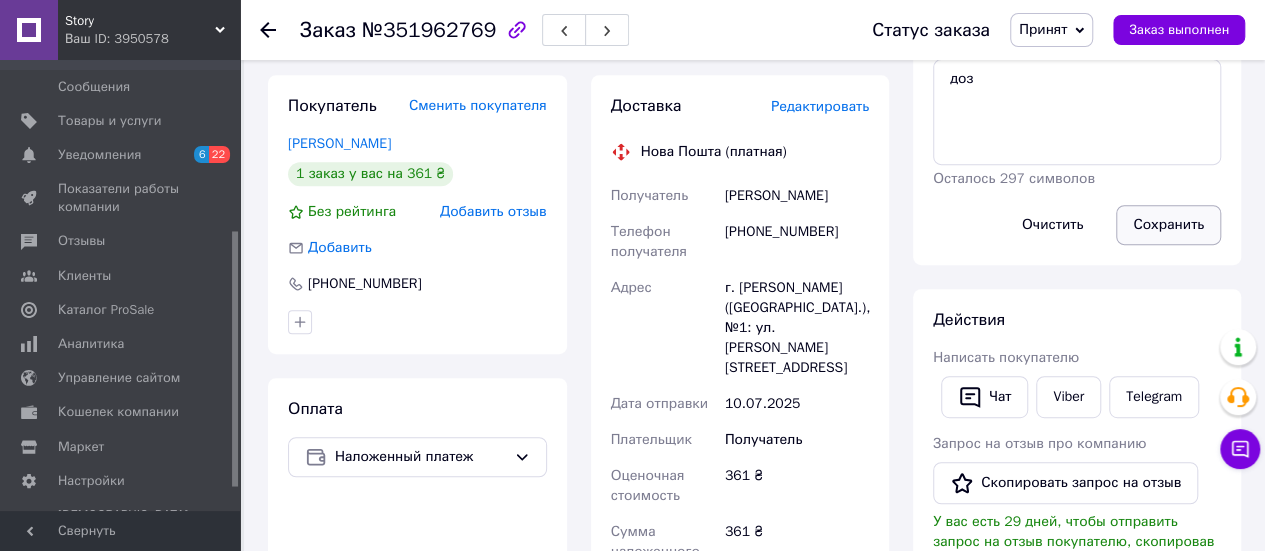click on "Сохранить" at bounding box center (1168, 225) 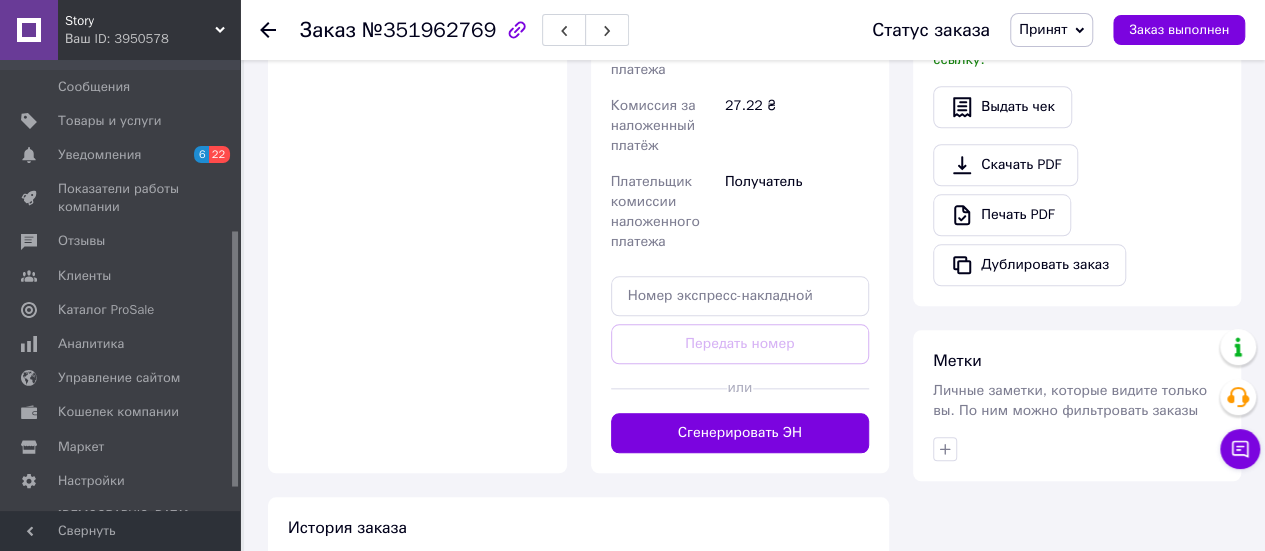 scroll, scrollTop: 1100, scrollLeft: 0, axis: vertical 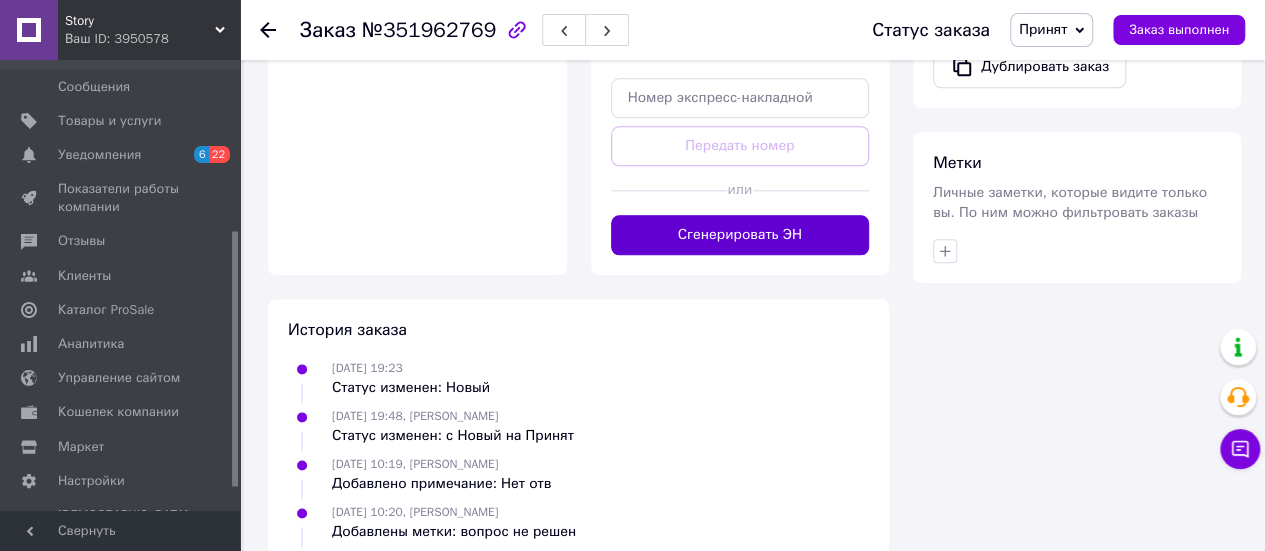 click on "Сгенерировать ЭН" at bounding box center [740, 235] 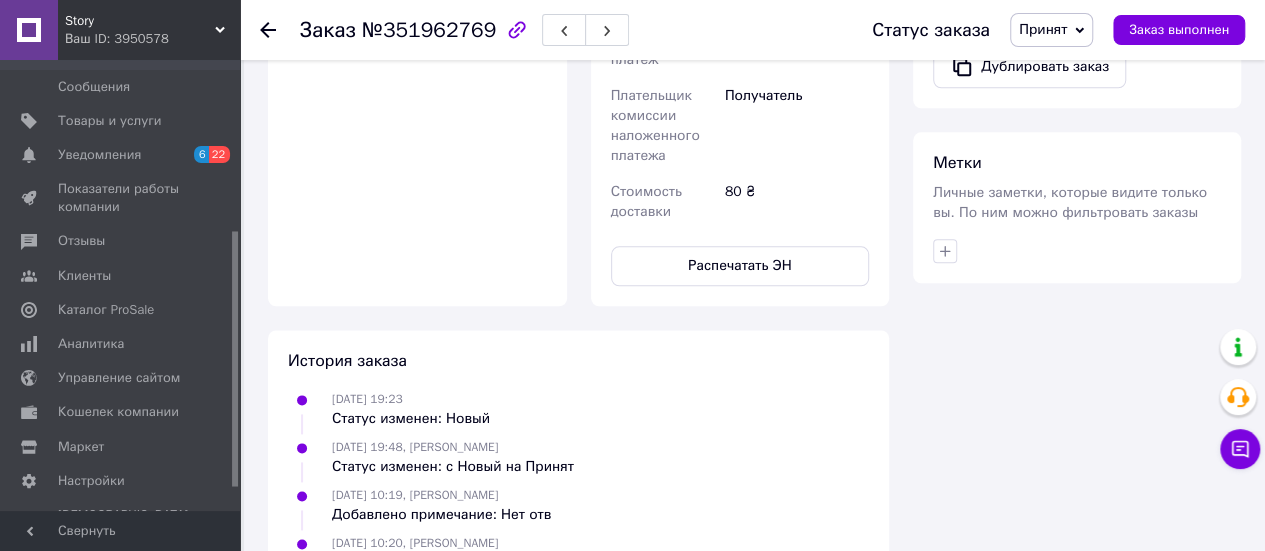 scroll, scrollTop: 48, scrollLeft: 0, axis: vertical 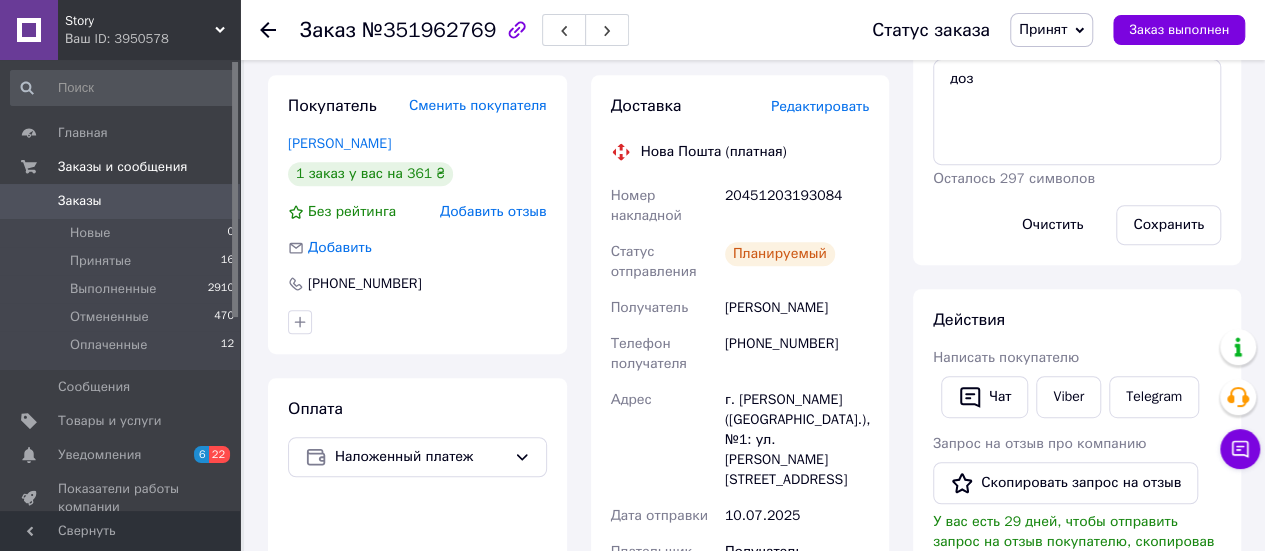 click on "Заказы" at bounding box center [80, 201] 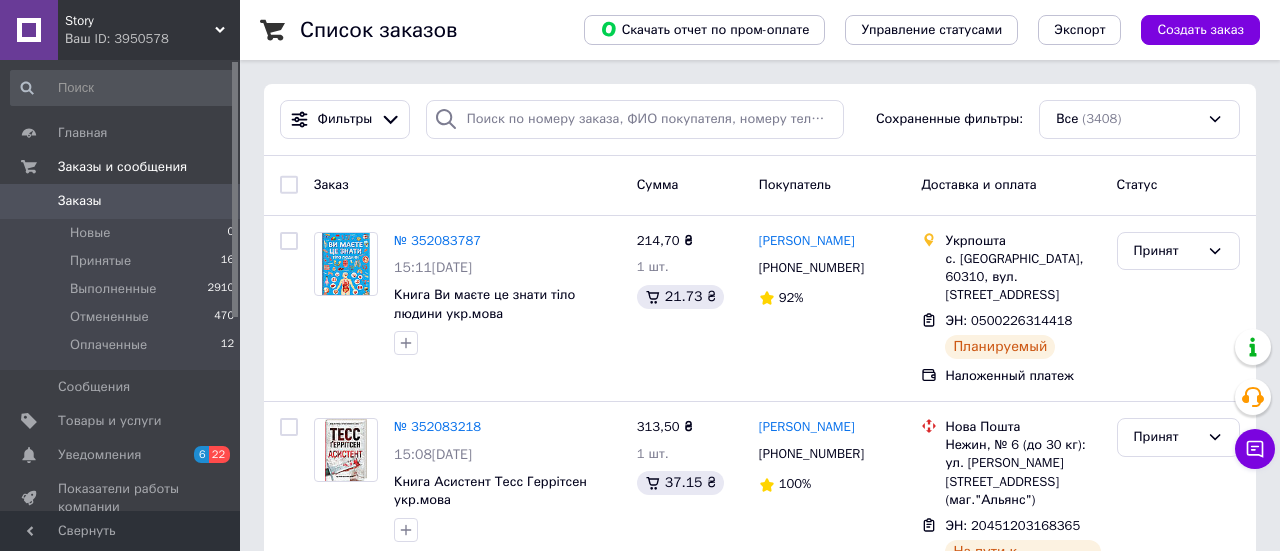 click on "Ваш ID: 3950578" at bounding box center [152, 39] 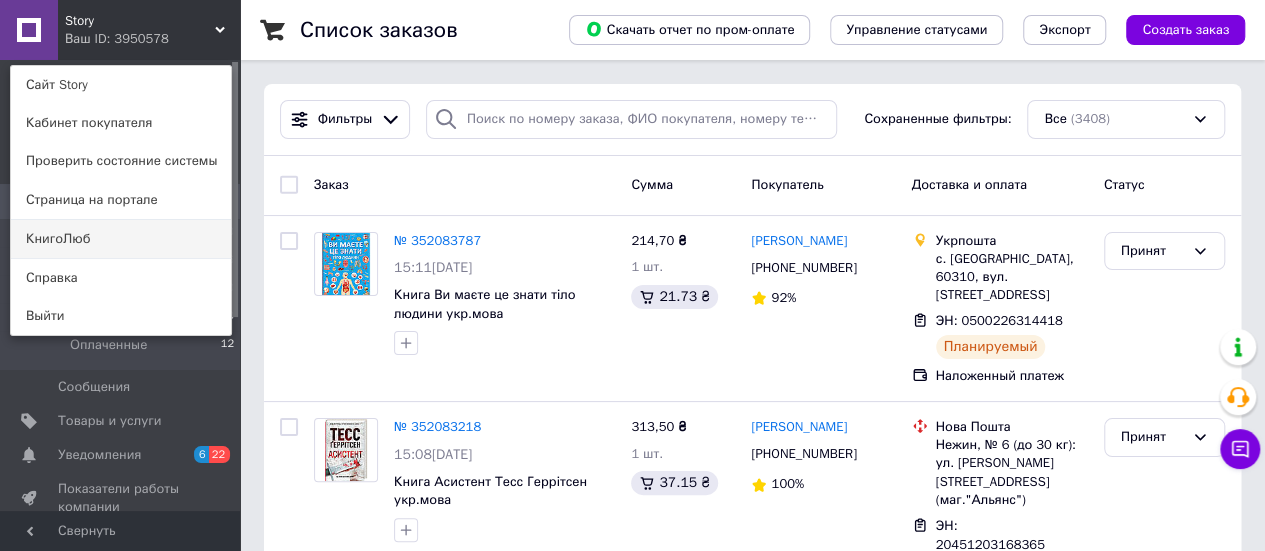 click on "КнигоЛюб" at bounding box center (121, 239) 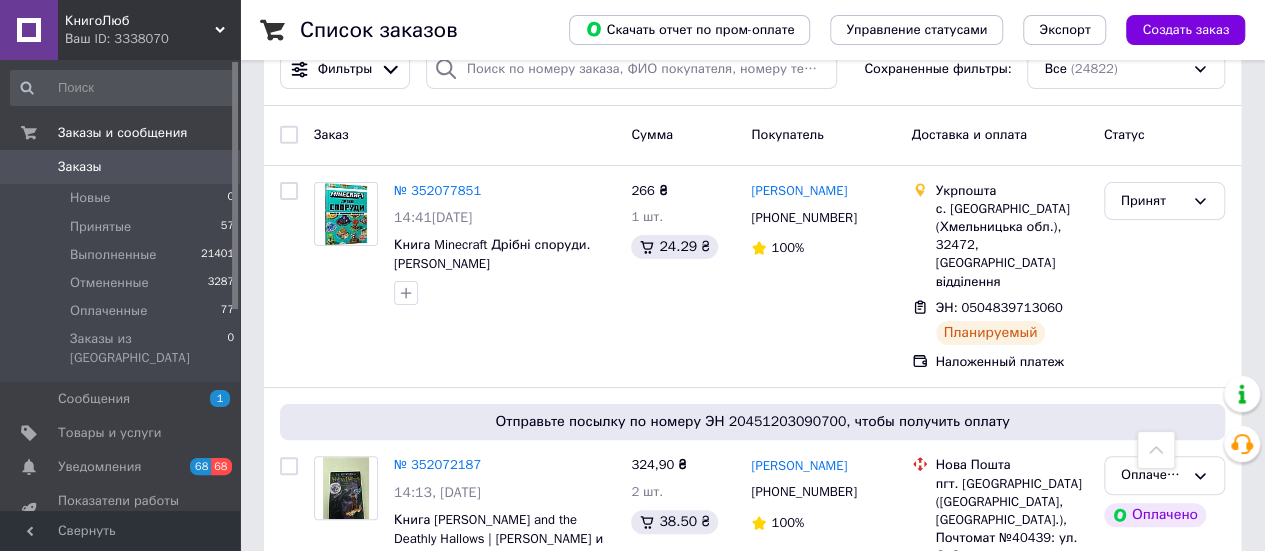 scroll, scrollTop: 0, scrollLeft: 0, axis: both 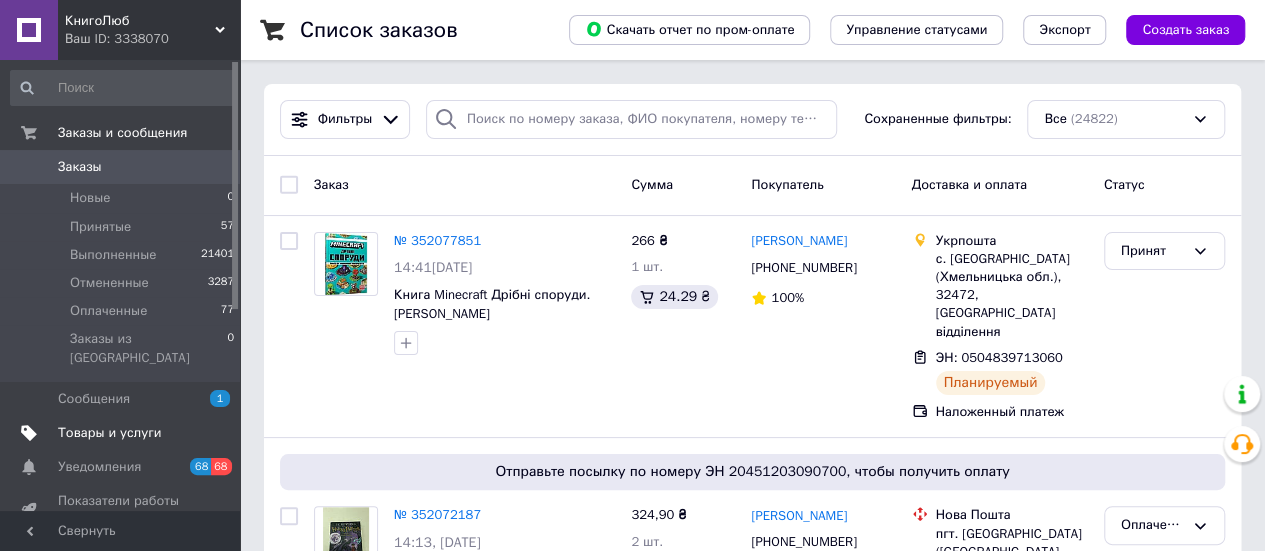 click on "Товары и услуги" at bounding box center (110, 433) 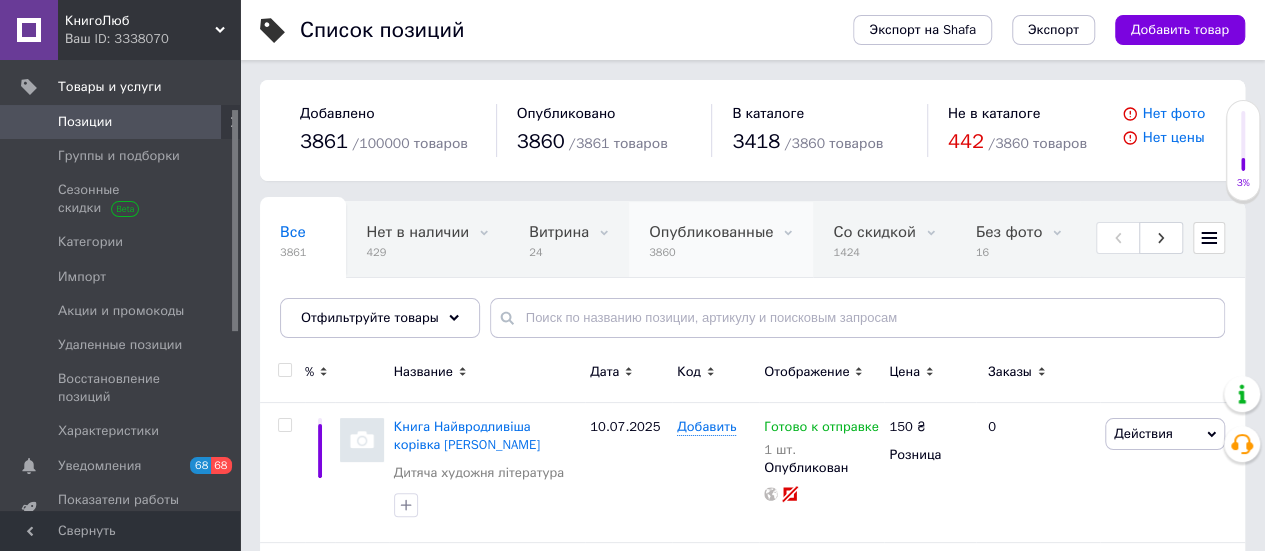 scroll, scrollTop: 100, scrollLeft: 0, axis: vertical 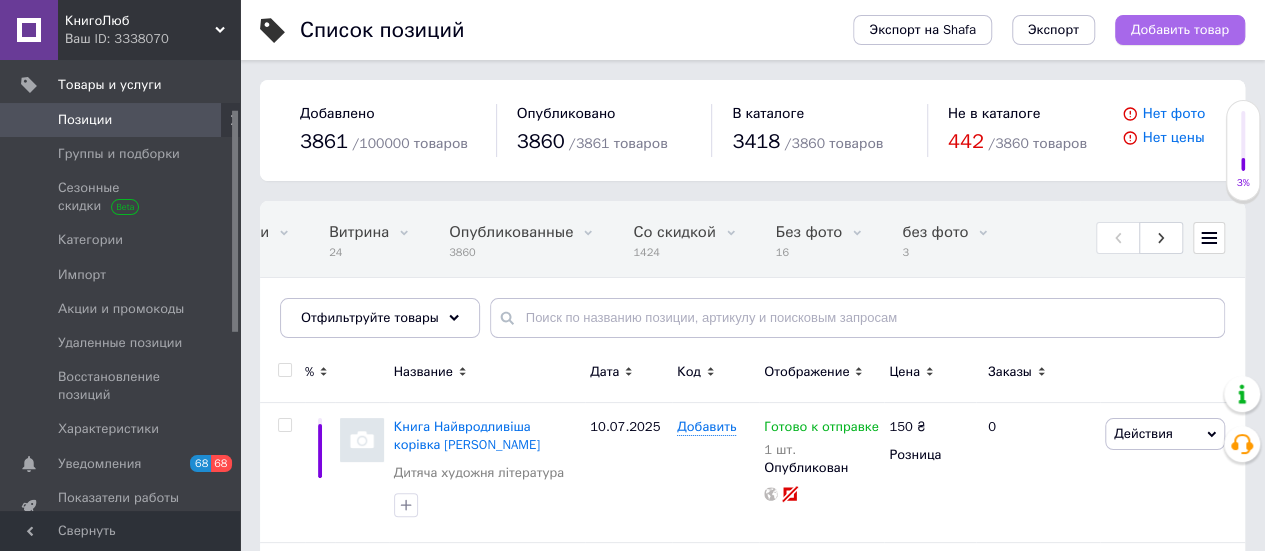 click on "Добавить товар" at bounding box center (1180, 30) 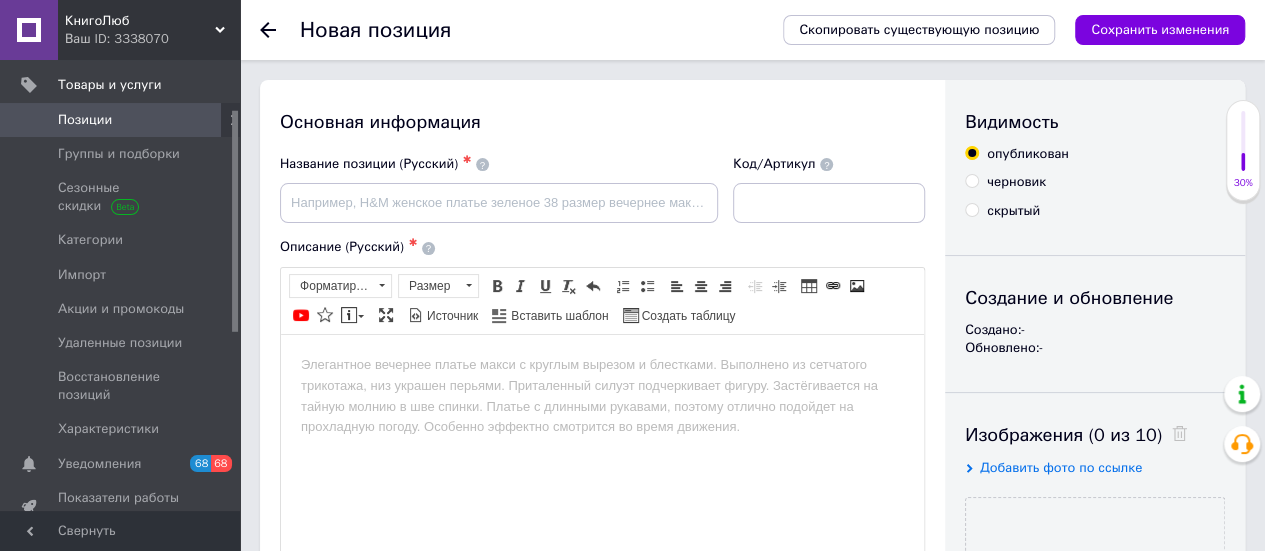 scroll, scrollTop: 0, scrollLeft: 0, axis: both 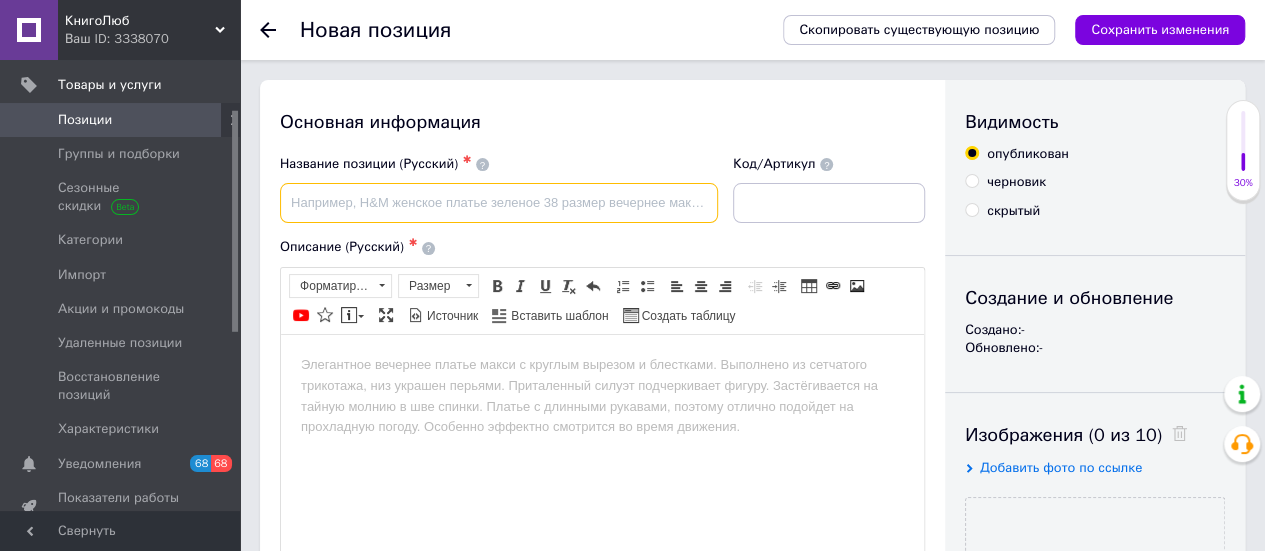click at bounding box center (499, 203) 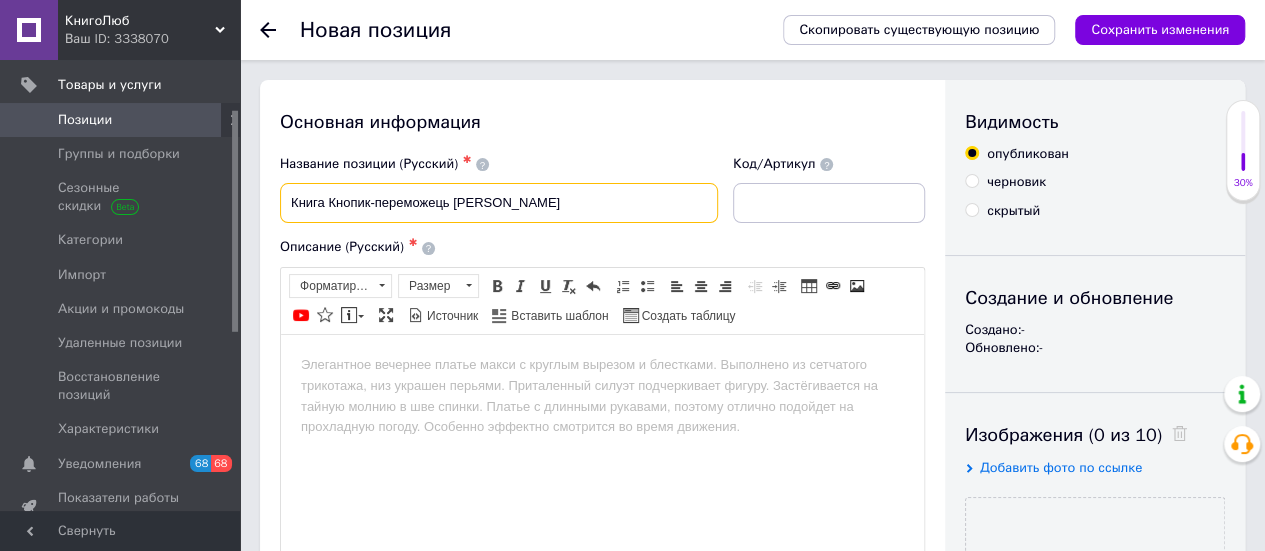 type on "Книга Кнопик-переможець [PERSON_NAME]" 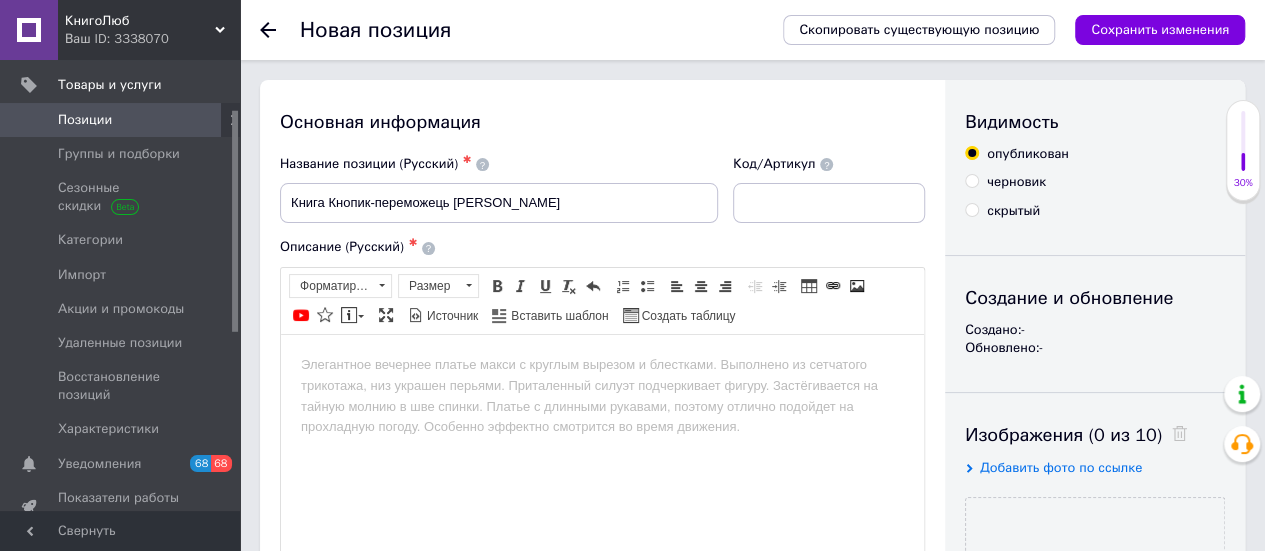 click at bounding box center (602, 364) 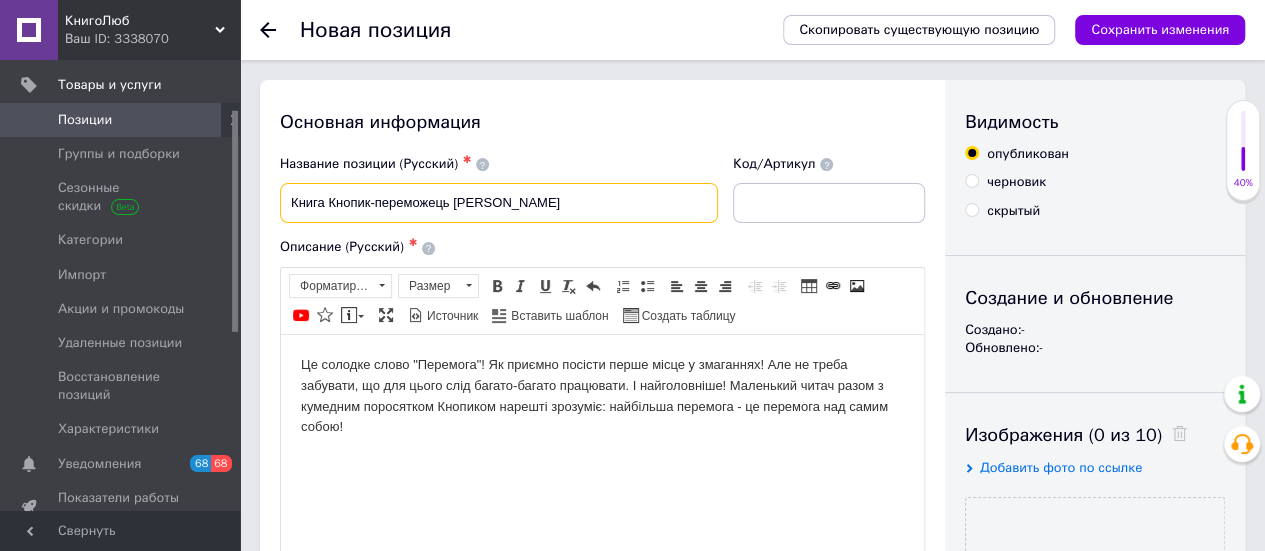 drag, startPoint x: 606, startPoint y: 205, endPoint x: 288, endPoint y: 215, distance: 318.1572 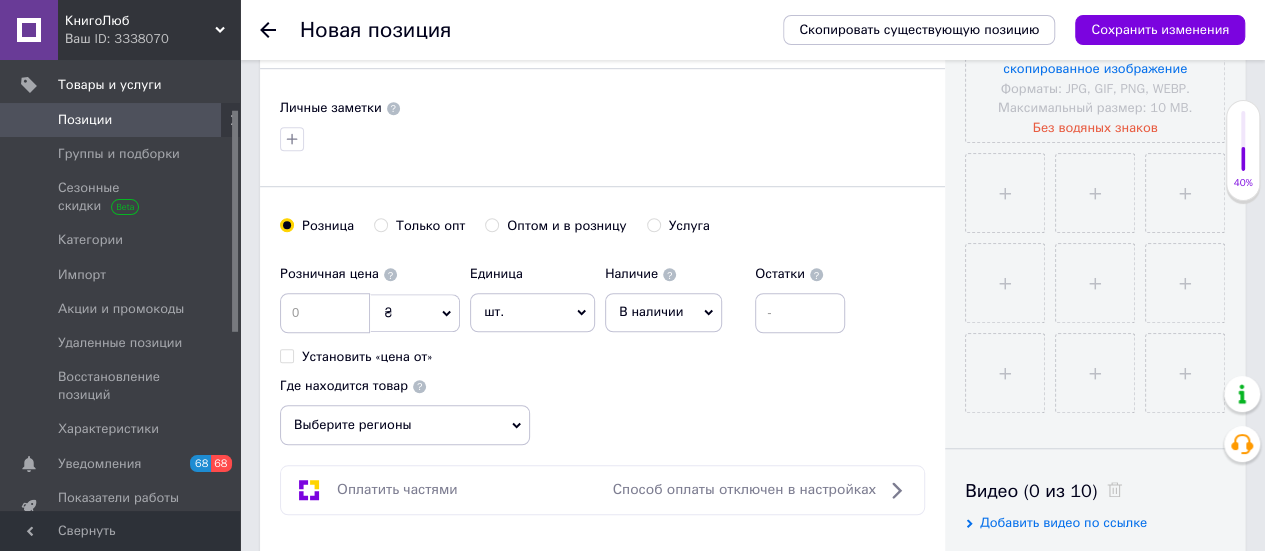 scroll, scrollTop: 800, scrollLeft: 0, axis: vertical 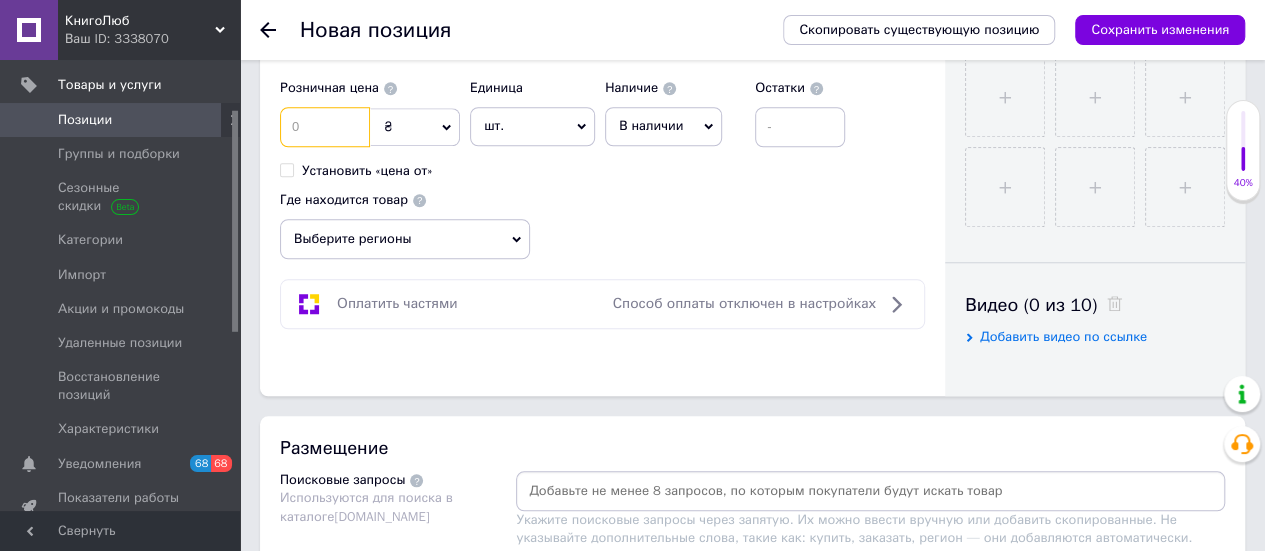 click at bounding box center (325, 127) 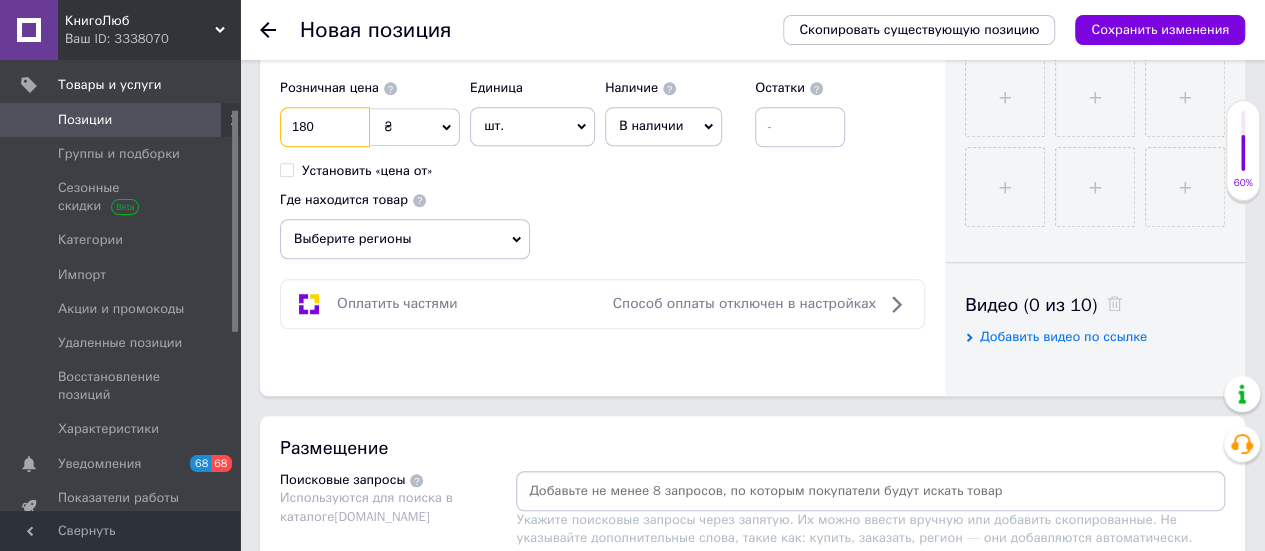 type on "180" 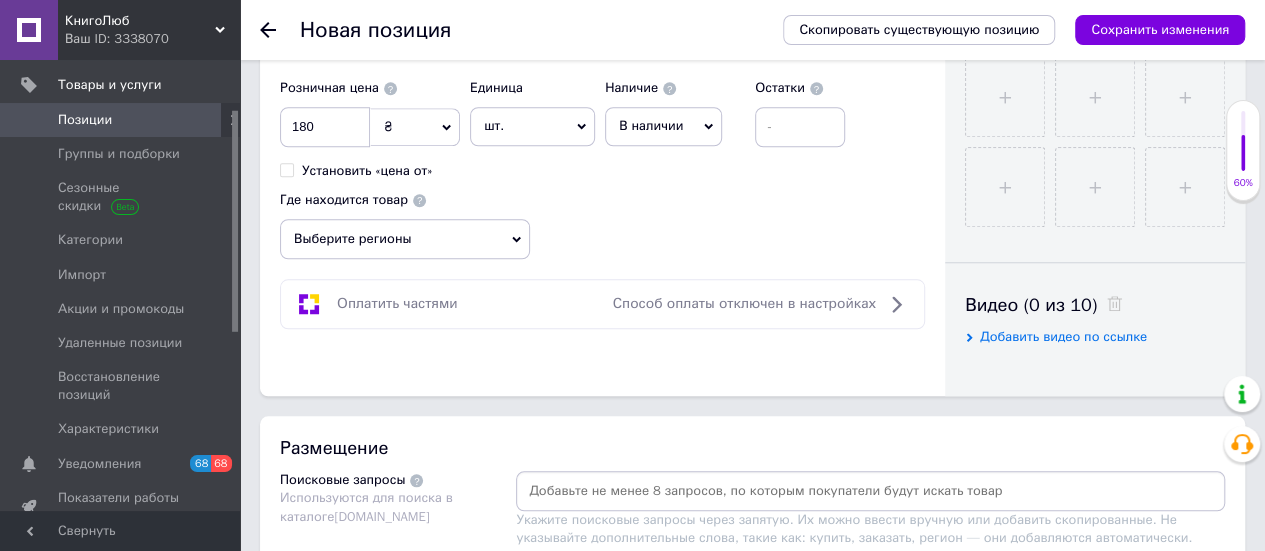 click on "В наличии" at bounding box center [651, 125] 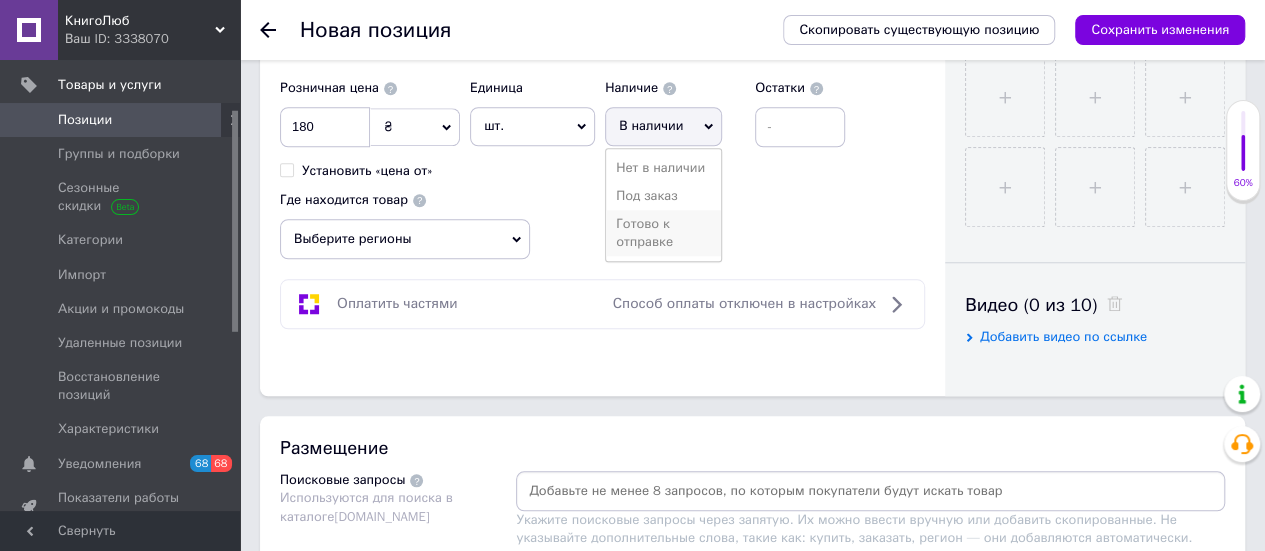 click on "Готово к отправке" at bounding box center (663, 233) 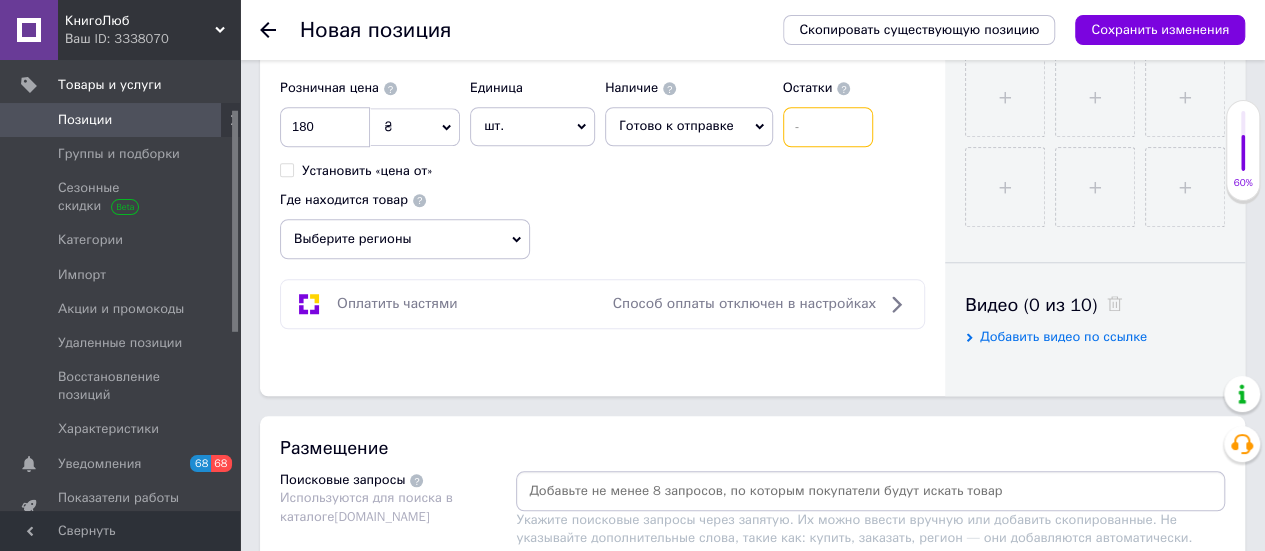 click at bounding box center (828, 127) 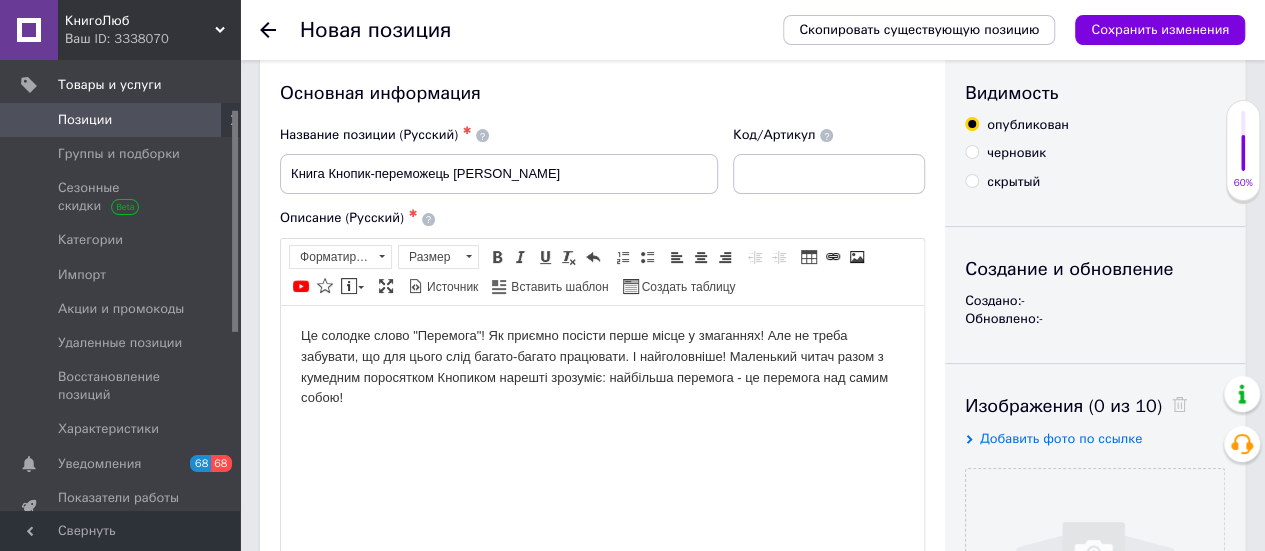 scroll, scrollTop: 0, scrollLeft: 0, axis: both 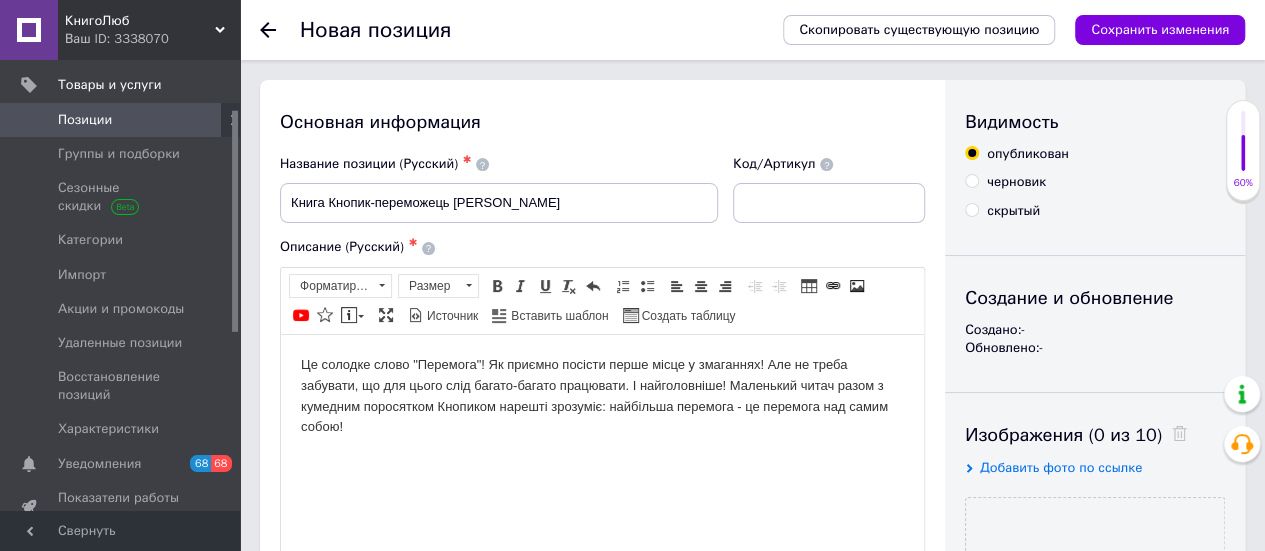 type on "1" 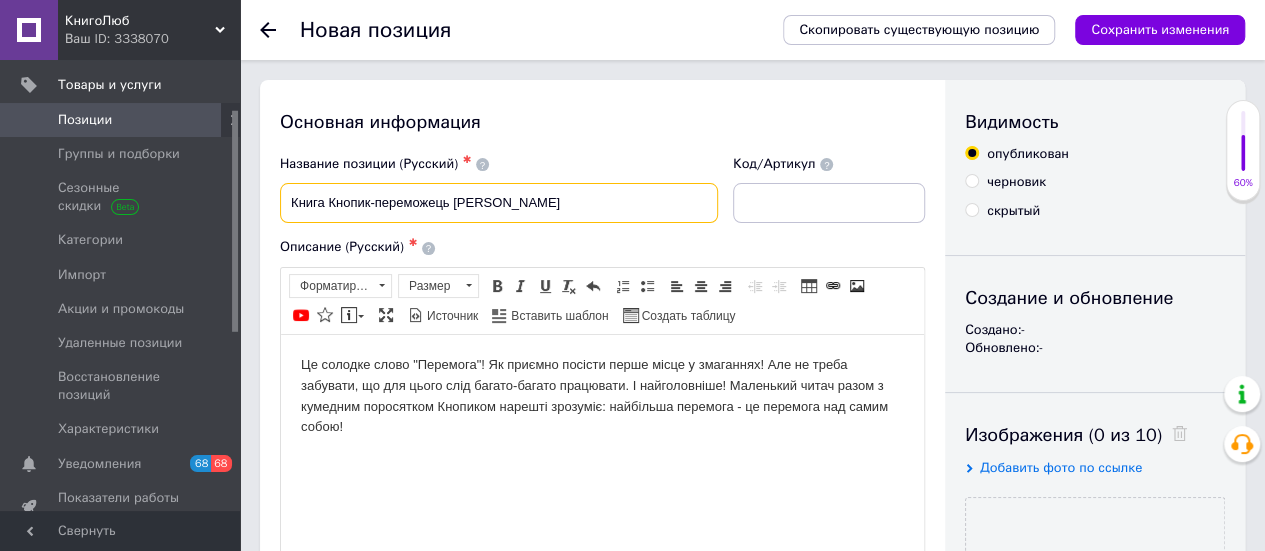 drag, startPoint x: 605, startPoint y: 212, endPoint x: 243, endPoint y: 199, distance: 362.23334 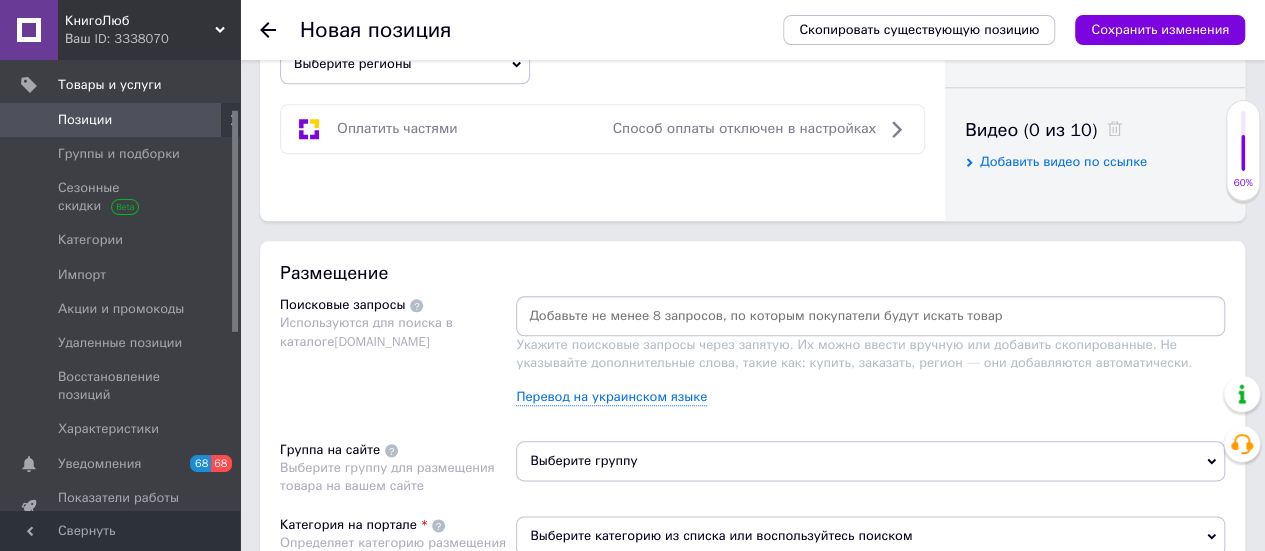 scroll, scrollTop: 1100, scrollLeft: 0, axis: vertical 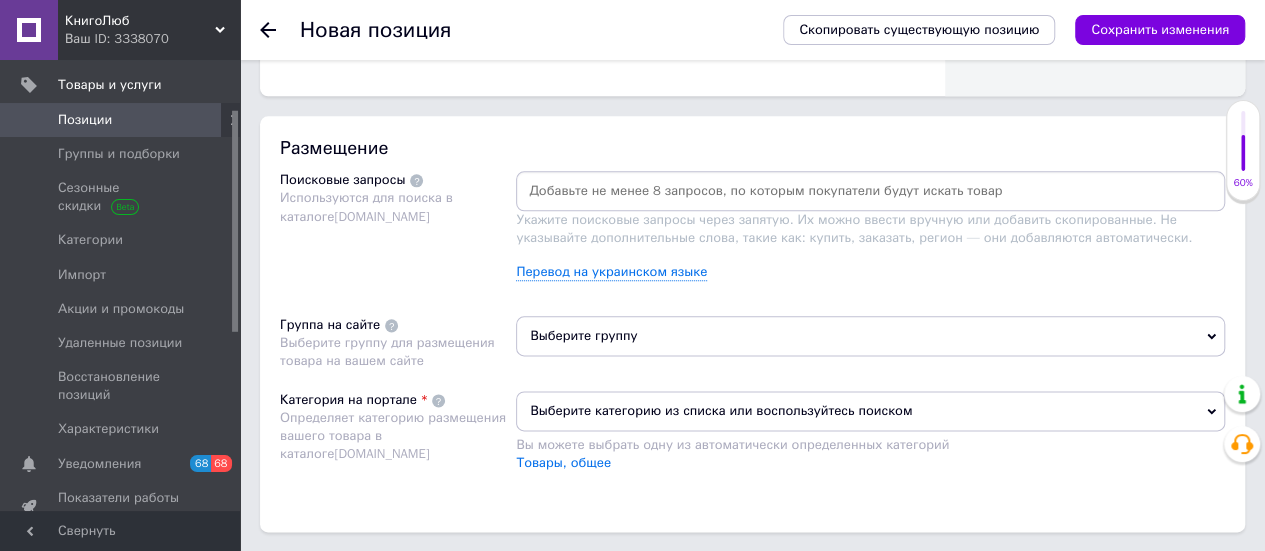 click at bounding box center [870, 191] 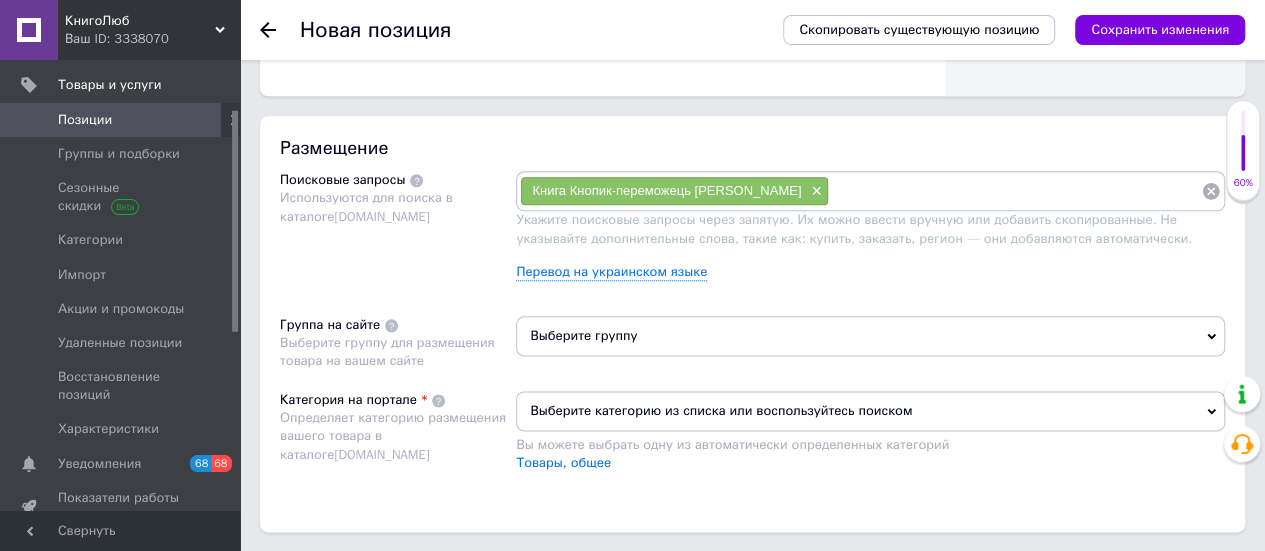 paste on "Книга Кнопик-переможець [PERSON_NAME]" 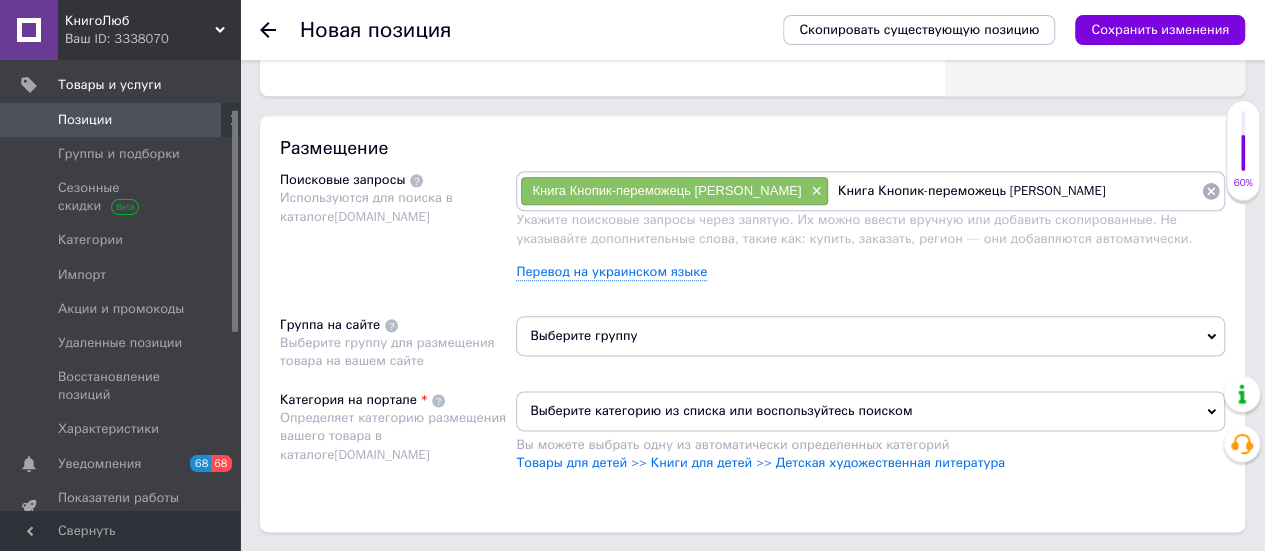 drag, startPoint x: 1012, startPoint y: 189, endPoint x: 1144, endPoint y: 191, distance: 132.01515 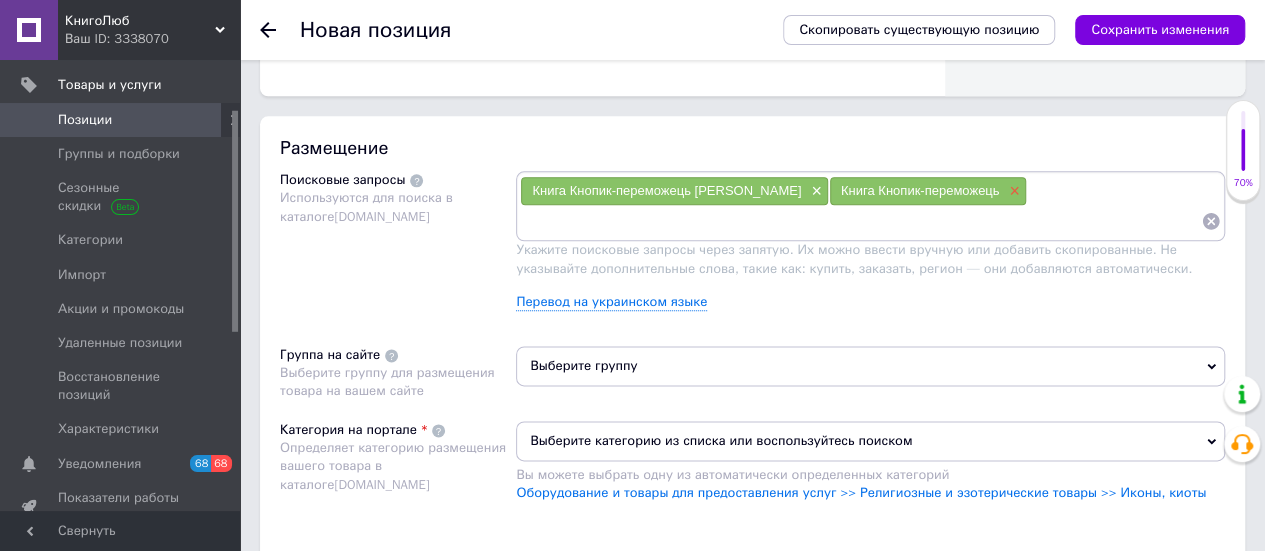 click on "×" at bounding box center [1012, 191] 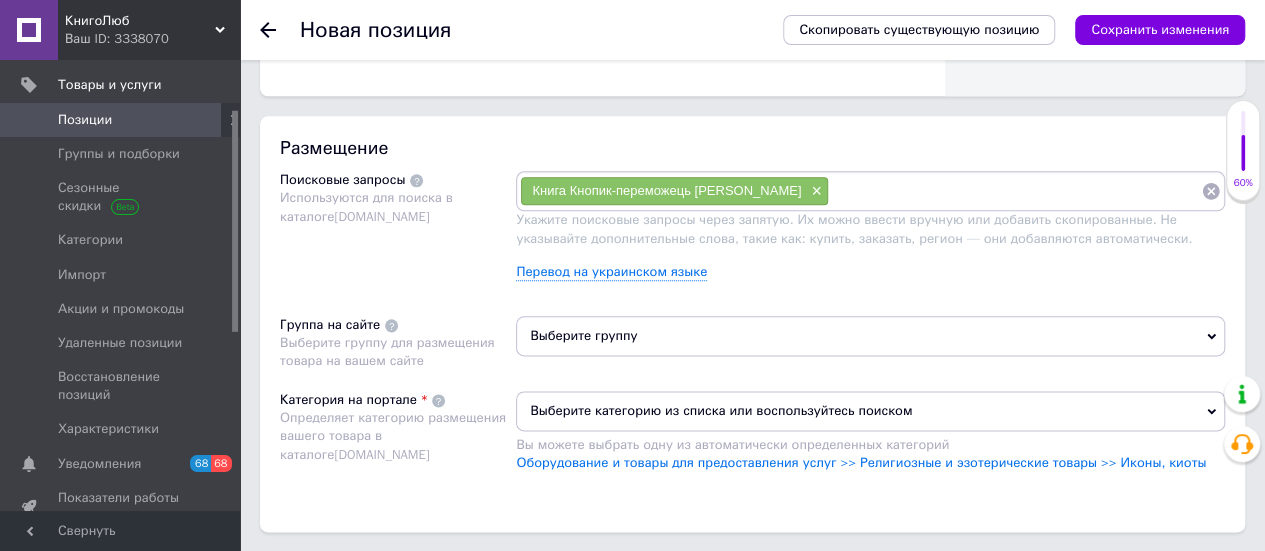 click at bounding box center [1015, 191] 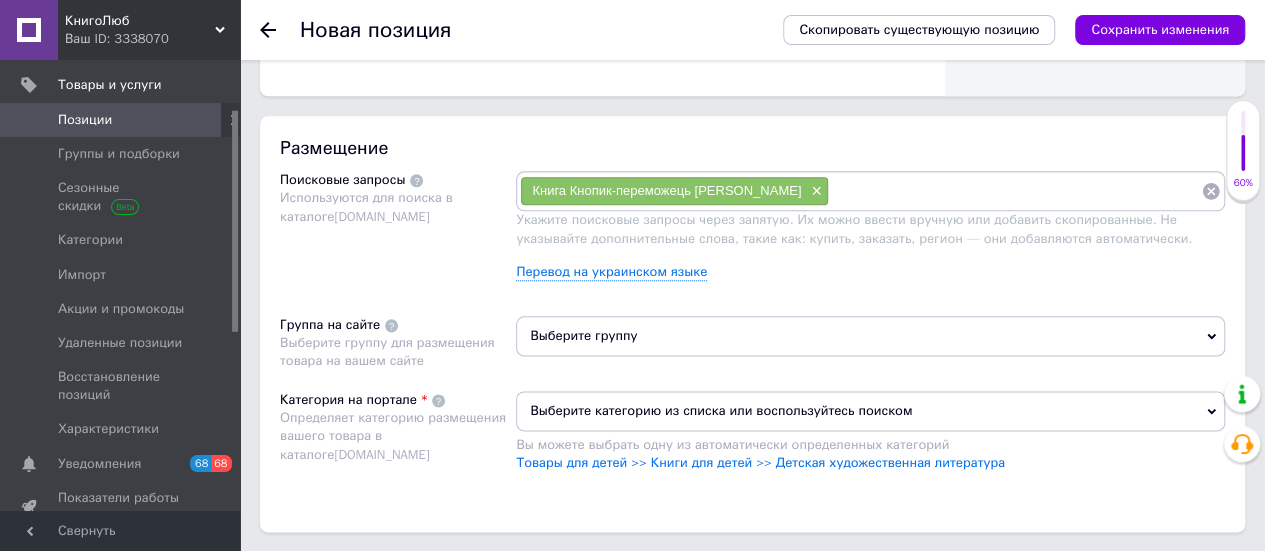 paste on "Книга Кнопик-переможець [PERSON_NAME]" 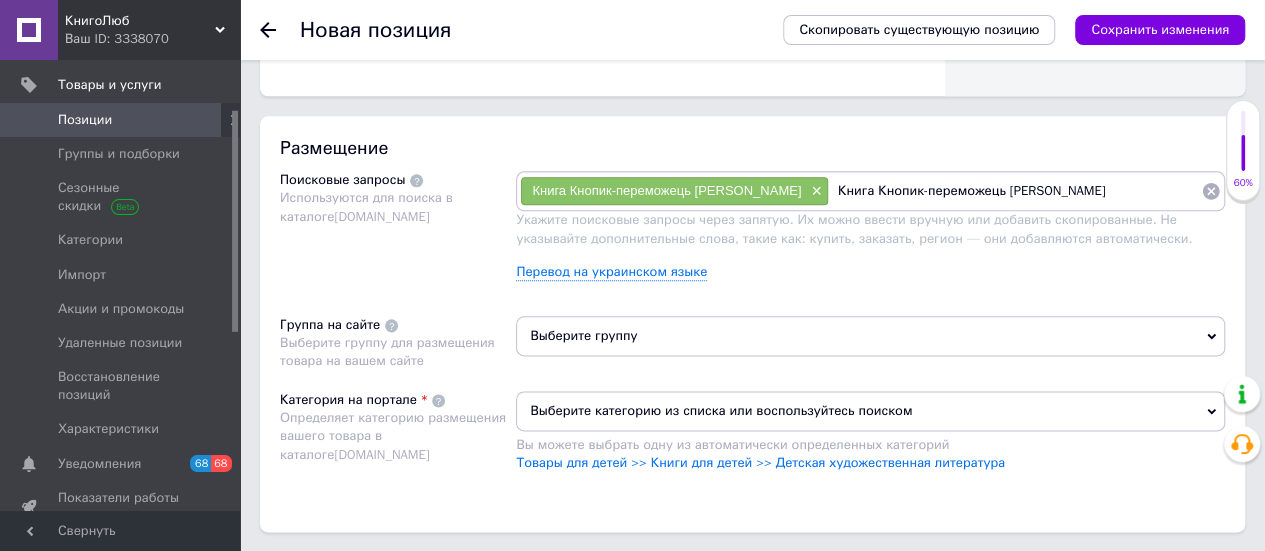 scroll, scrollTop: 0, scrollLeft: 0, axis: both 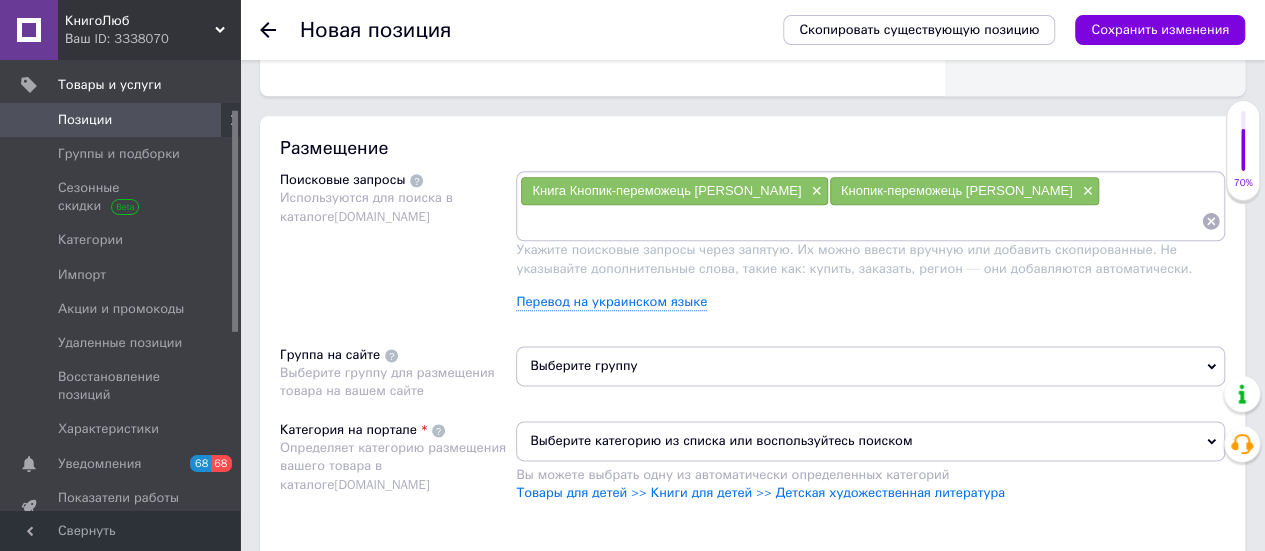 paste on "Книга Кнопик-переможець [PERSON_NAME]" 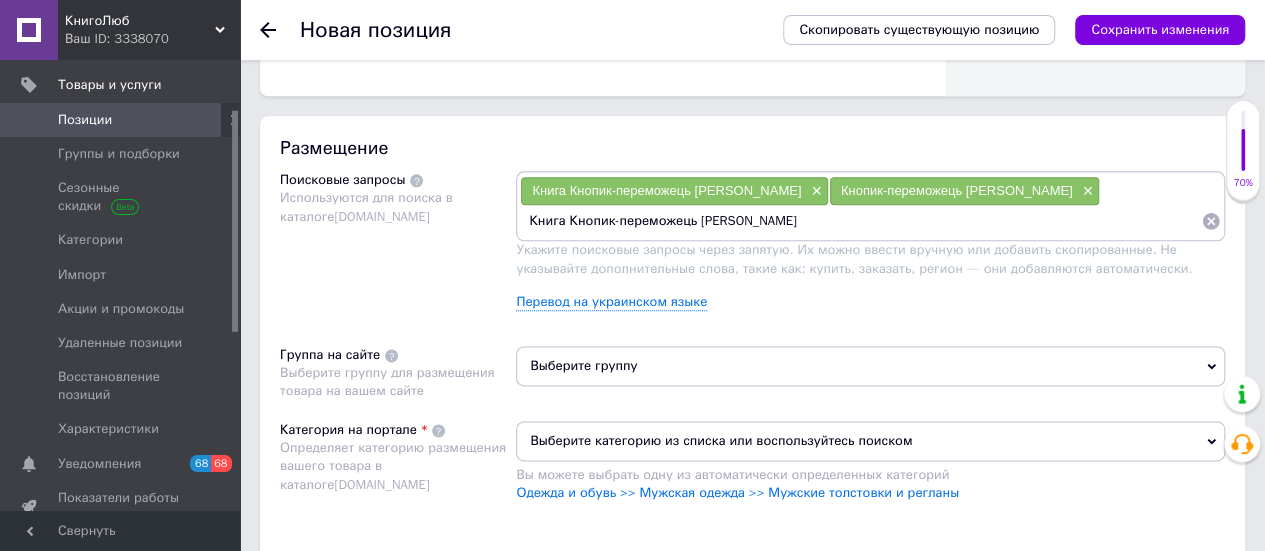 scroll, scrollTop: 0, scrollLeft: 0, axis: both 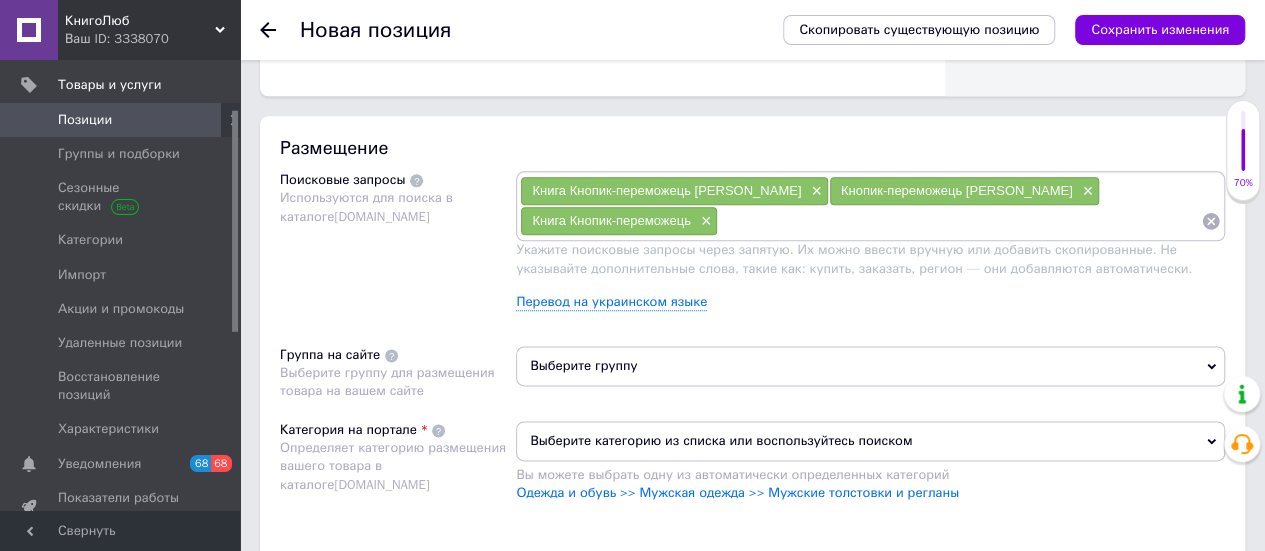 paste on "Книга Кнопик-переможець [PERSON_NAME]" 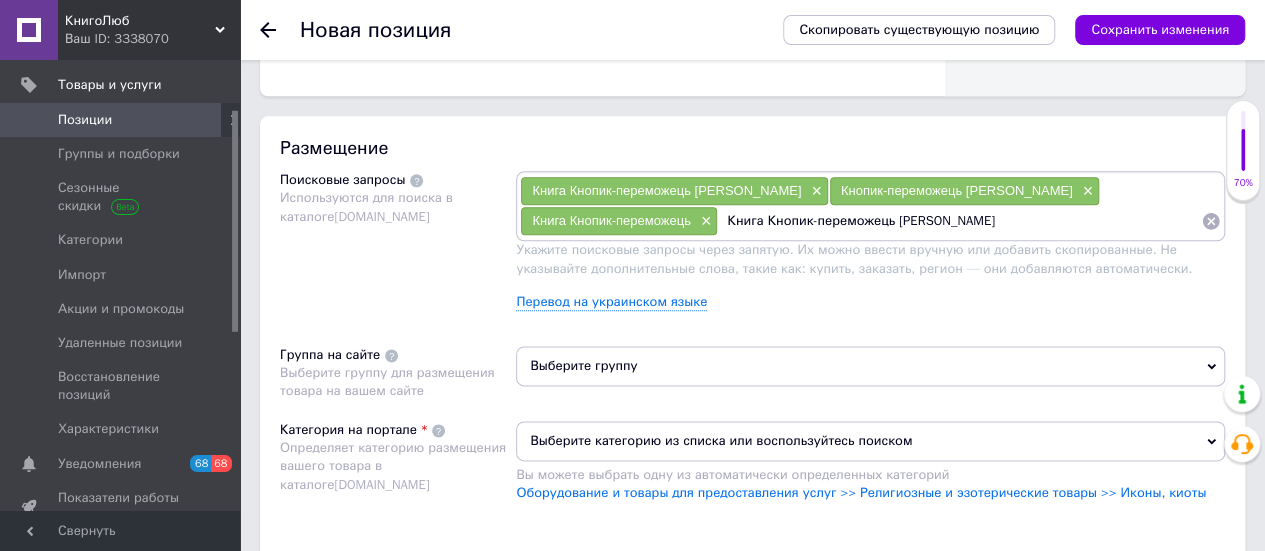 scroll, scrollTop: 0, scrollLeft: 0, axis: both 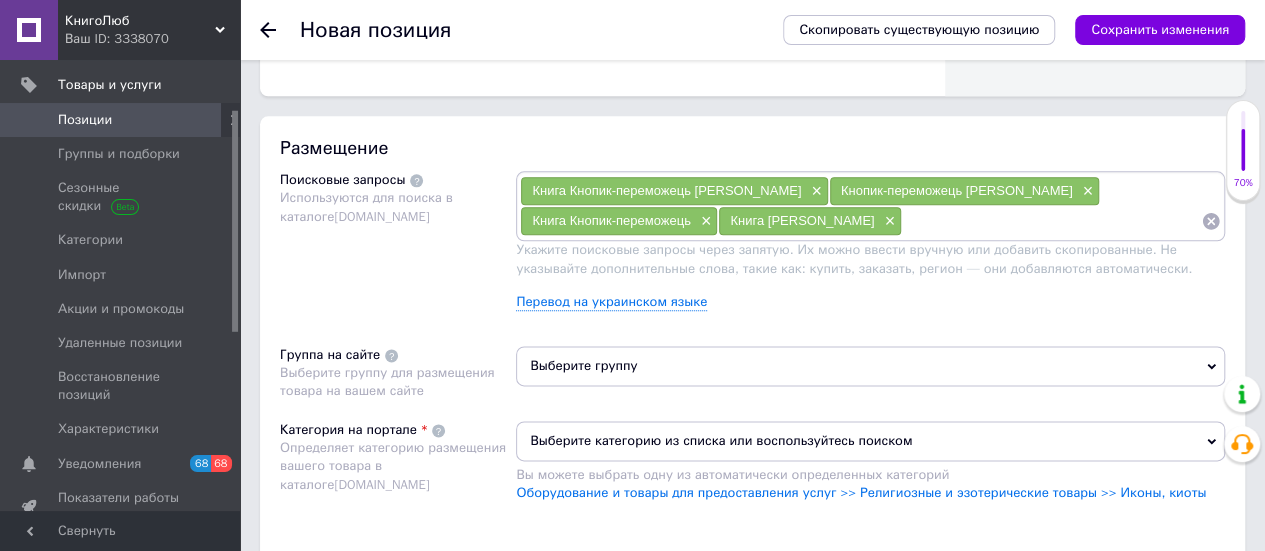 paste on "Книга Кнопик-переможець [PERSON_NAME]" 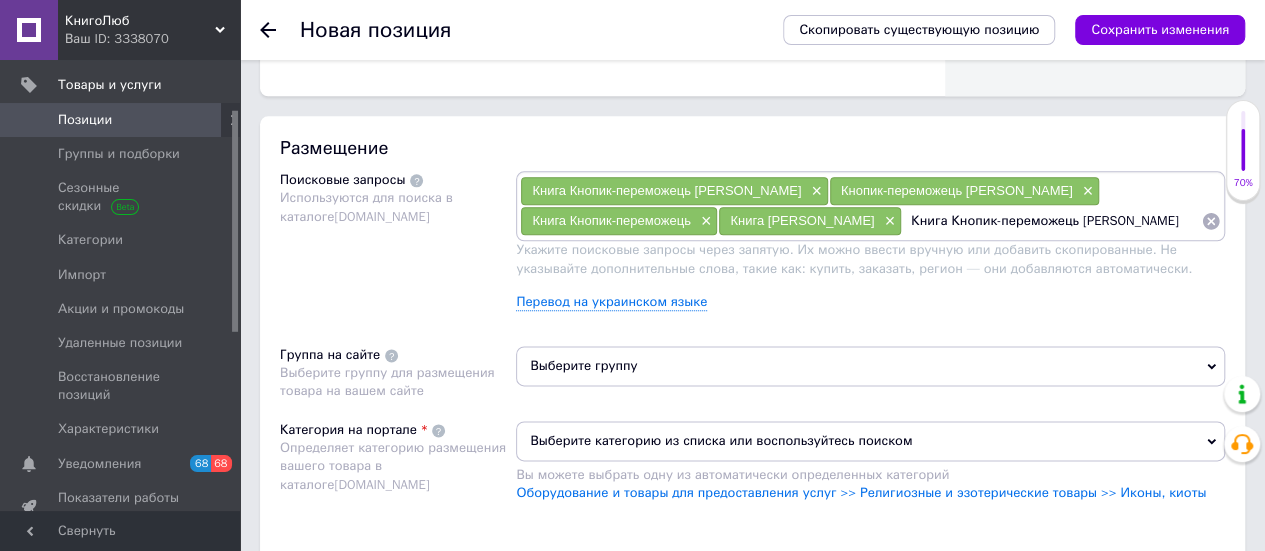scroll, scrollTop: 0, scrollLeft: 13, axis: horizontal 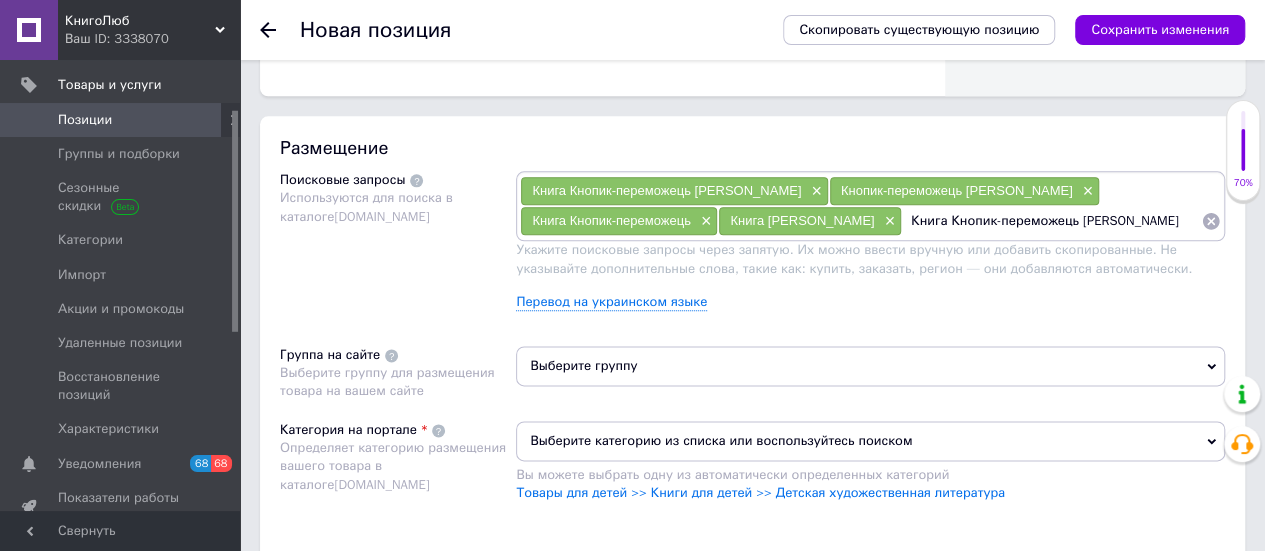 drag, startPoint x: 1070, startPoint y: 221, endPoint x: 1200, endPoint y: 217, distance: 130.06152 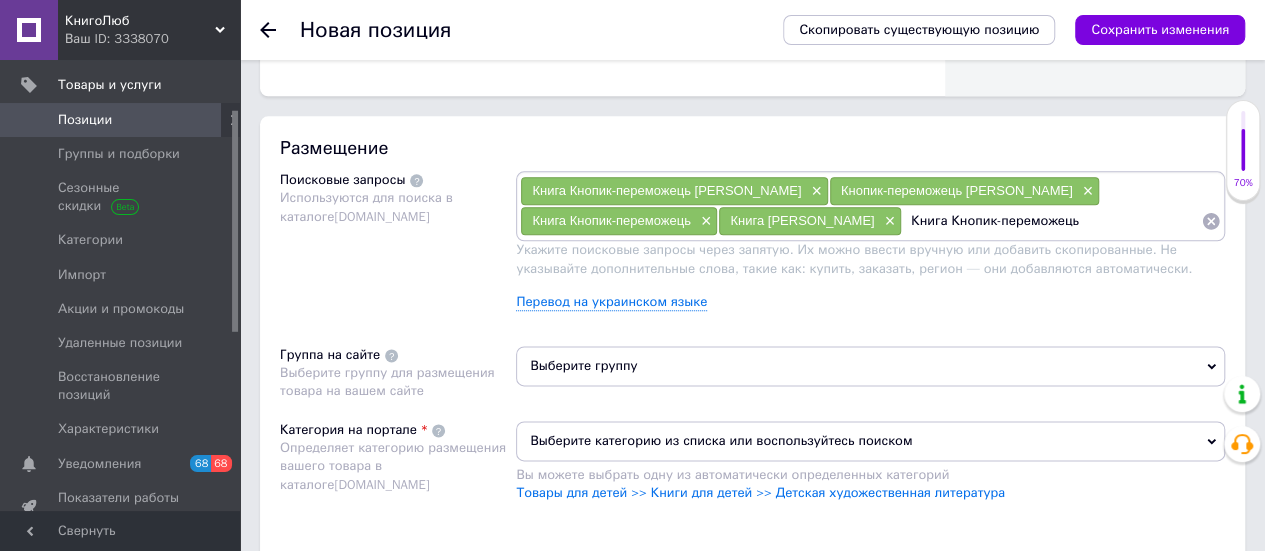 scroll, scrollTop: 0, scrollLeft: 0, axis: both 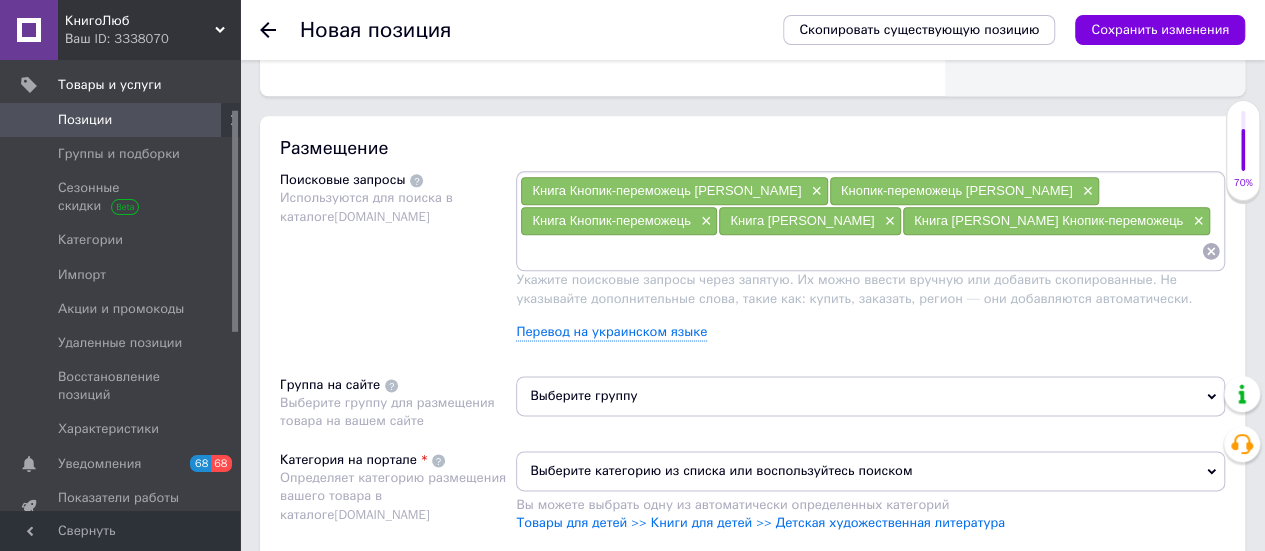 drag, startPoint x: 569, startPoint y: 241, endPoint x: 810, endPoint y: 247, distance: 241.07468 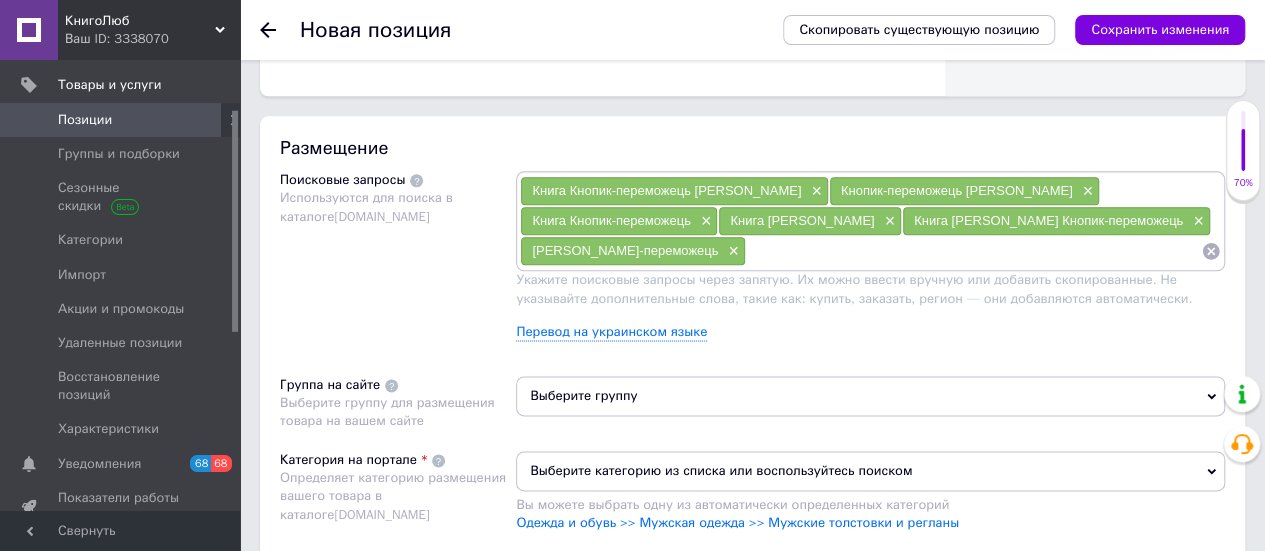 drag, startPoint x: 813, startPoint y: 185, endPoint x: 531, endPoint y: 183, distance: 282.00708 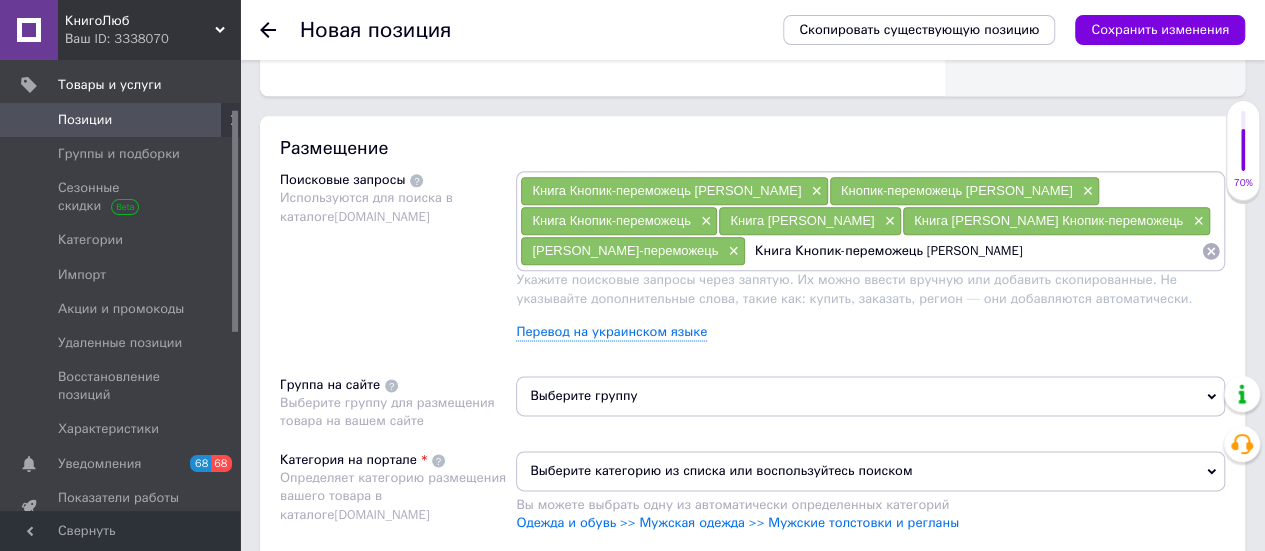 click on "Книга Кнопик-переможець [PERSON_NAME]" at bounding box center (973, 251) 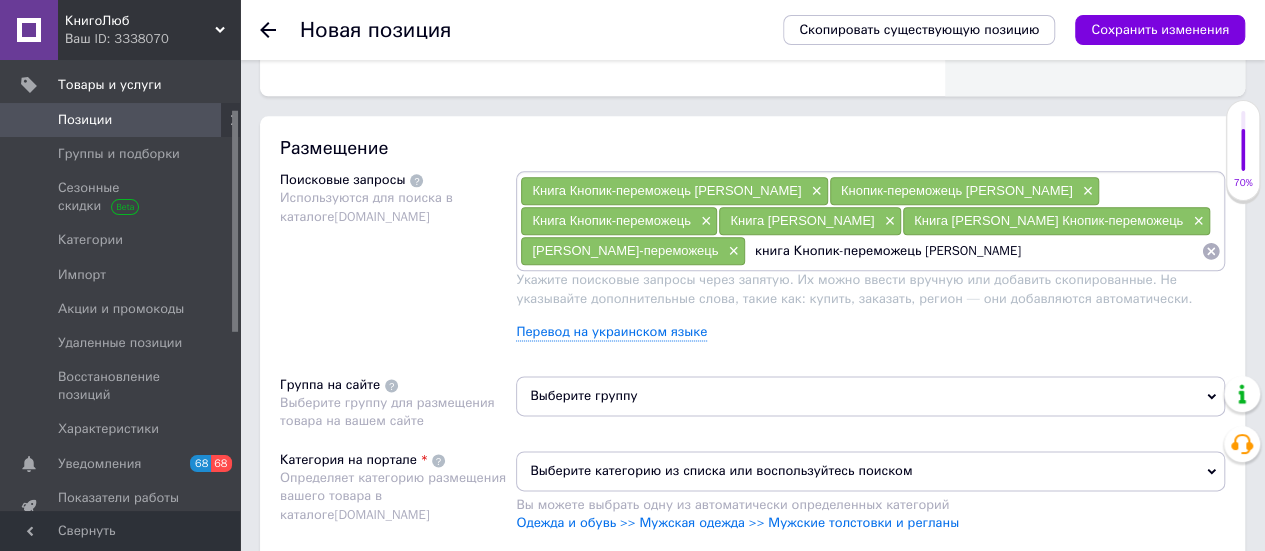 click on "книга Кнопик-переможець [PERSON_NAME]" at bounding box center [973, 251] 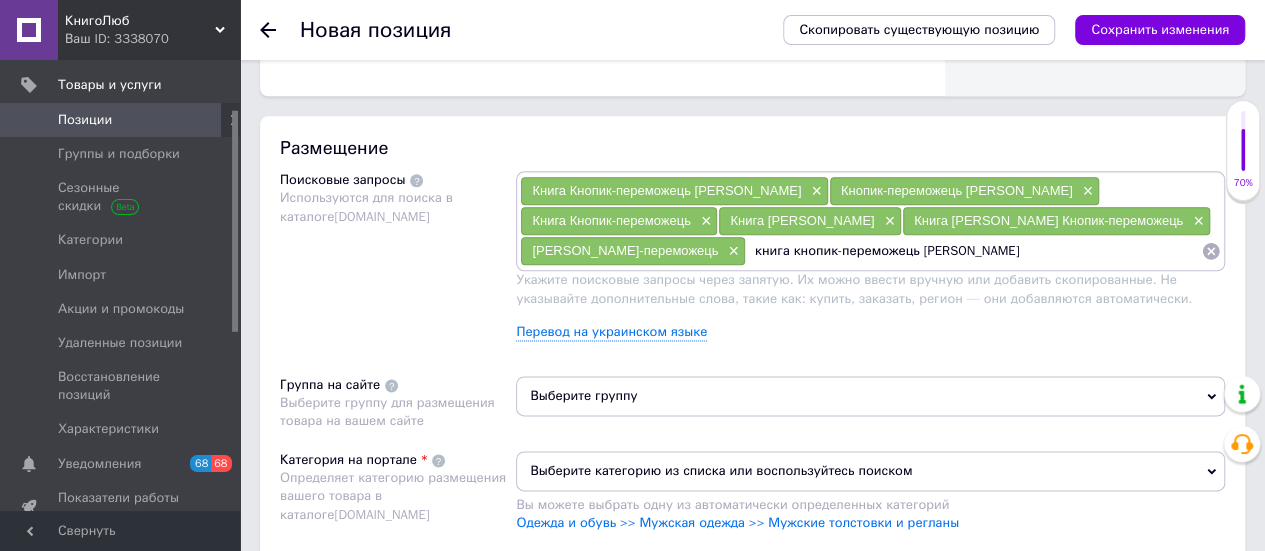 click on "книга кнопик-переможець [PERSON_NAME]" at bounding box center (973, 251) 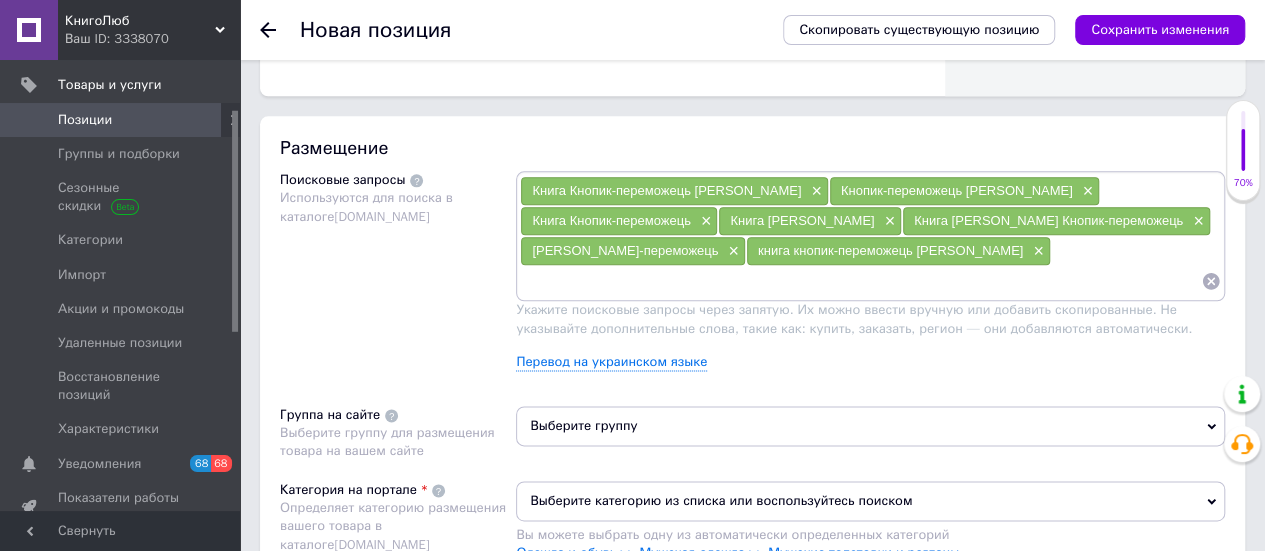 paste on "книга кнопик-переможець [PERSON_NAME]" 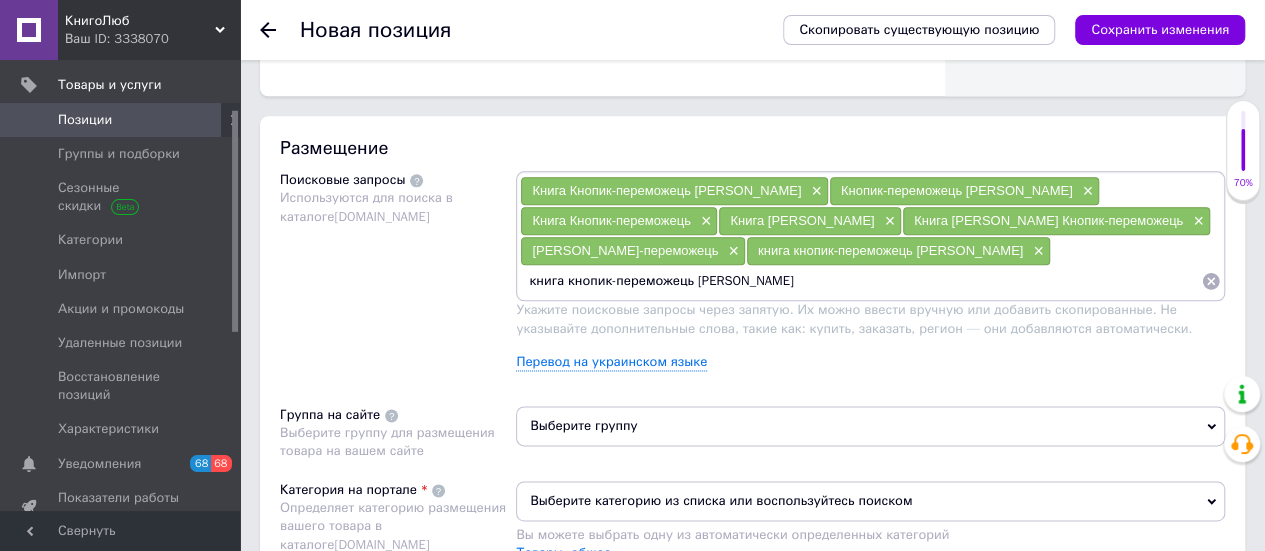 scroll, scrollTop: 0, scrollLeft: 0, axis: both 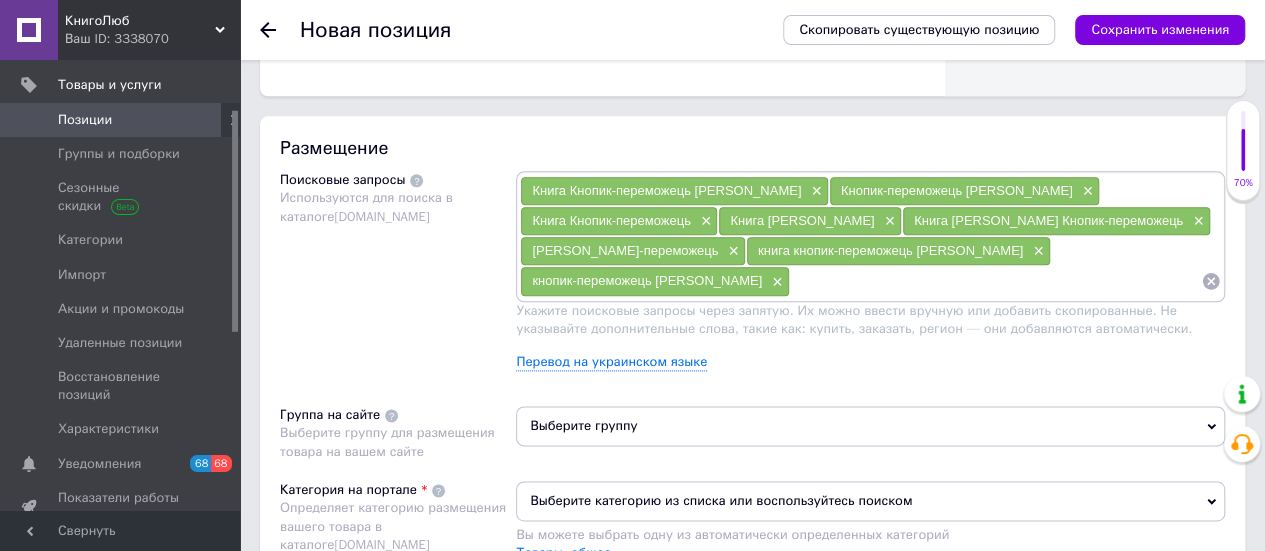 paste on "книга кнопик-переможець [PERSON_NAME]" 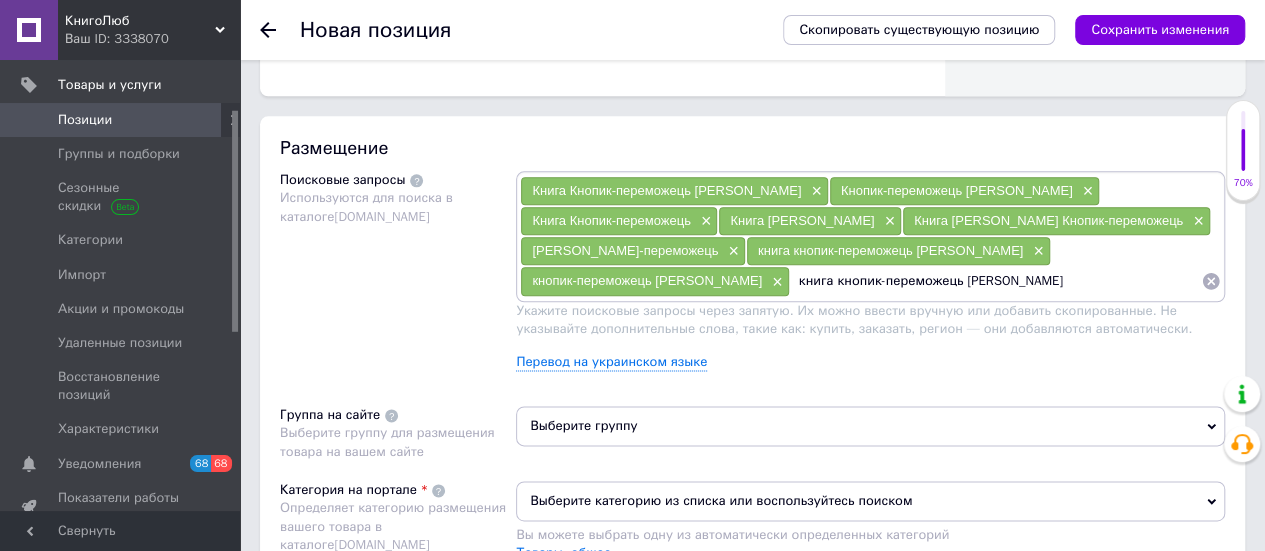 drag, startPoint x: 691, startPoint y: 302, endPoint x: 908, endPoint y: 314, distance: 217.33154 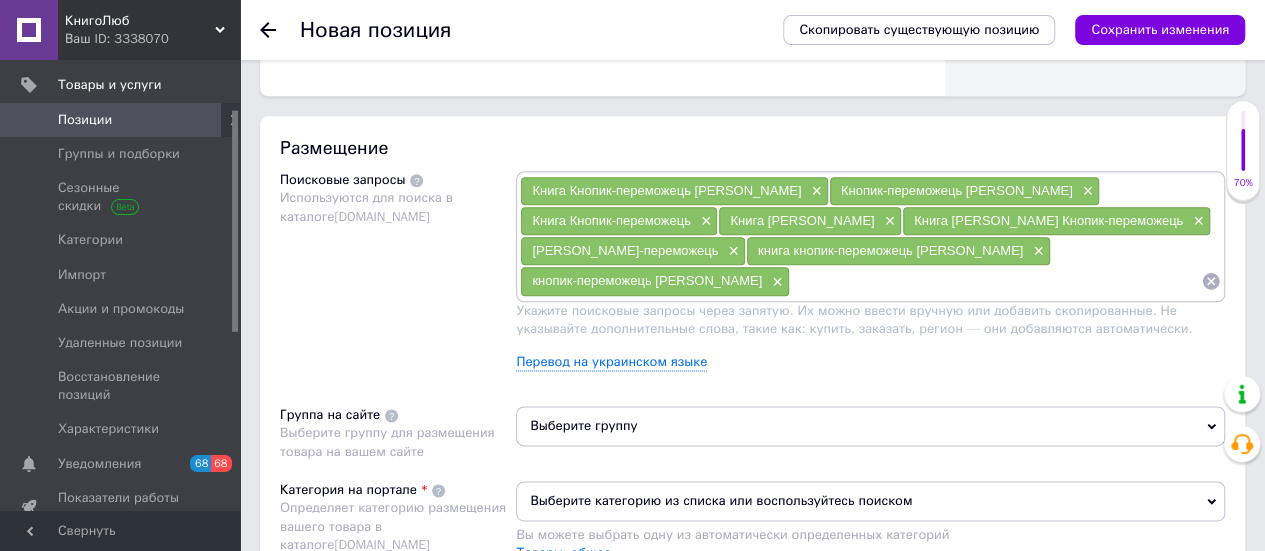 scroll, scrollTop: 0, scrollLeft: 0, axis: both 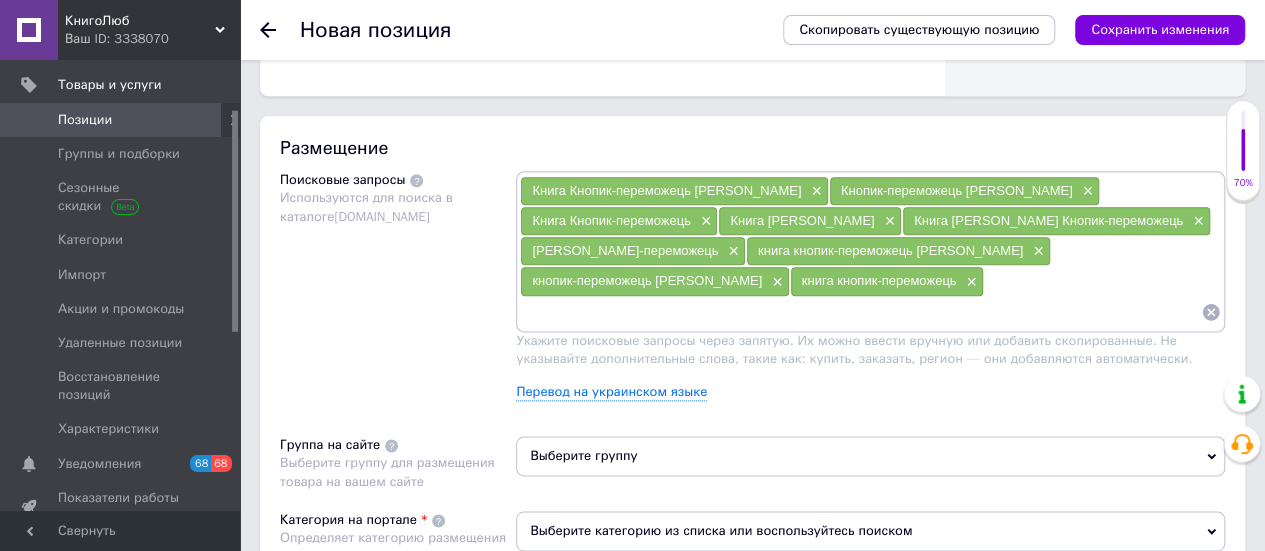 paste on "книга кнопик-переможець [PERSON_NAME]" 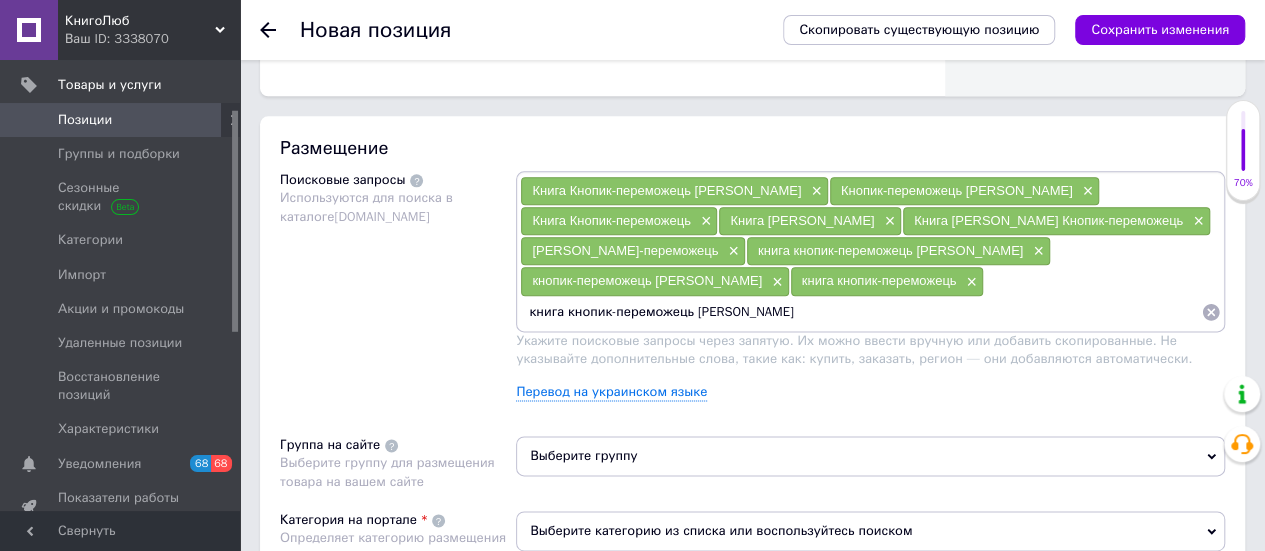 scroll, scrollTop: 0, scrollLeft: 0, axis: both 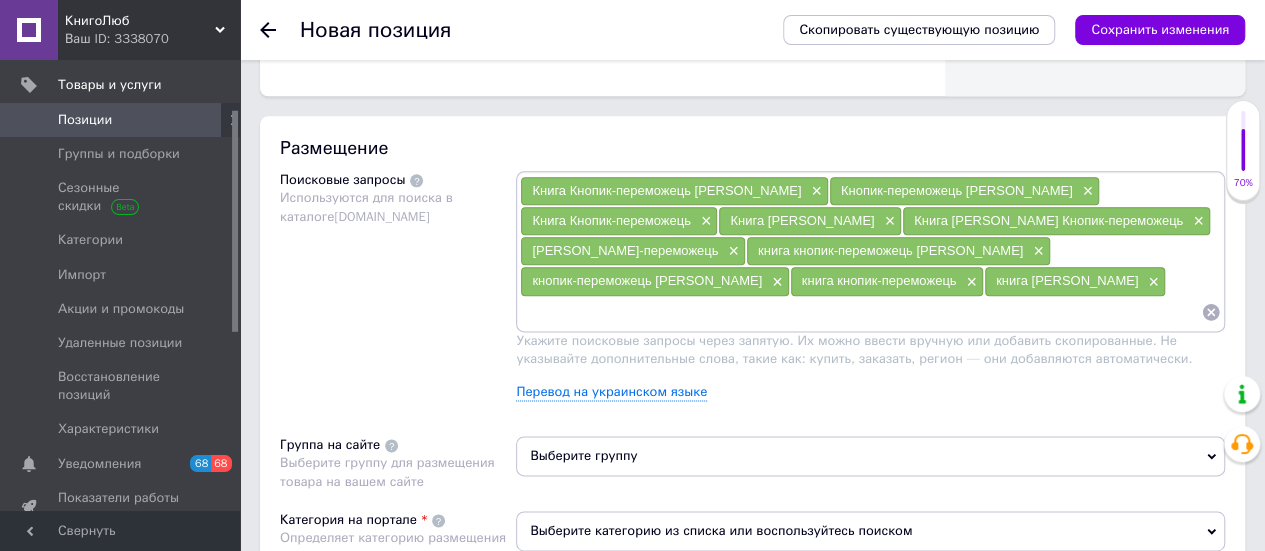 paste on "книга кнопик-переможець [PERSON_NAME]" 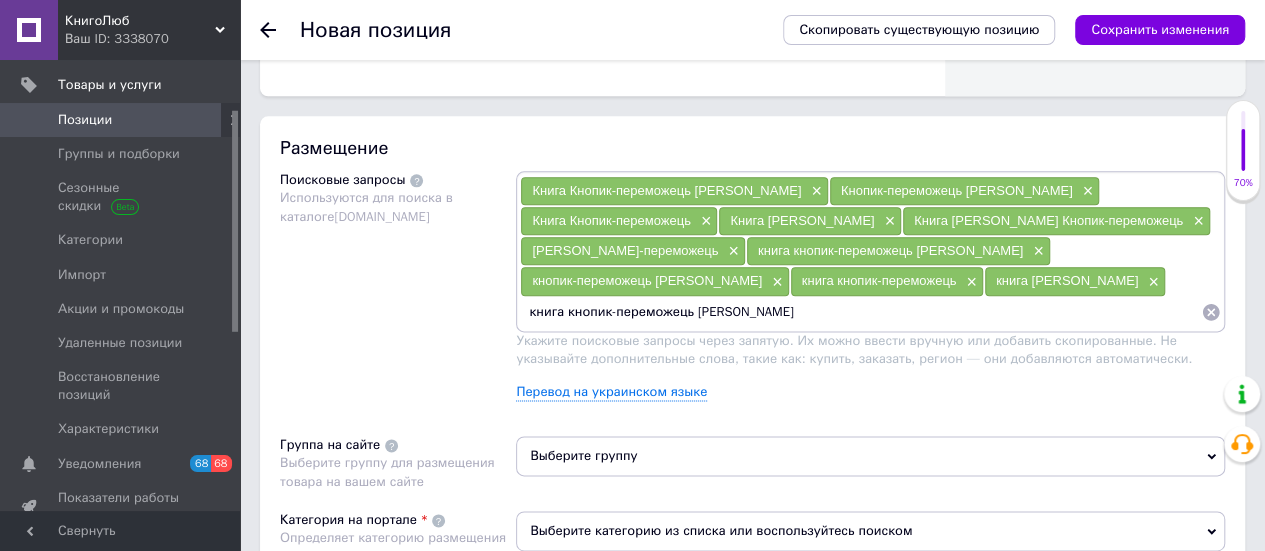 scroll, scrollTop: 0, scrollLeft: 2, axis: horizontal 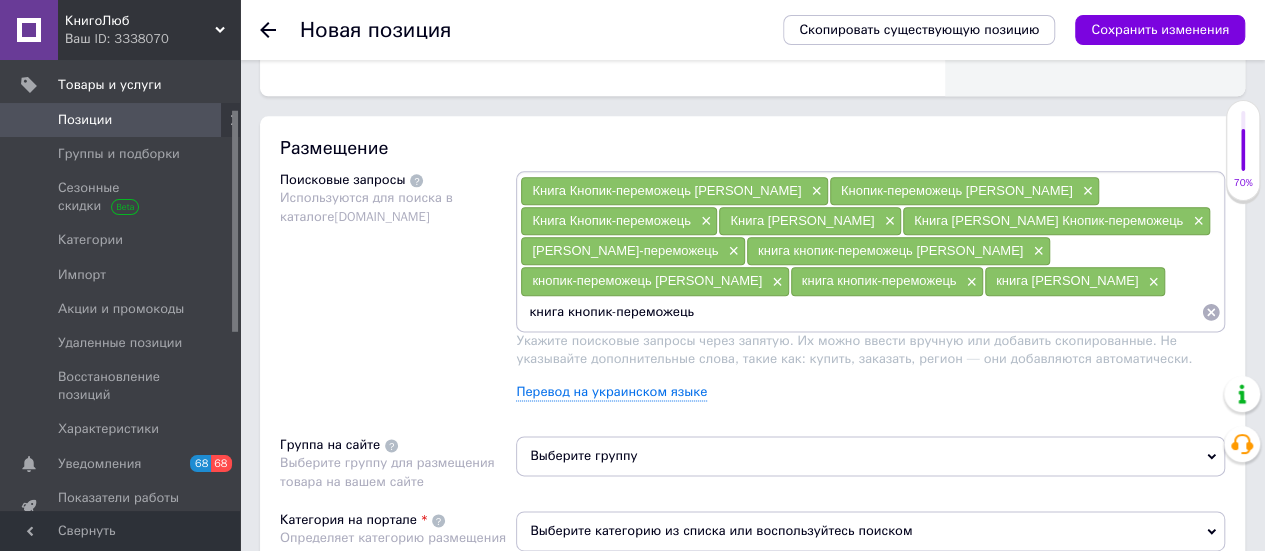 click on "книга кнопик-переможець" at bounding box center (860, 312) 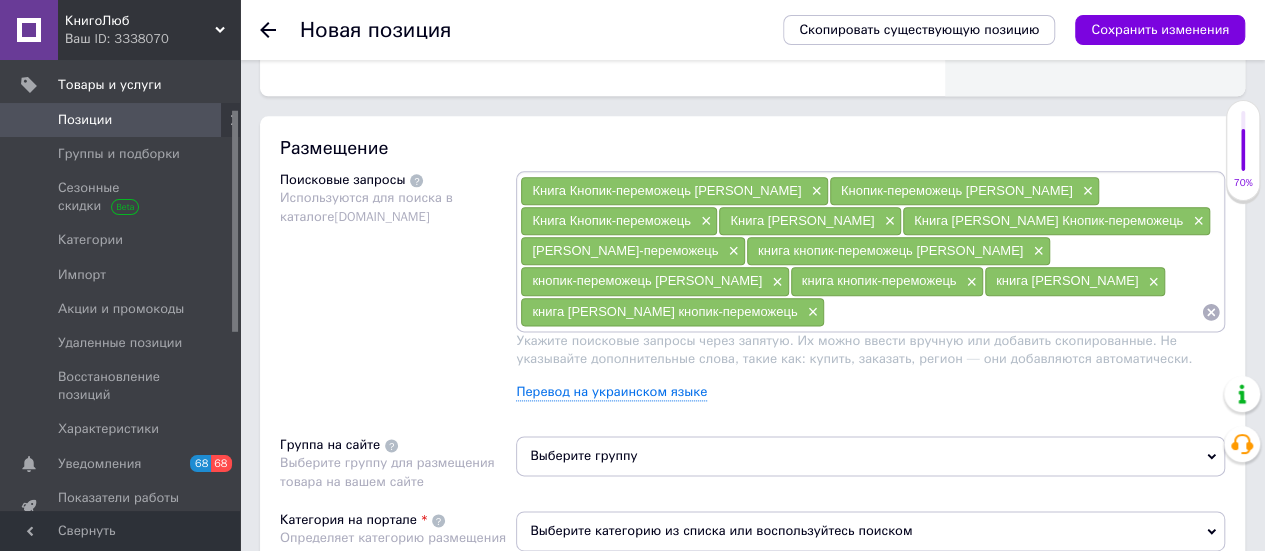 scroll, scrollTop: 0, scrollLeft: 0, axis: both 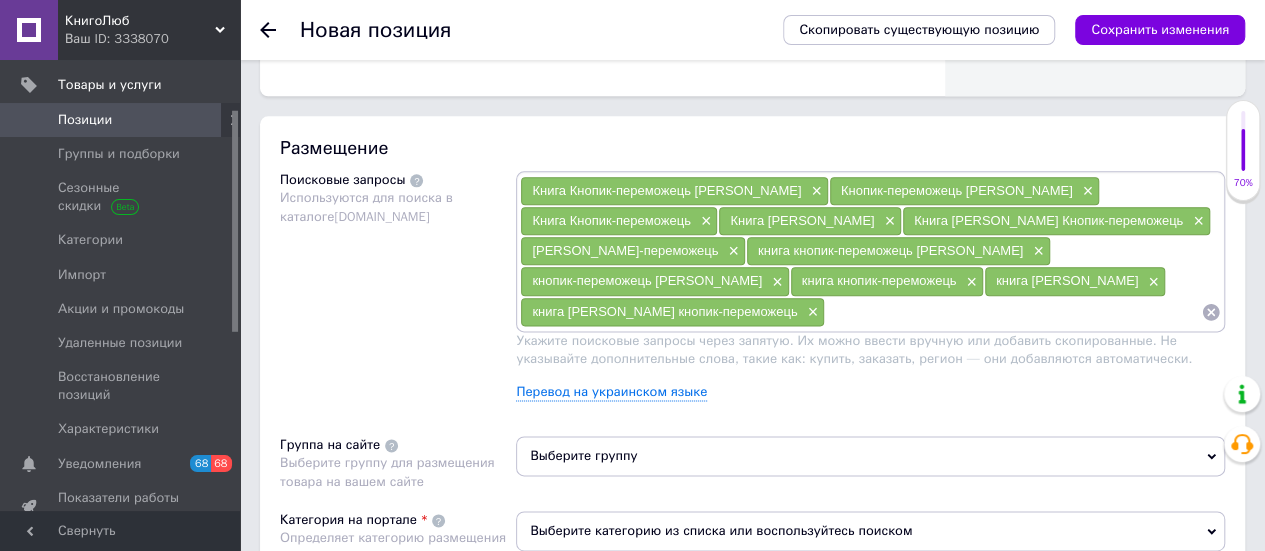drag, startPoint x: 953, startPoint y: 299, endPoint x: 1190, endPoint y: 304, distance: 237.05273 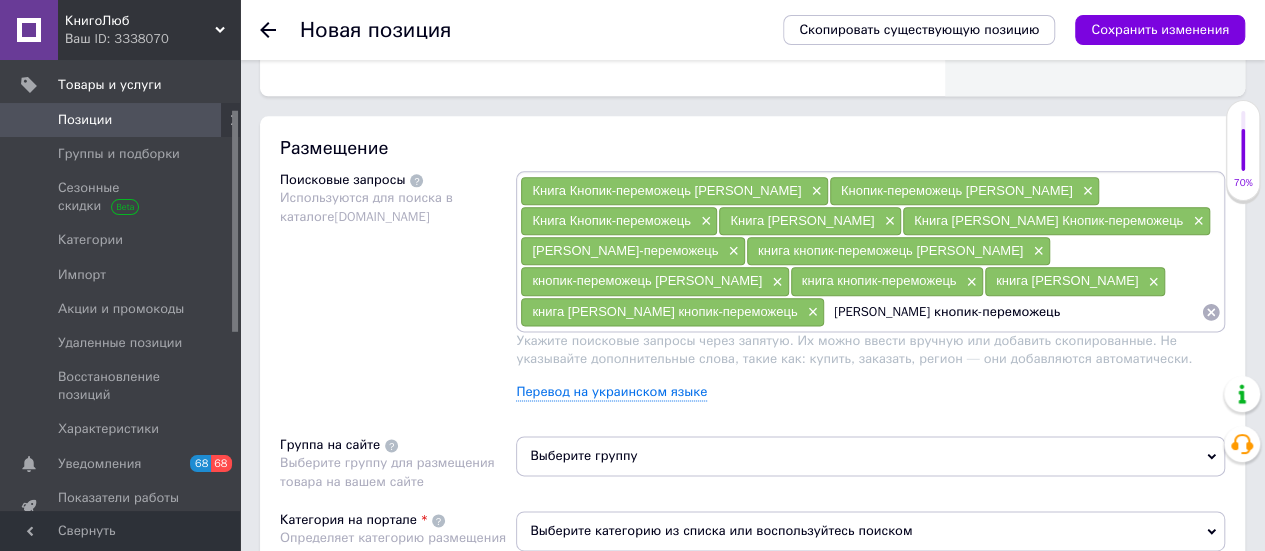 type 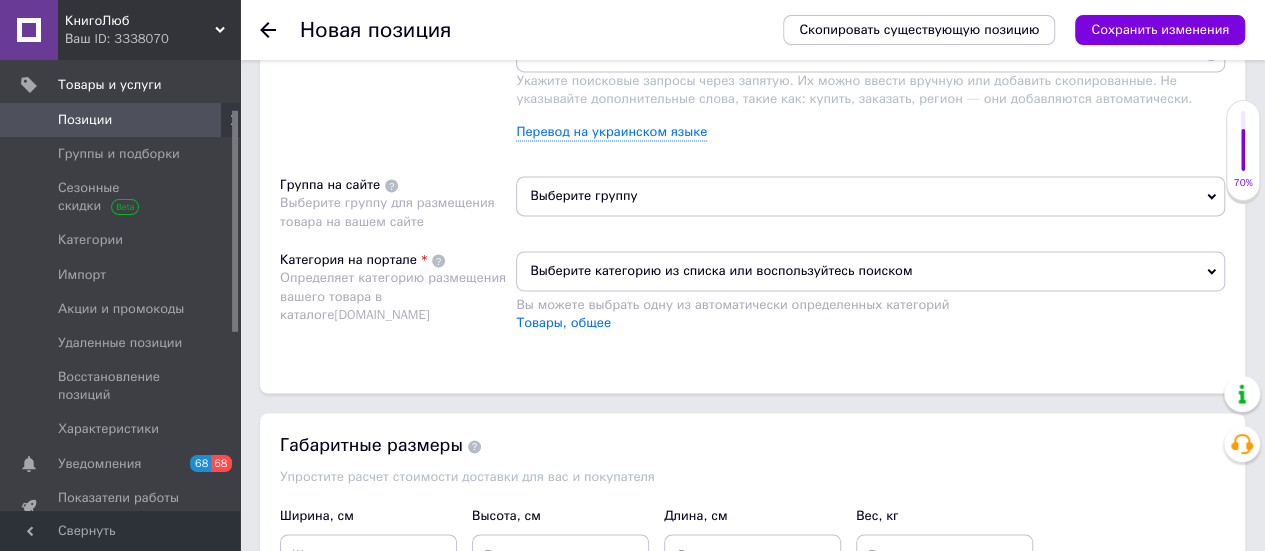 scroll, scrollTop: 1300, scrollLeft: 0, axis: vertical 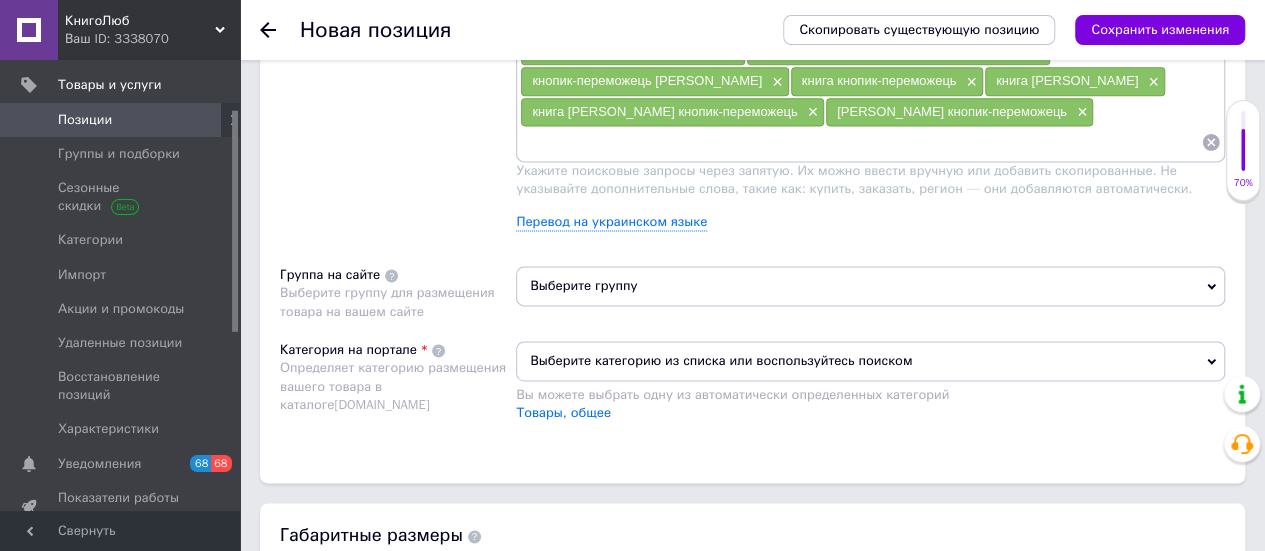 click on "Выберите группу" at bounding box center [870, 286] 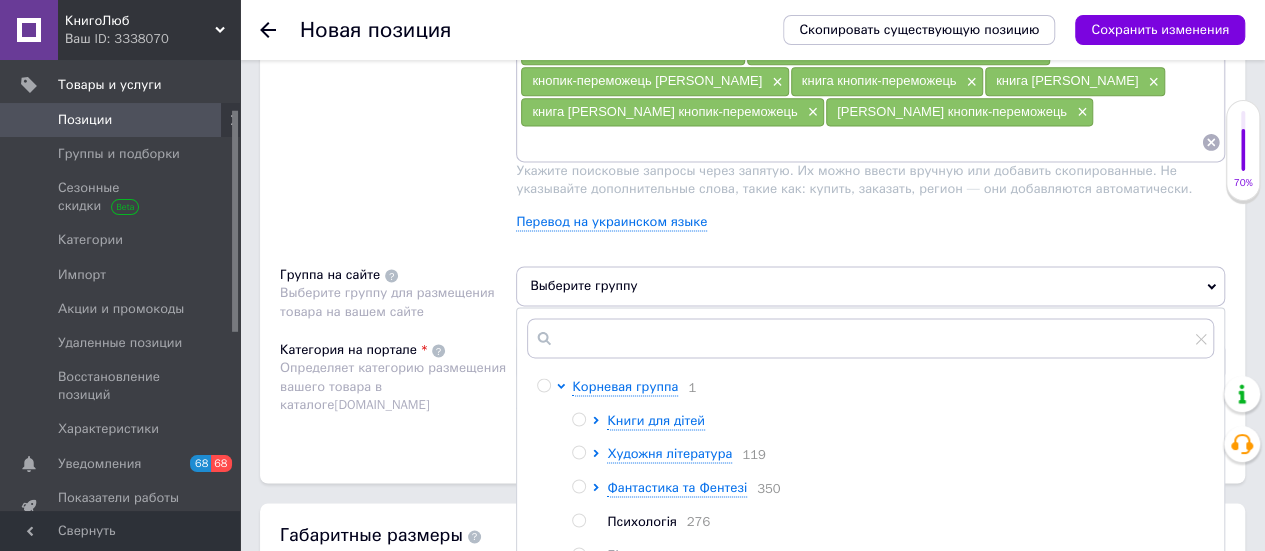 scroll, scrollTop: 1500, scrollLeft: 0, axis: vertical 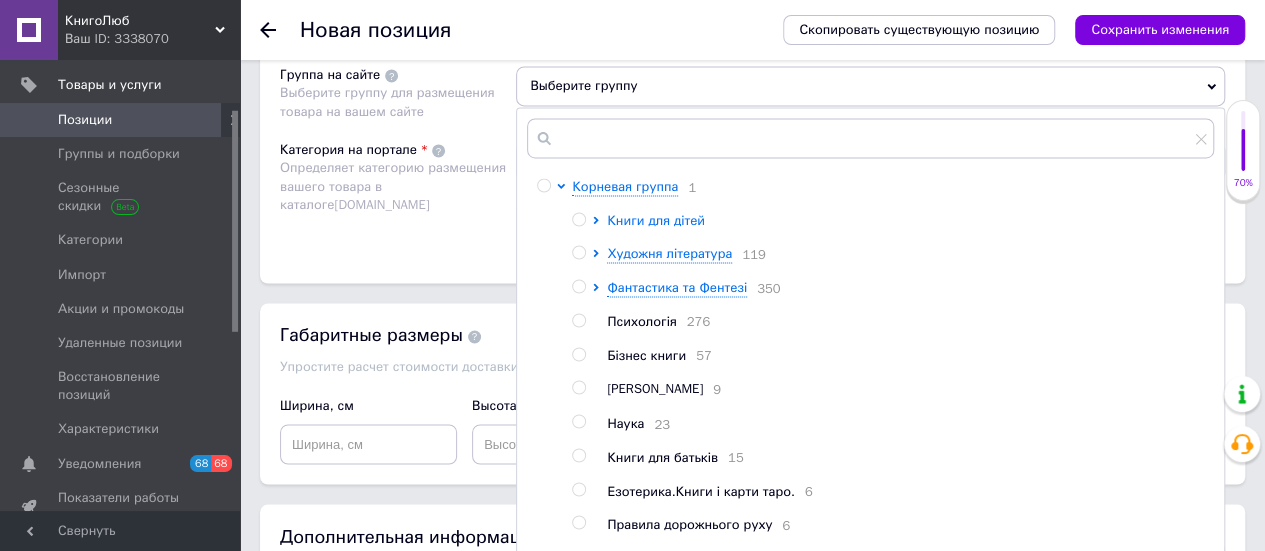 click on "Книги для дітей" at bounding box center (656, 220) 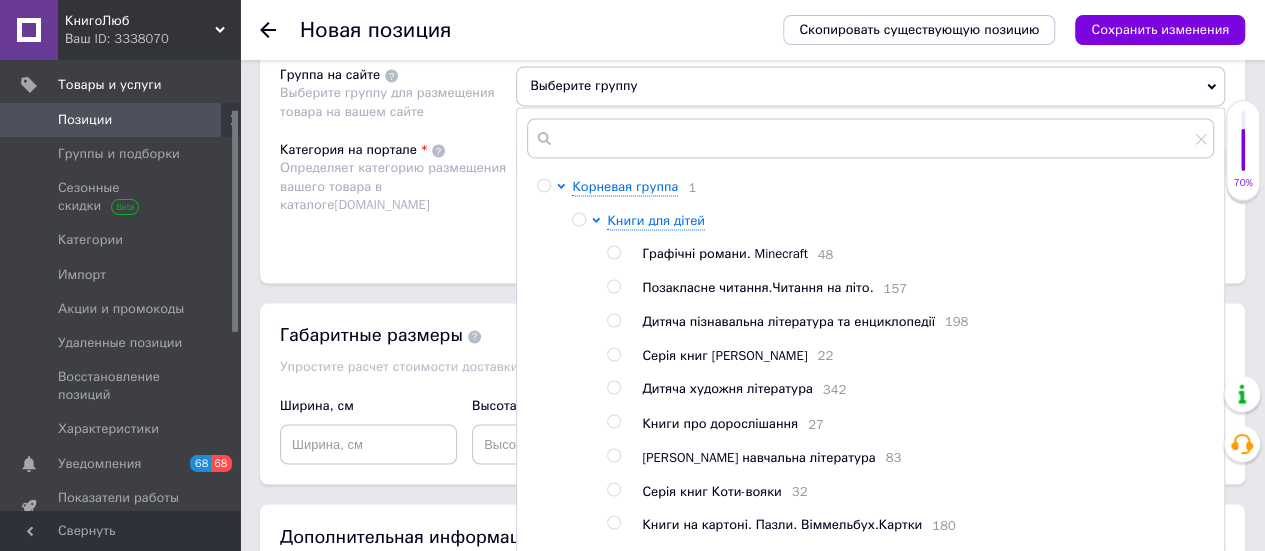 click at bounding box center [613, 387] 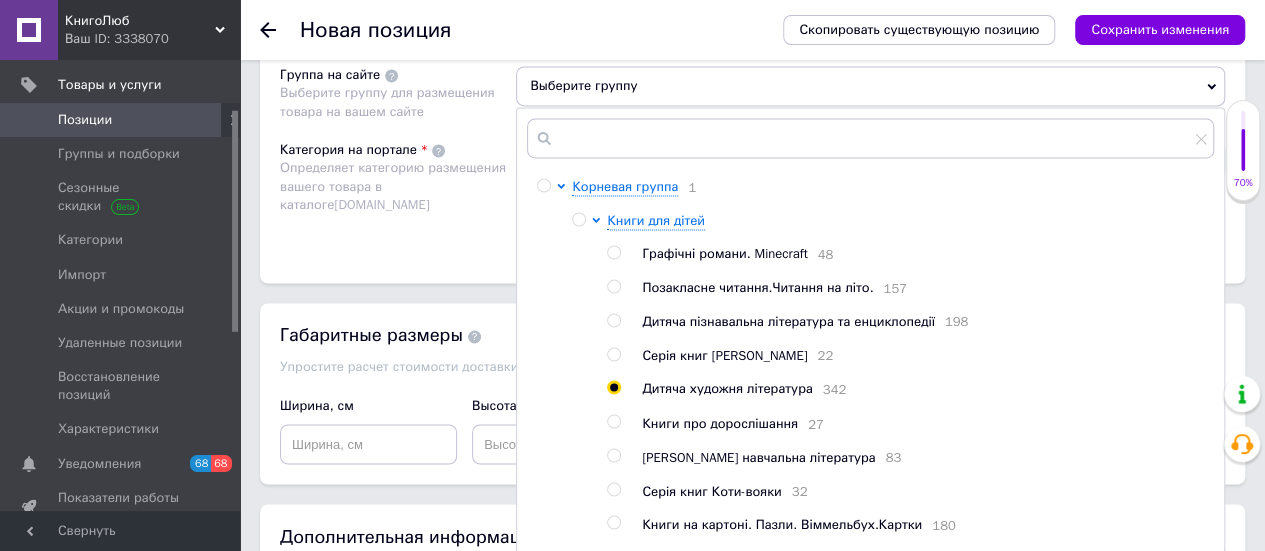 radio on "true" 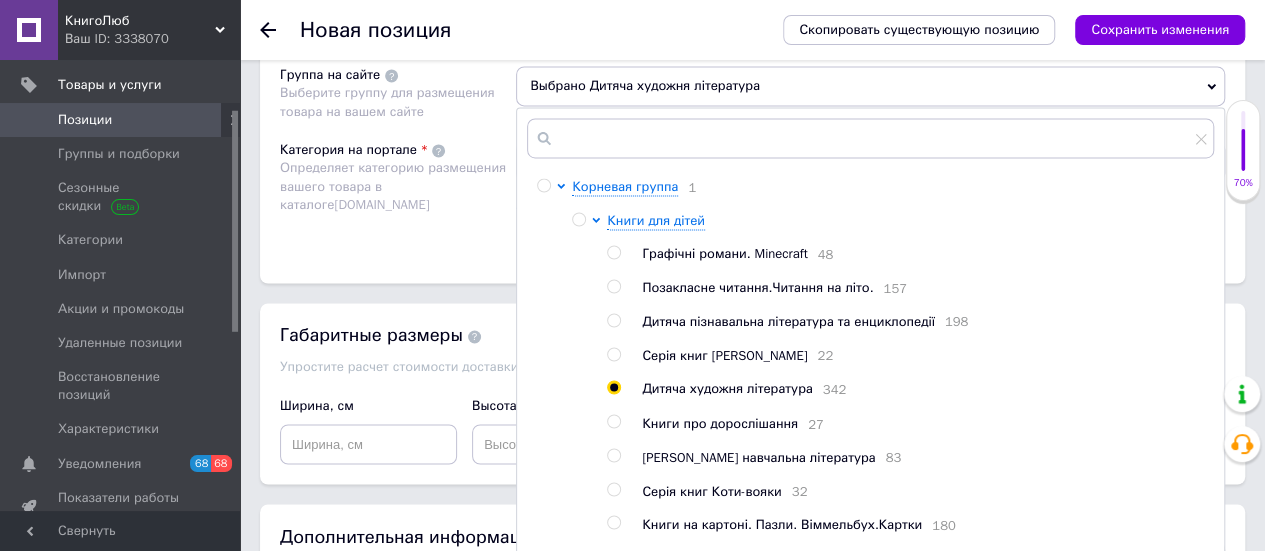 click on "Категория на портале Определяет категорию размещения вашего товара в каталоге  [DOMAIN_NAME]" at bounding box center (398, 191) 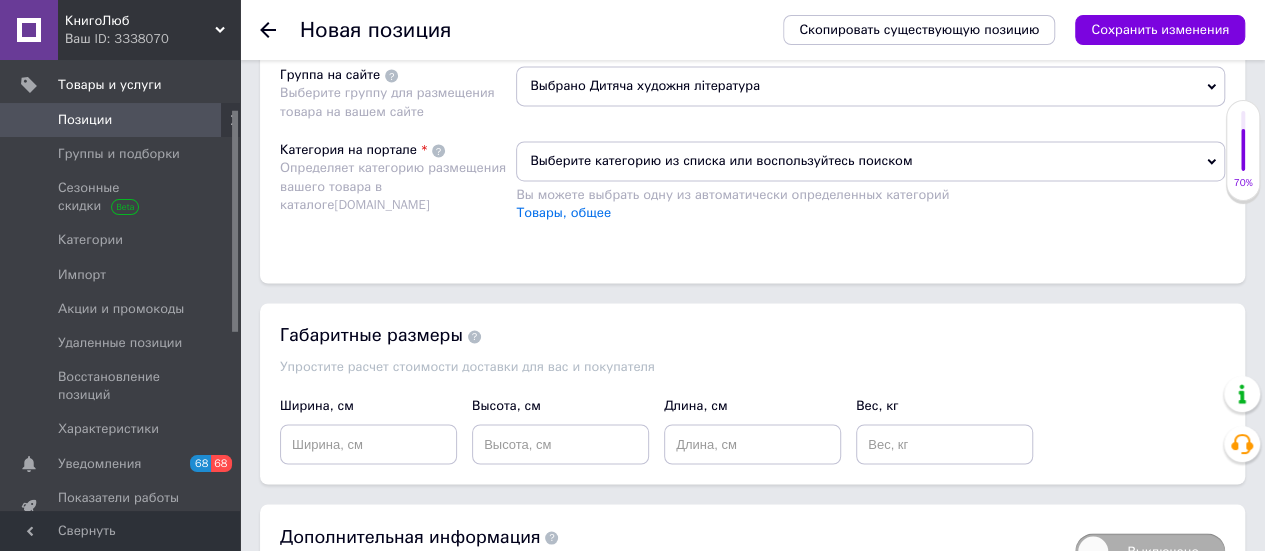 click on "Выберите категорию из списка или воспользуйтесь поиском" at bounding box center (870, 161) 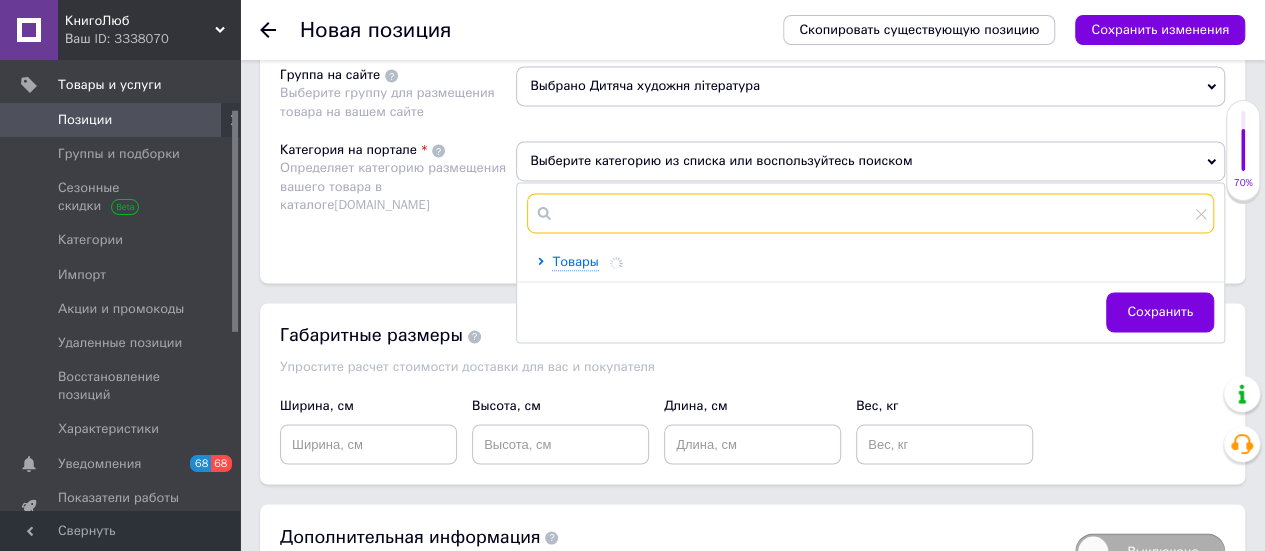 click at bounding box center (870, 213) 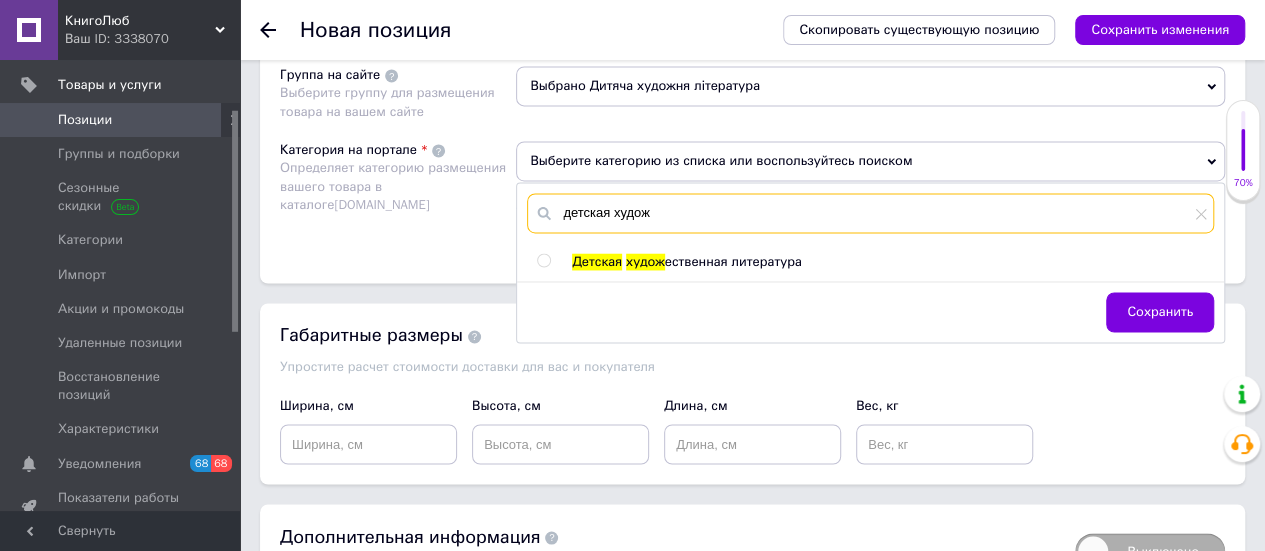 type on "детская худож" 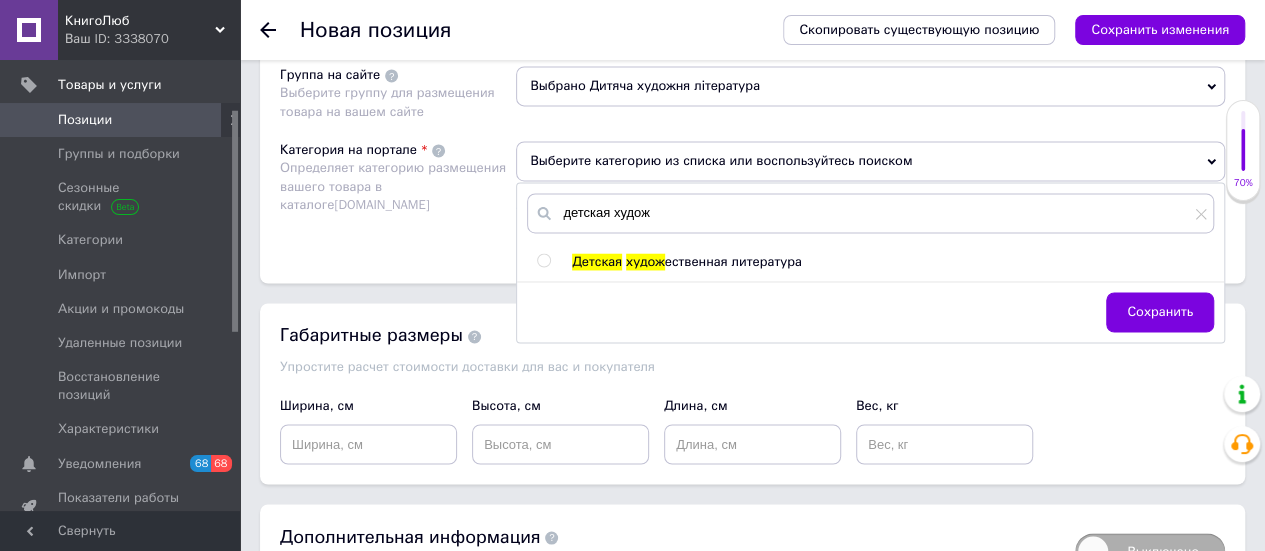 click at bounding box center (543, 260) 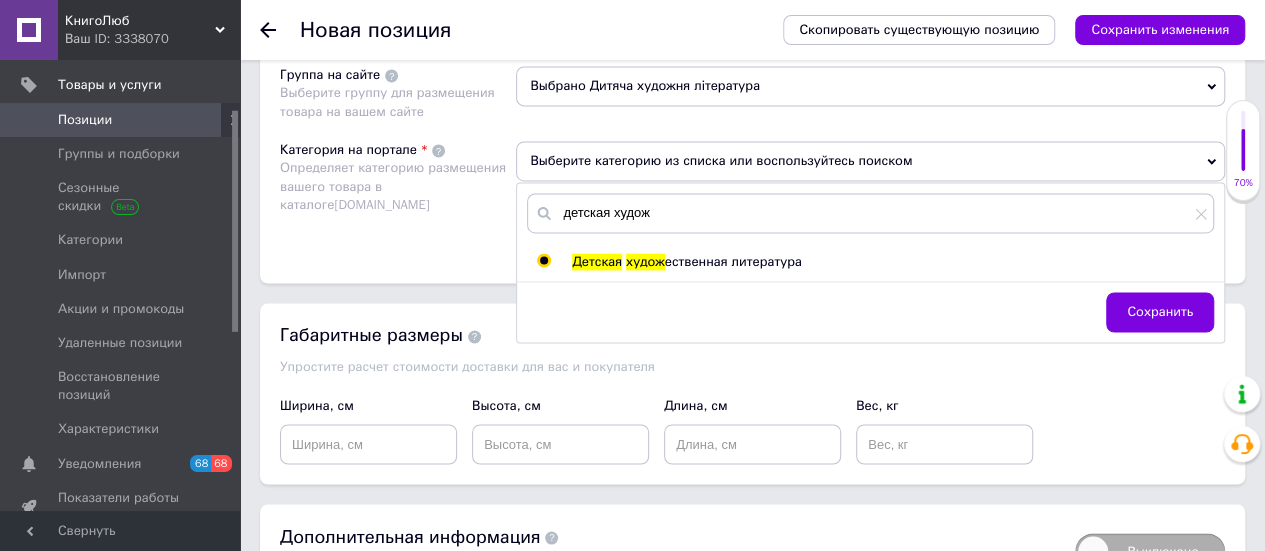 radio on "true" 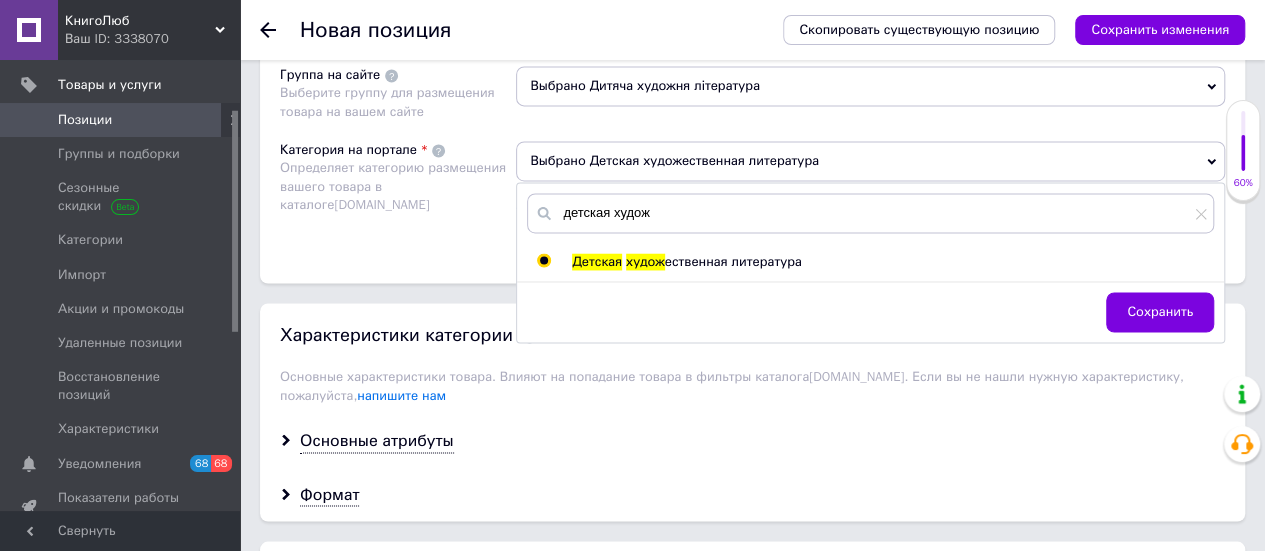 click on "Сохранить" at bounding box center [1160, 312] 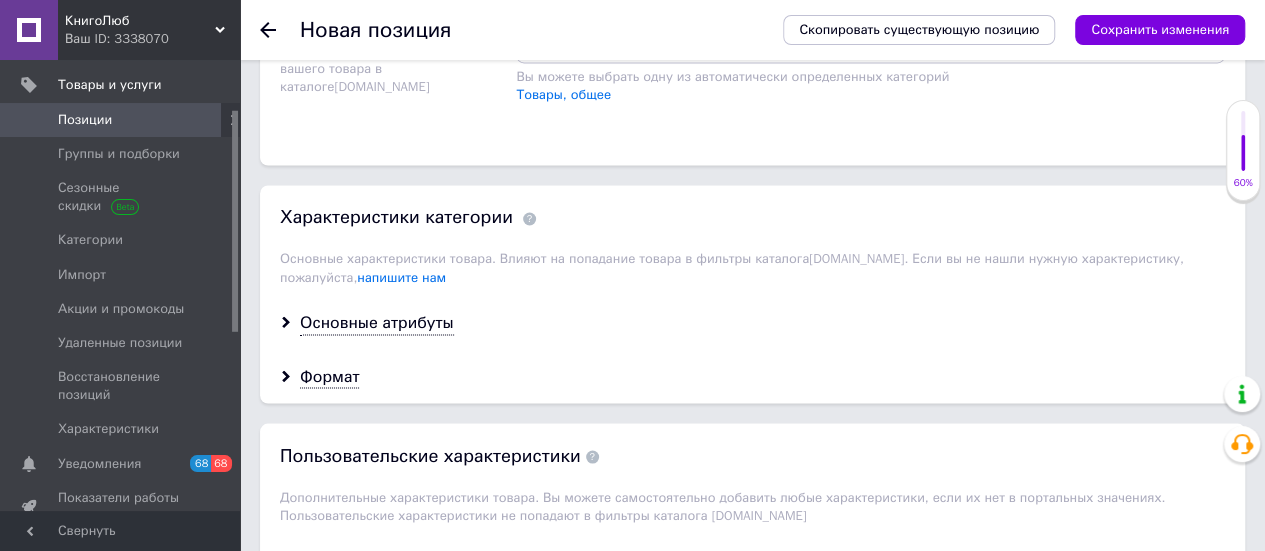 scroll, scrollTop: 1800, scrollLeft: 0, axis: vertical 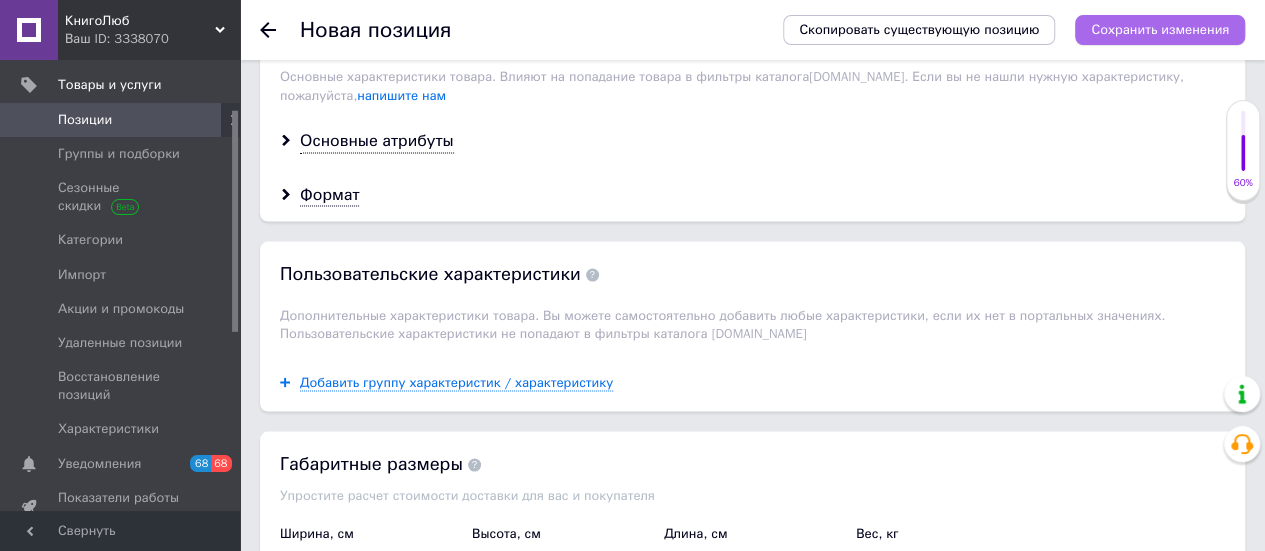 click on "Сохранить изменения" at bounding box center [1160, 30] 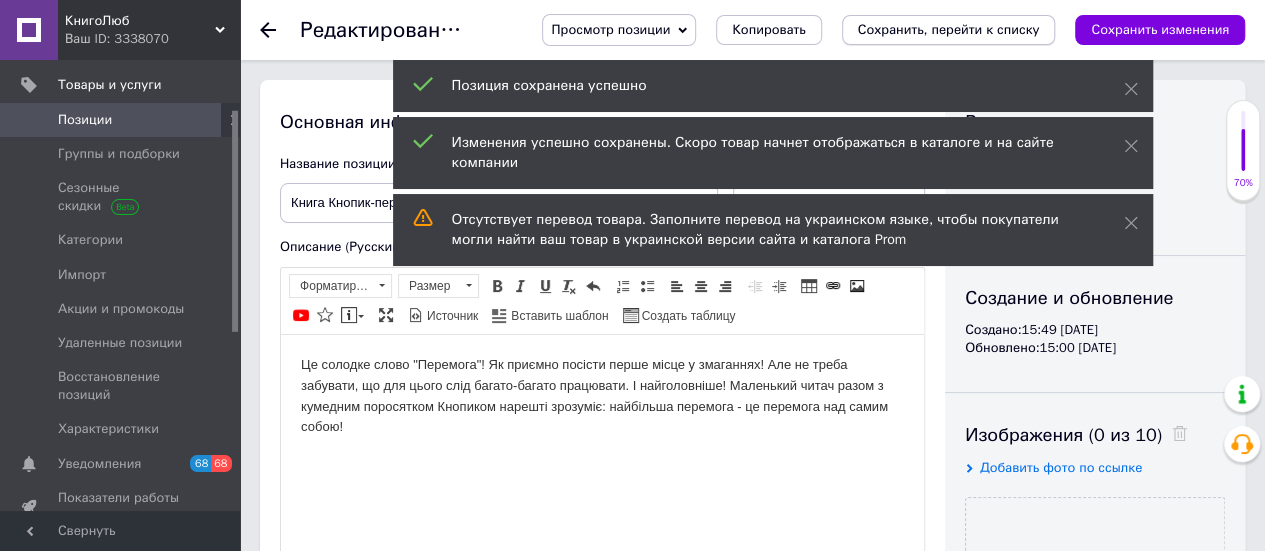 scroll, scrollTop: 0, scrollLeft: 0, axis: both 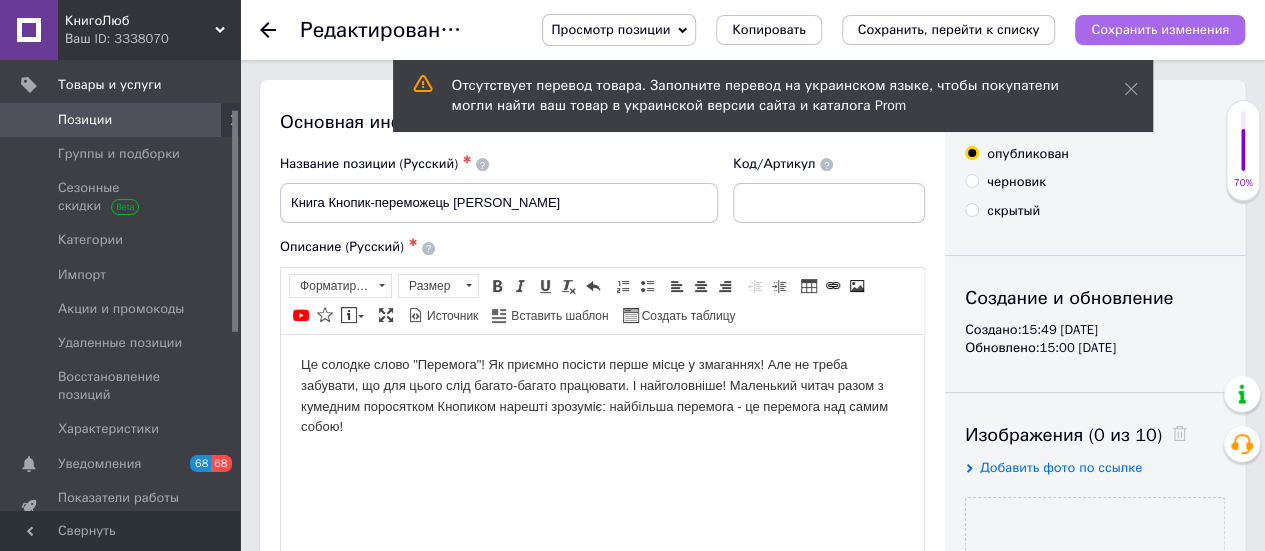 click on "Сохранить изменения" at bounding box center [1160, 30] 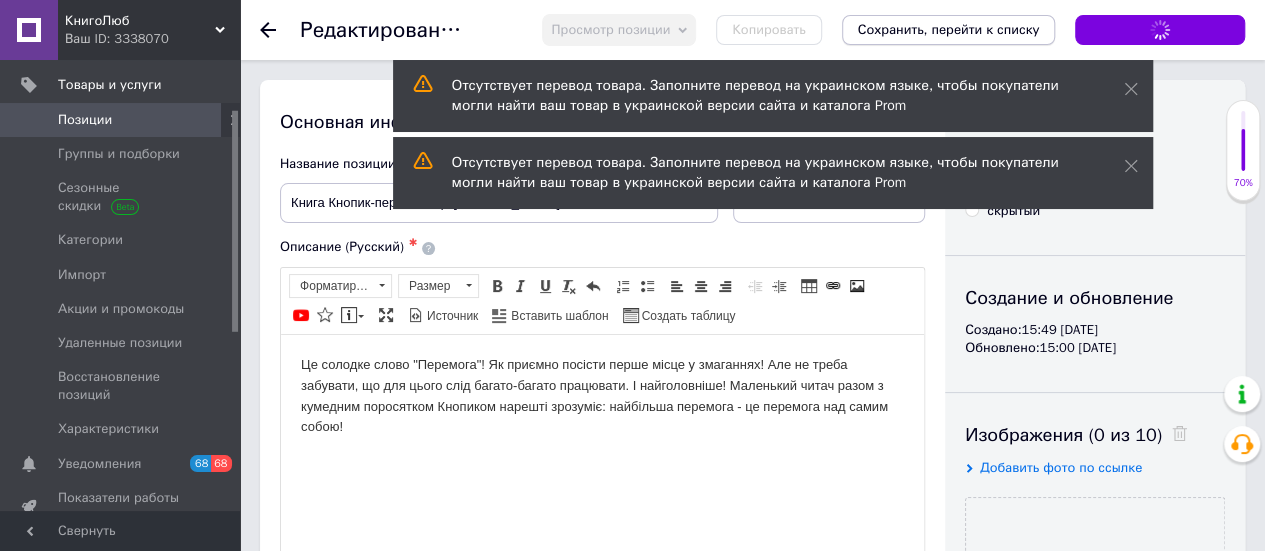 click on "Сохранить, перейти к списку" at bounding box center (949, 30) 